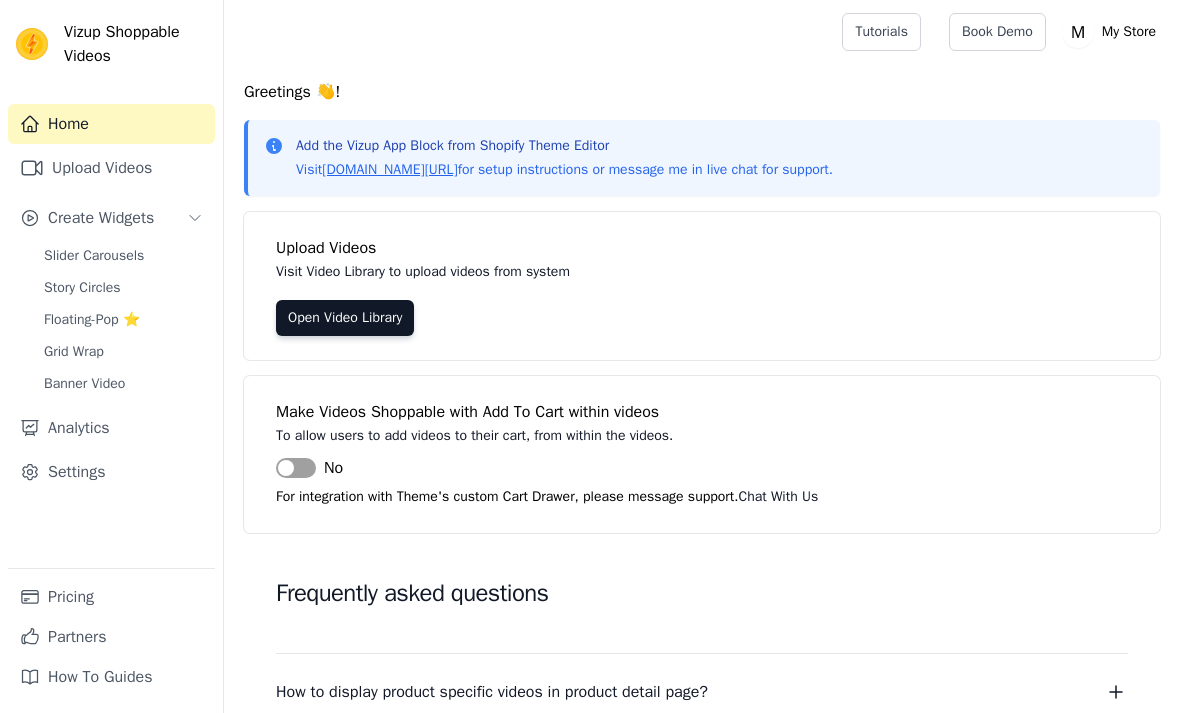 scroll, scrollTop: 0, scrollLeft: 0, axis: both 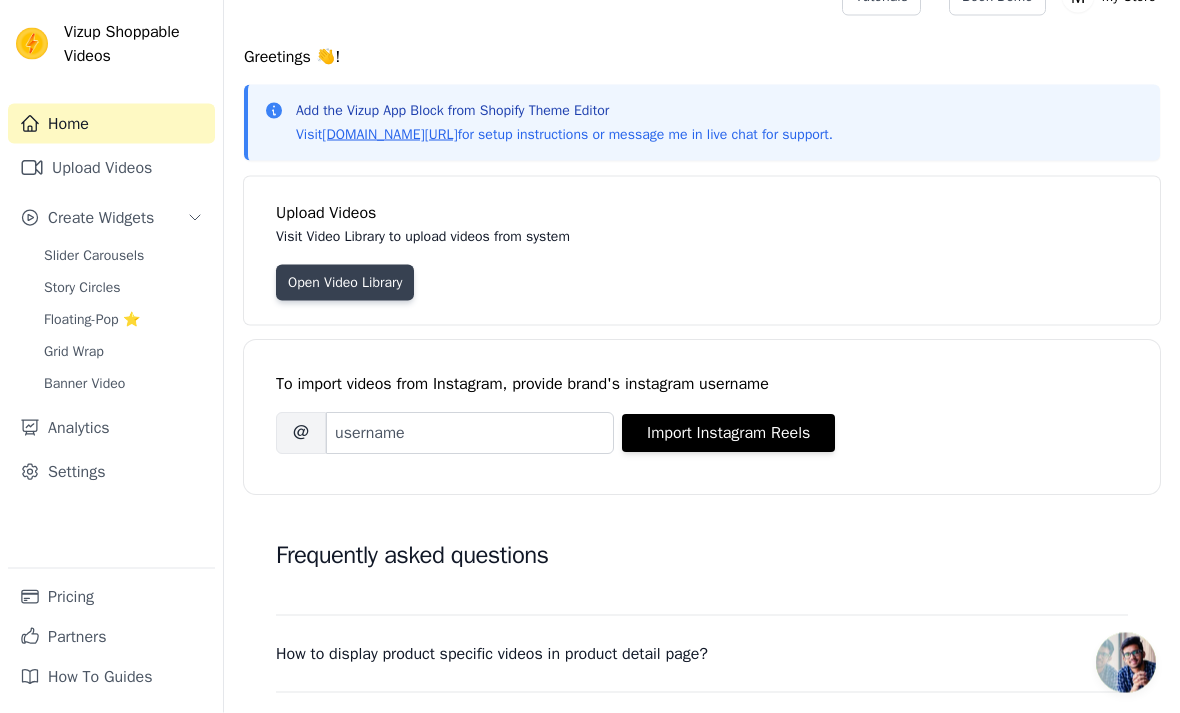 click on "Open Video Library" at bounding box center [345, 283] 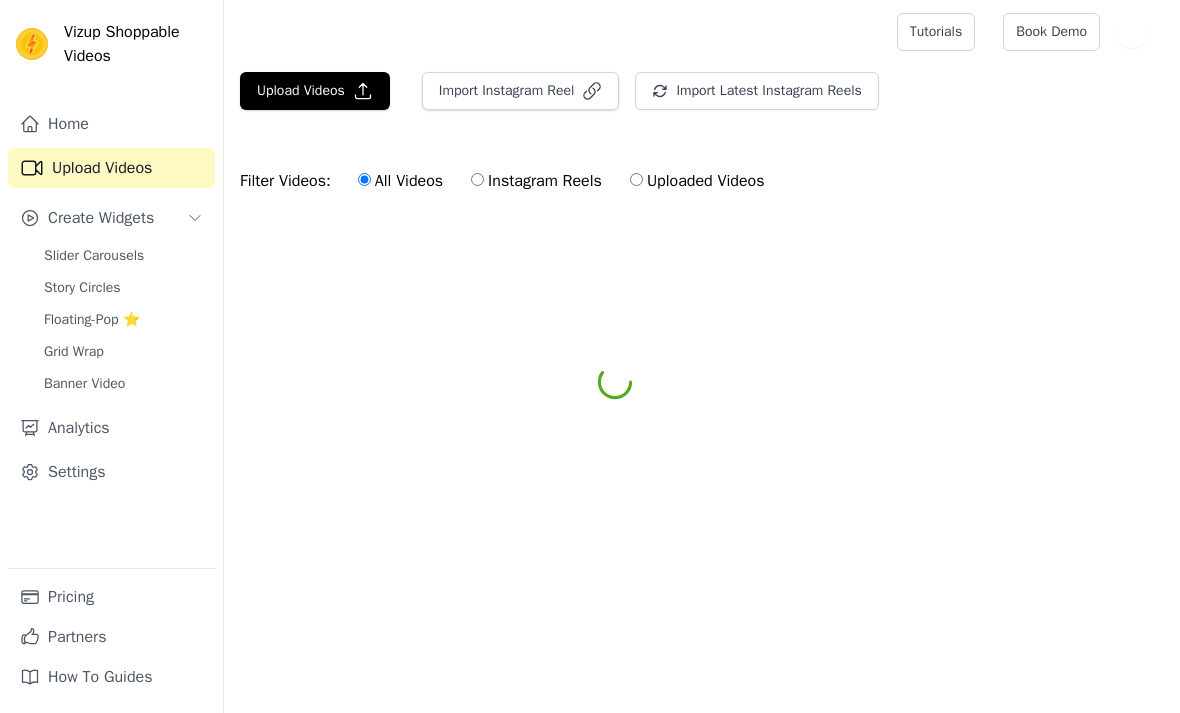 scroll, scrollTop: 0, scrollLeft: 0, axis: both 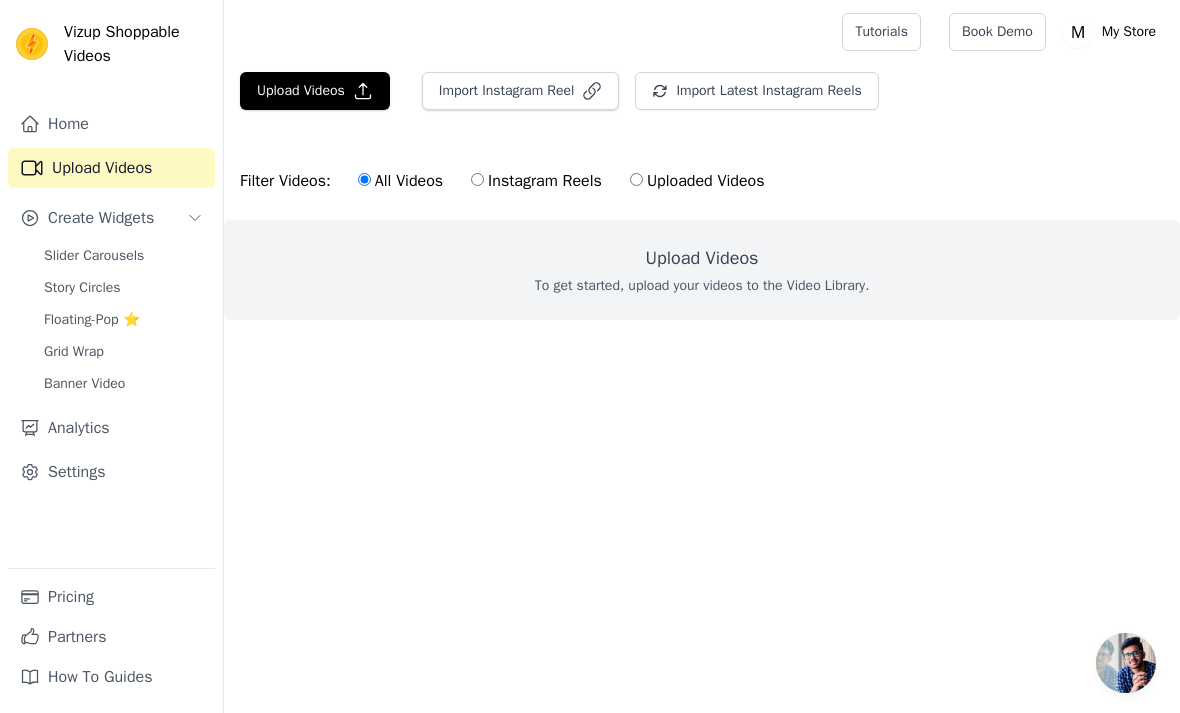 click on "Upload Videos
Import Instagram Reel
Import Latest Instagram Reels     Import Latest IG Reels     Filter Videos:
All Videos
Instagram Reels
Uploaded Videos     Upload Videos   To get started, upload your videos to the Video Library." at bounding box center [702, 232] 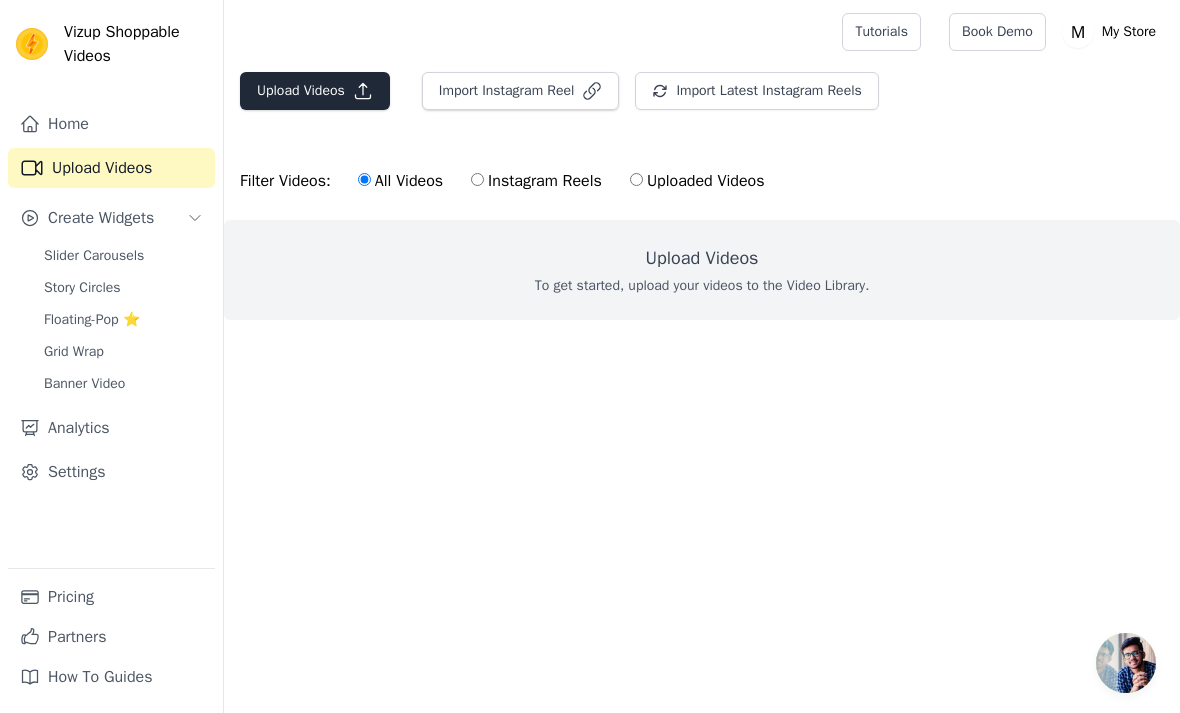 click on "Upload Videos" at bounding box center (315, 91) 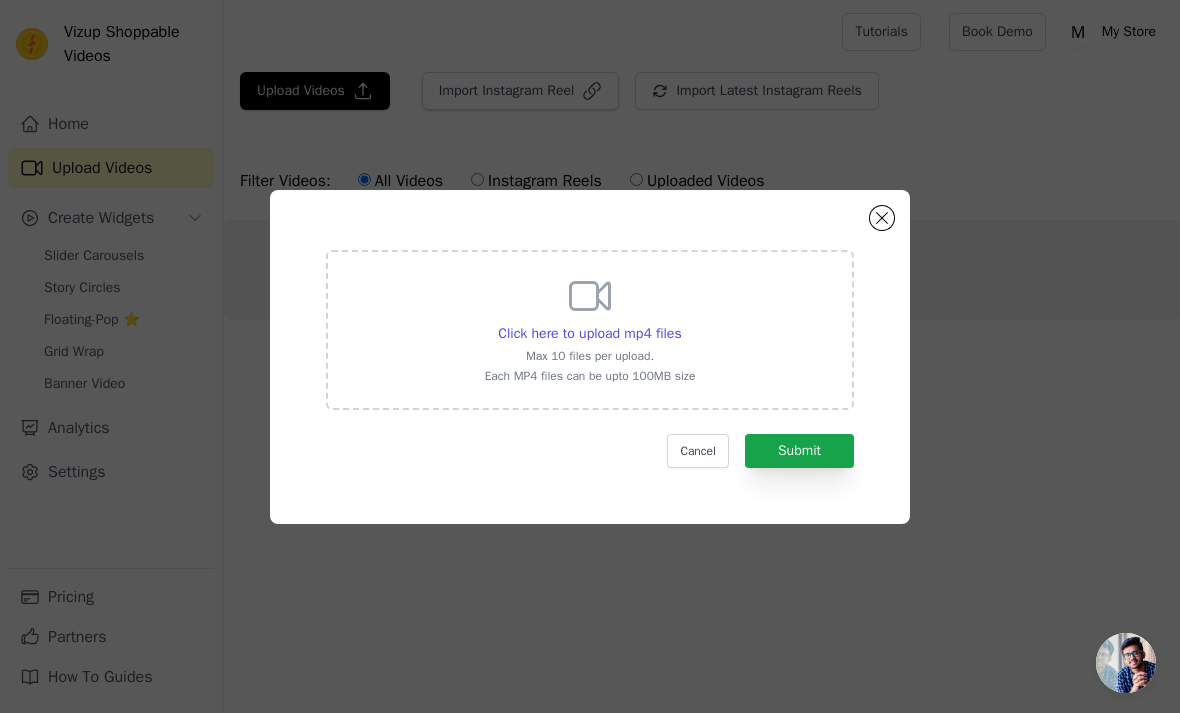 click on "Click here to upload mp4 files     Max 10 files per upload.   Each MP4 files can be upto 100MB size" at bounding box center (590, 330) 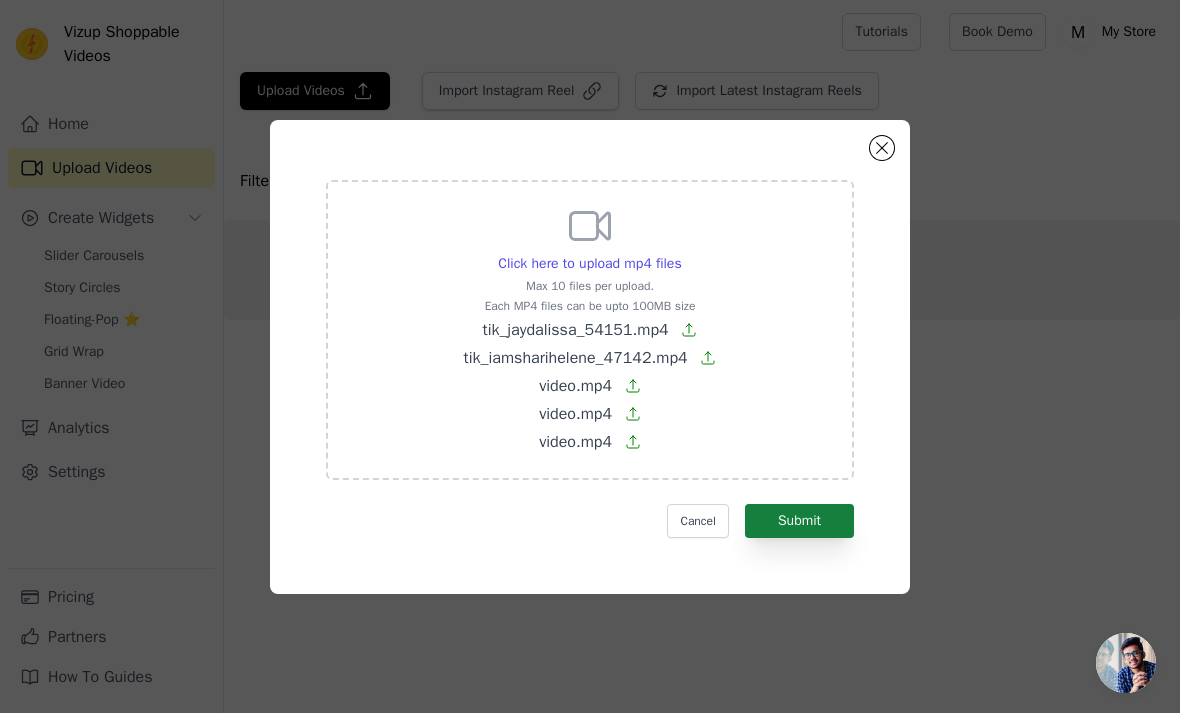 click on "Submit" at bounding box center (799, 521) 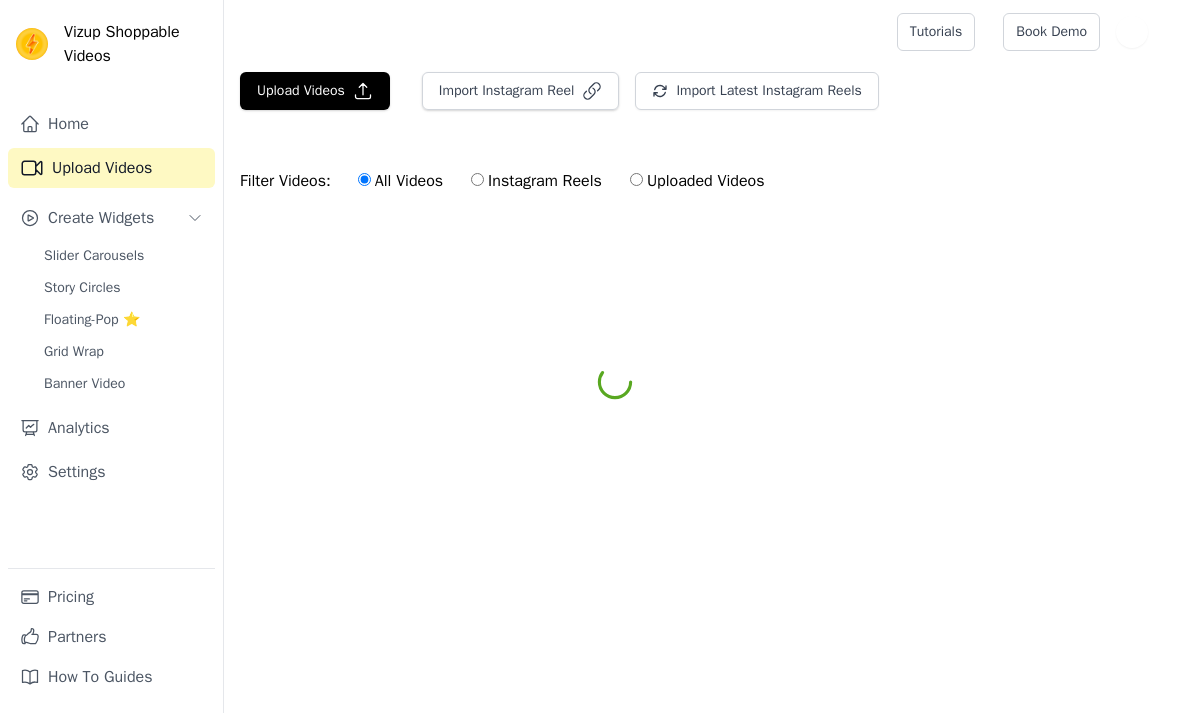 scroll, scrollTop: 0, scrollLeft: 0, axis: both 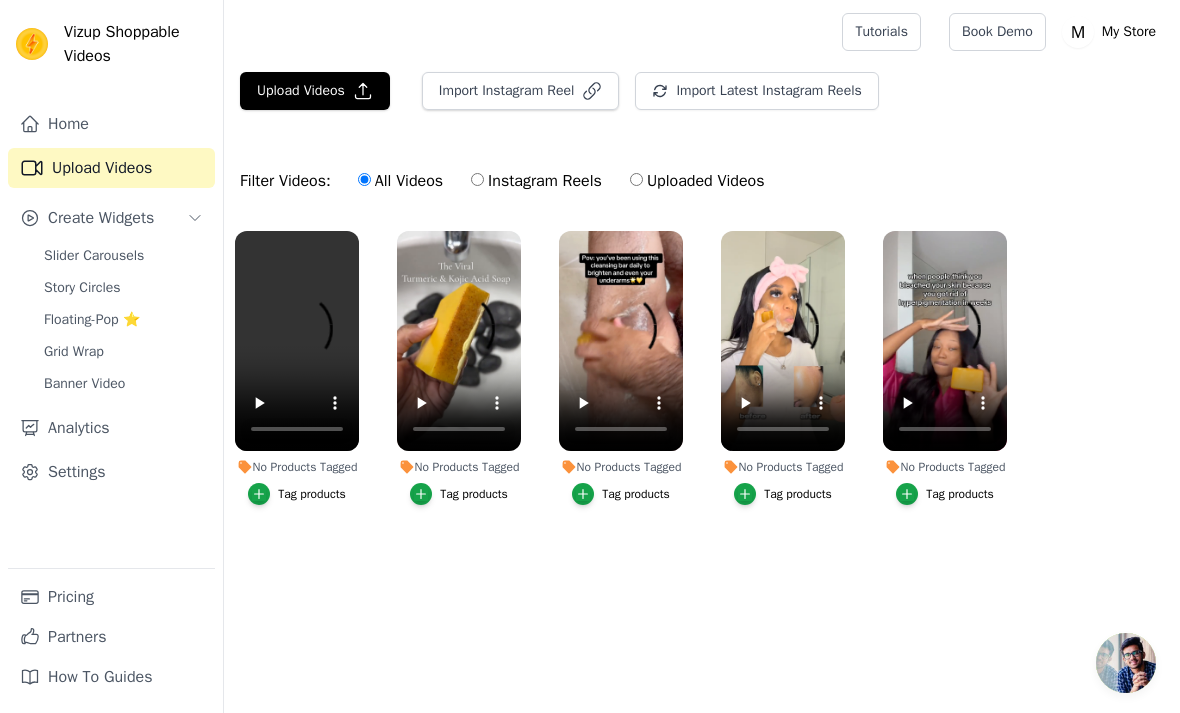 click on "No Products Tagged" at bounding box center [297, 467] 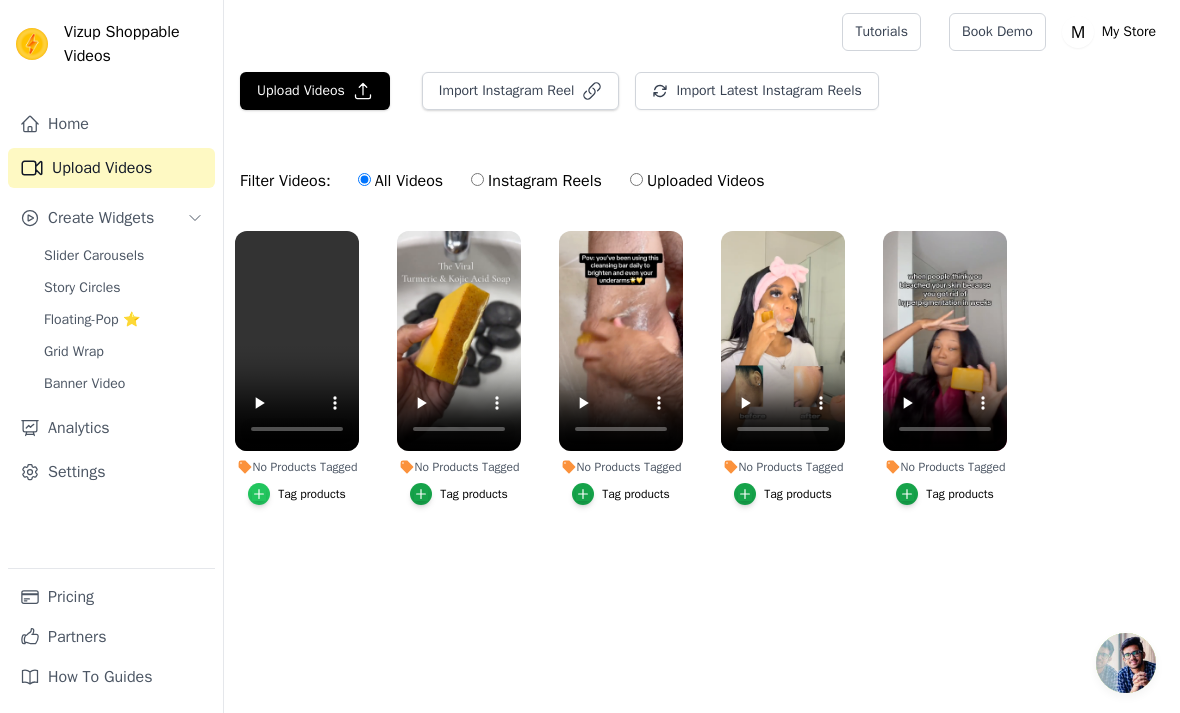 click 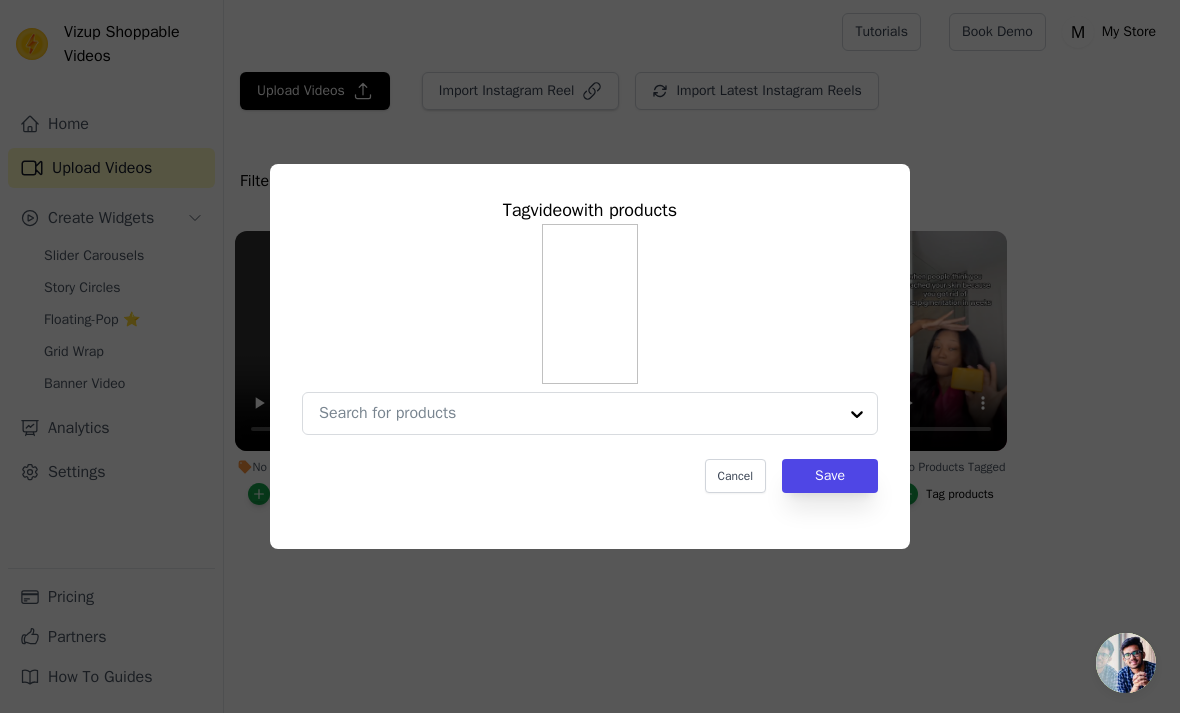 click on "Tag  video  with products                         Cancel   Save" at bounding box center (590, 344) 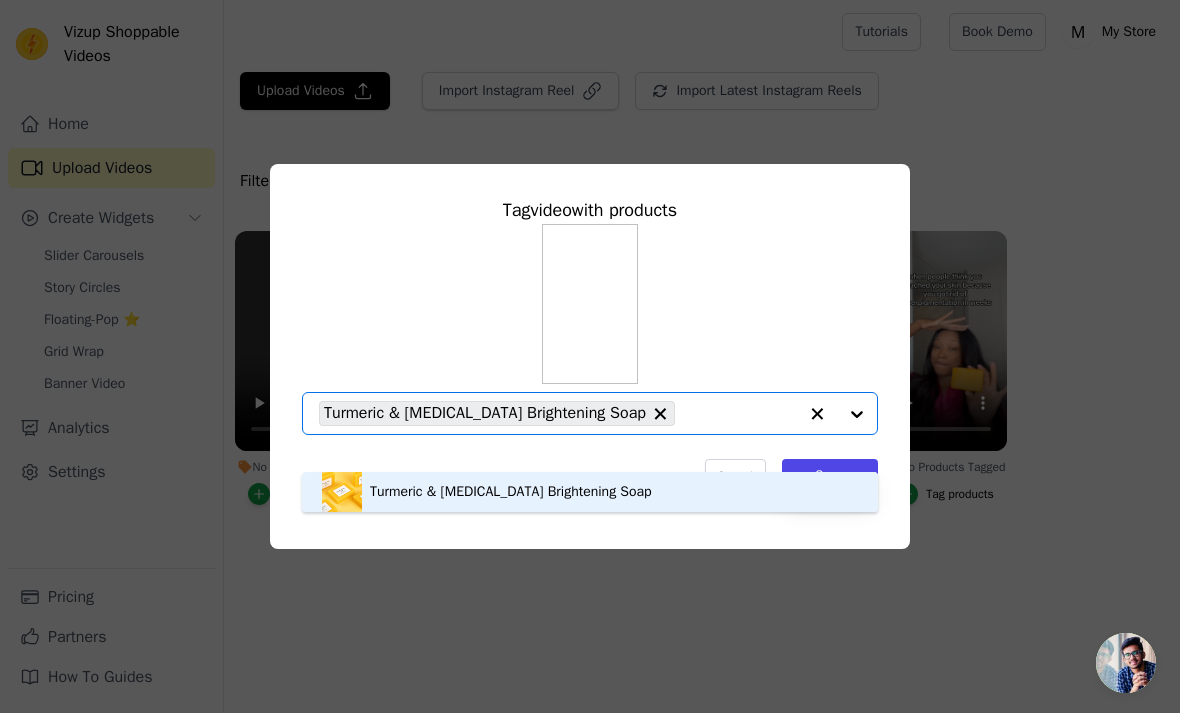 click on "Turmeric & Kojic Acid Brightening Soap" at bounding box center [511, 492] 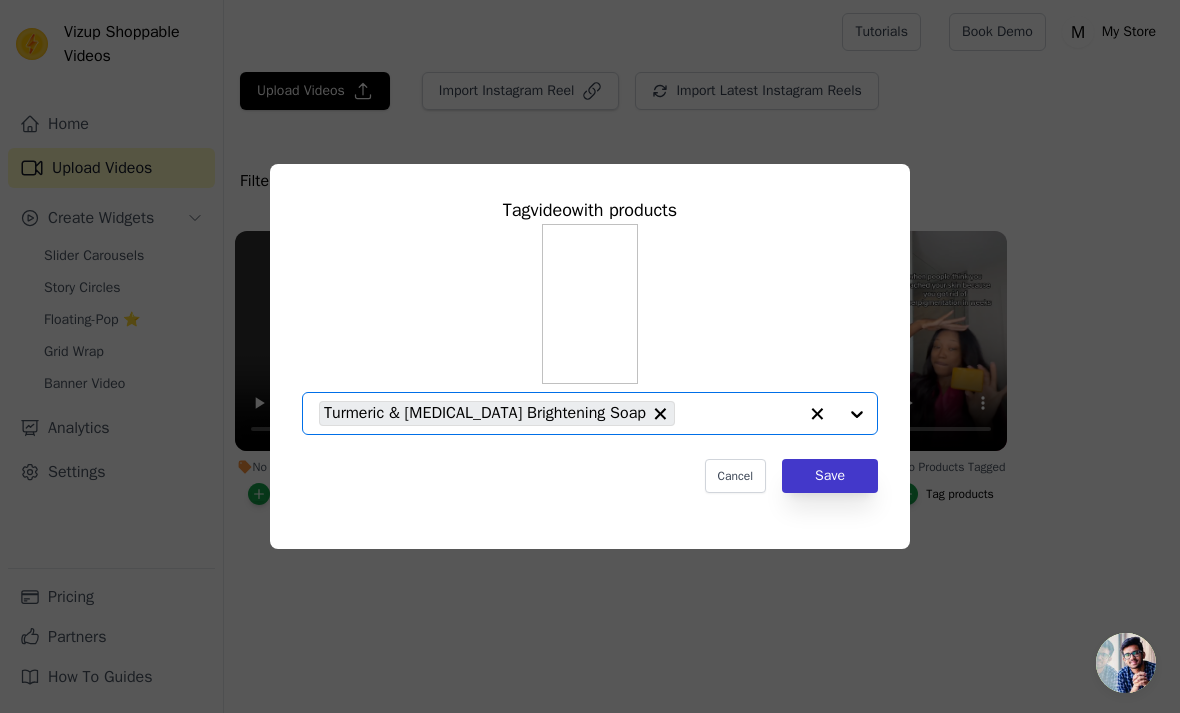 click on "Save" at bounding box center [830, 476] 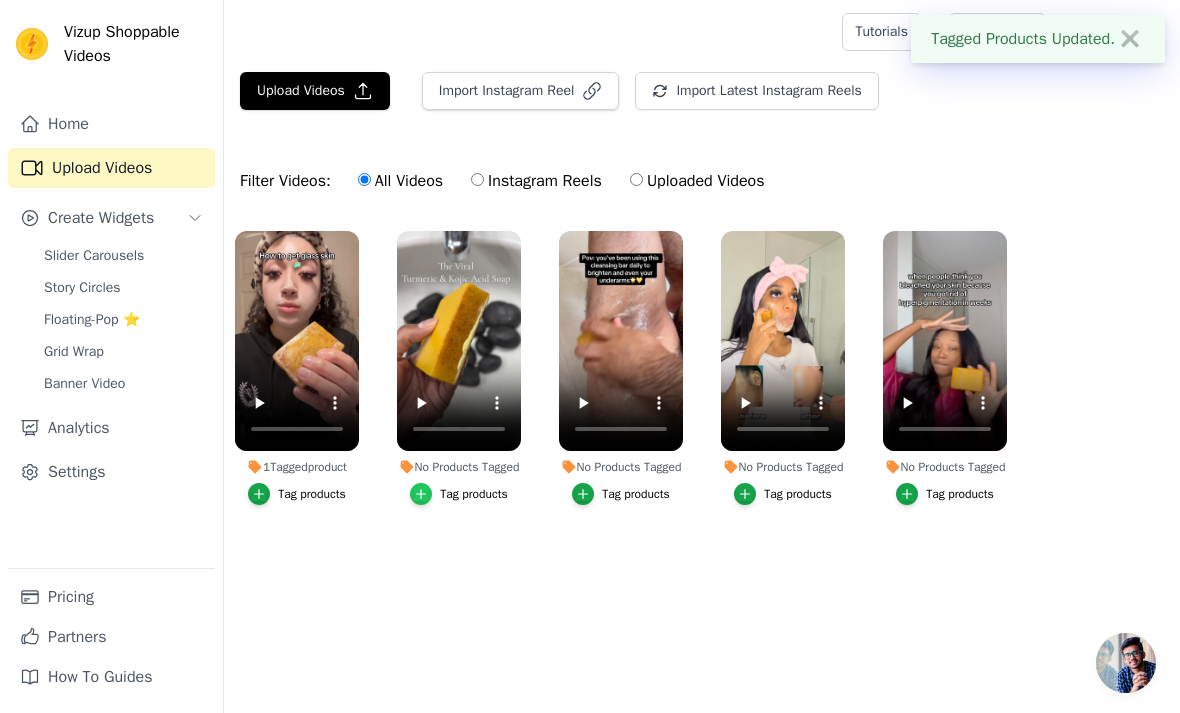 click 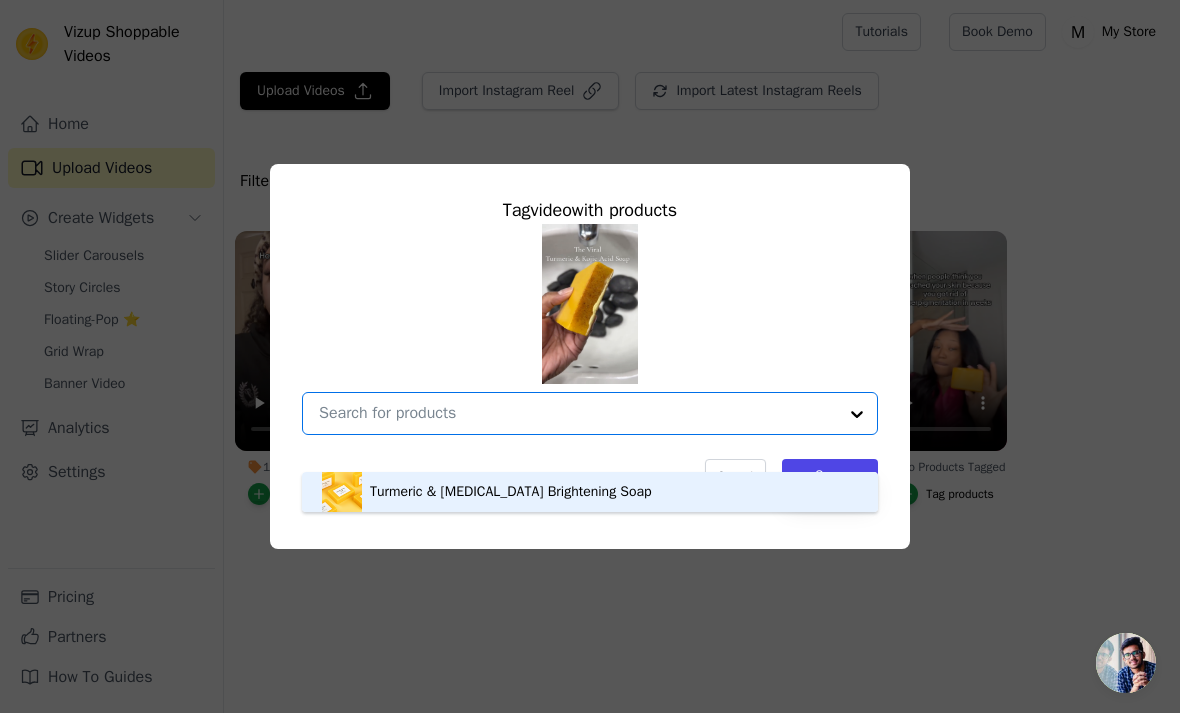 click at bounding box center [342, 492] 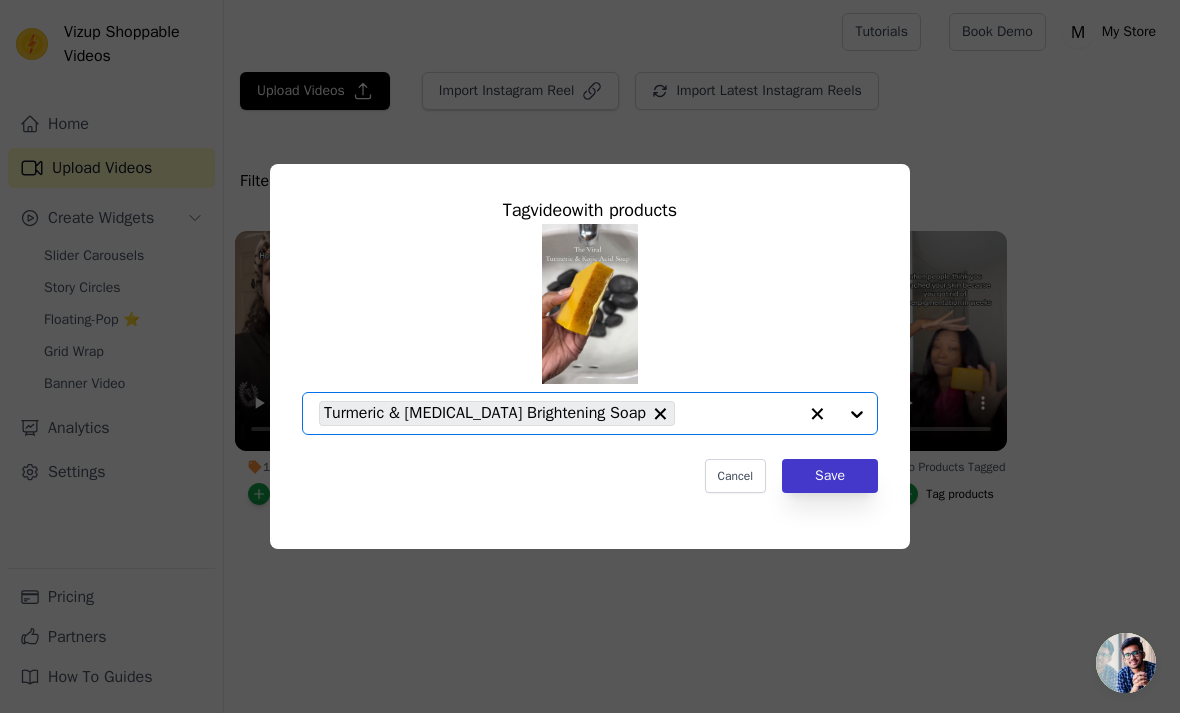 click on "Save" at bounding box center (830, 476) 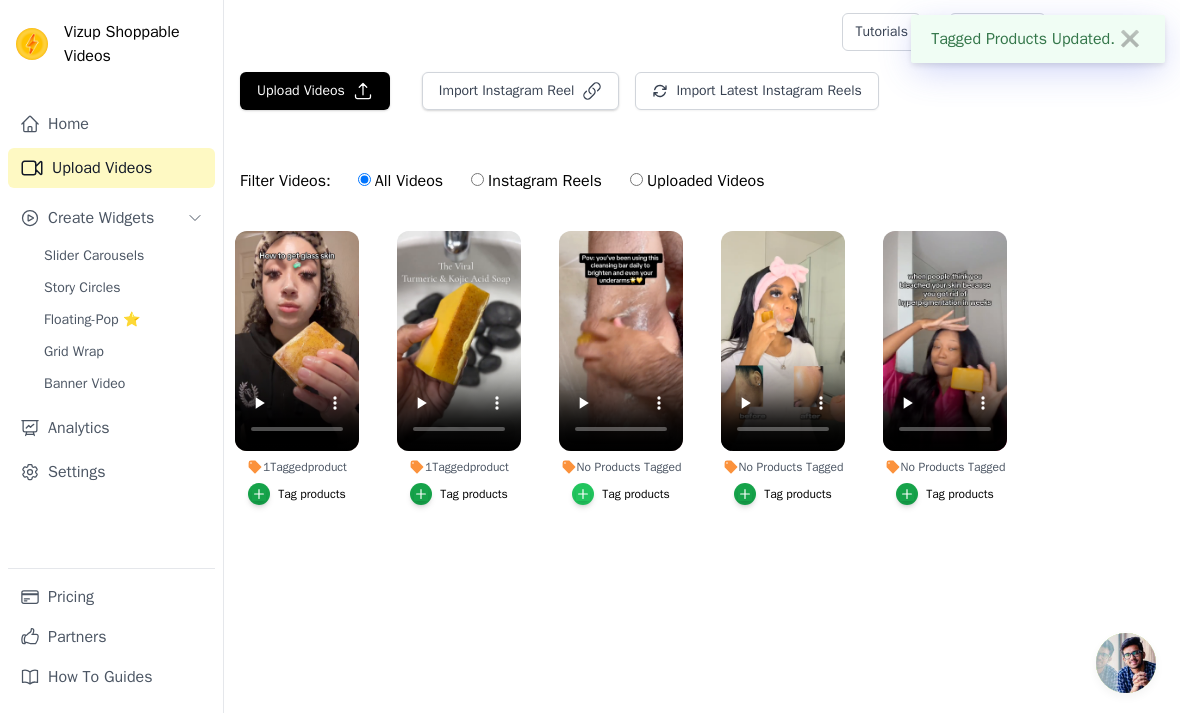 click 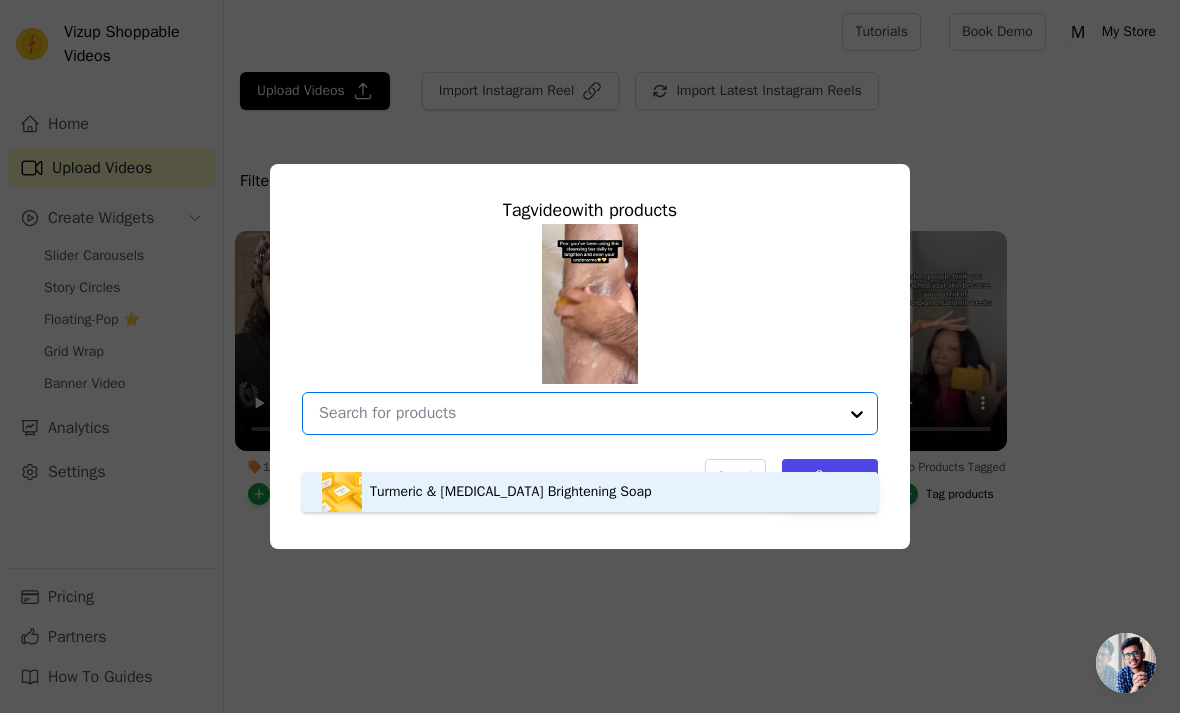 click on "Turmeric & Kojic Acid Brightening Soap" at bounding box center [590, 492] 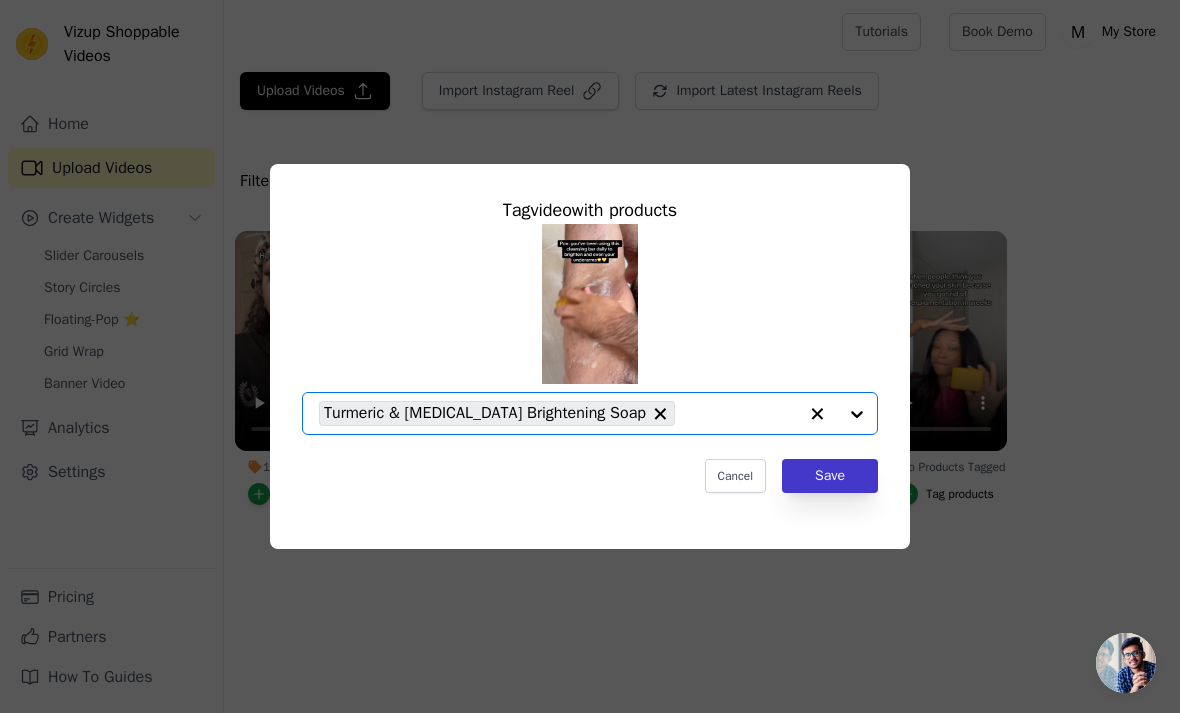 click on "Save" at bounding box center (830, 476) 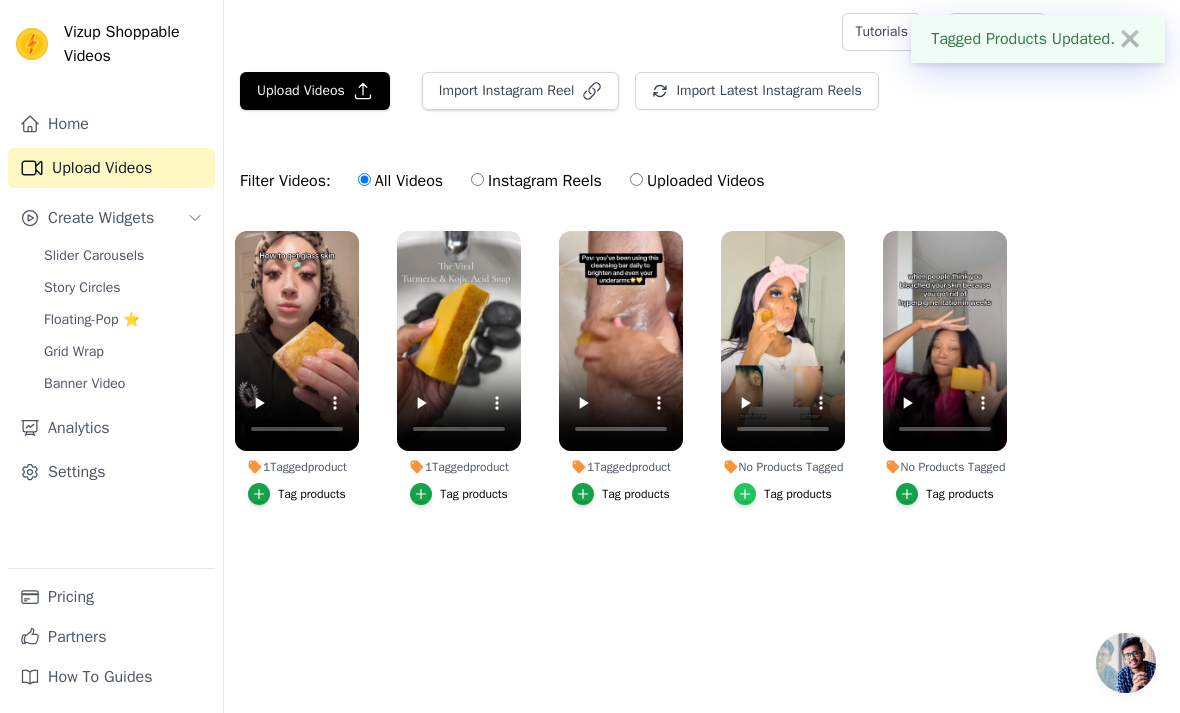 click at bounding box center (745, 494) 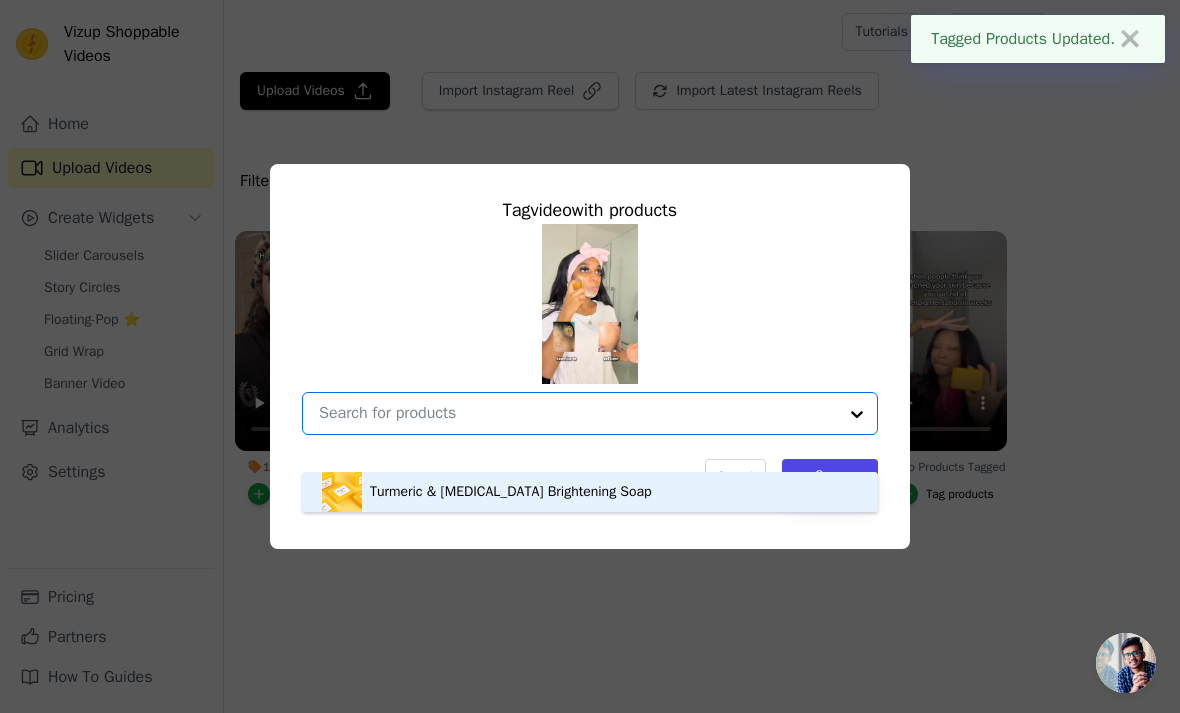 click on "Turmeric & Kojic Acid Brightening Soap" at bounding box center (511, 492) 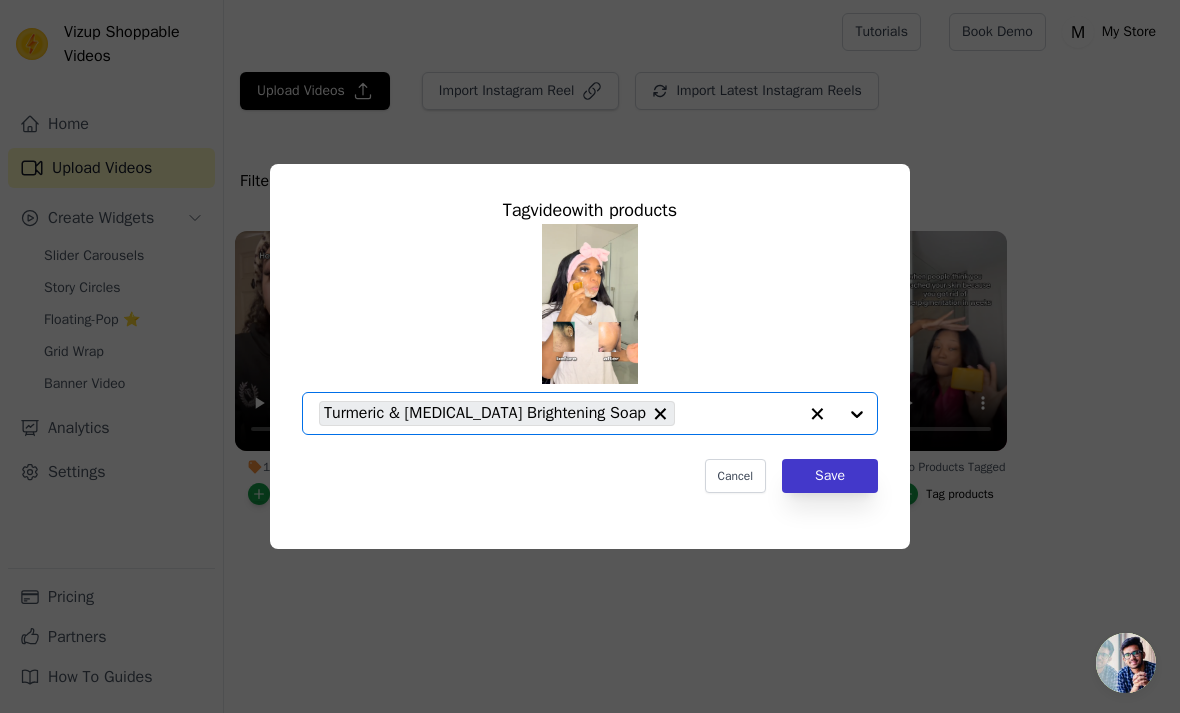 click on "Save" at bounding box center (830, 476) 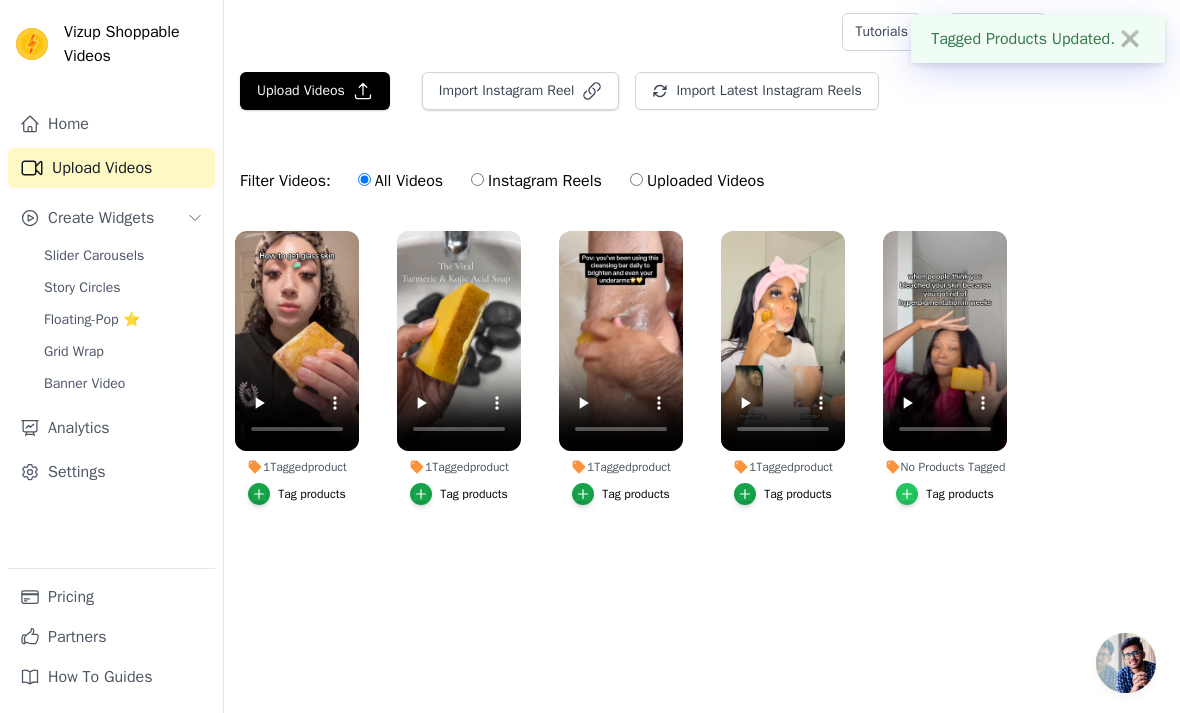 click 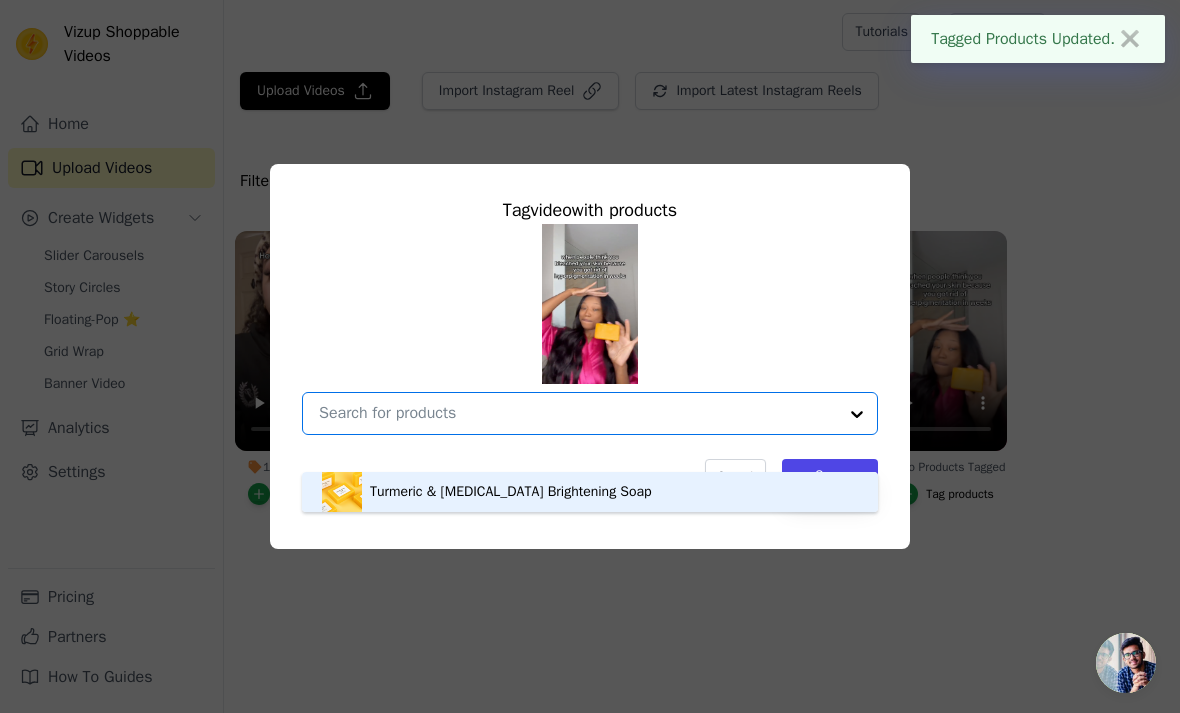 click on "Turmeric & [MEDICAL_DATA] Brightening Soap" at bounding box center [590, 492] 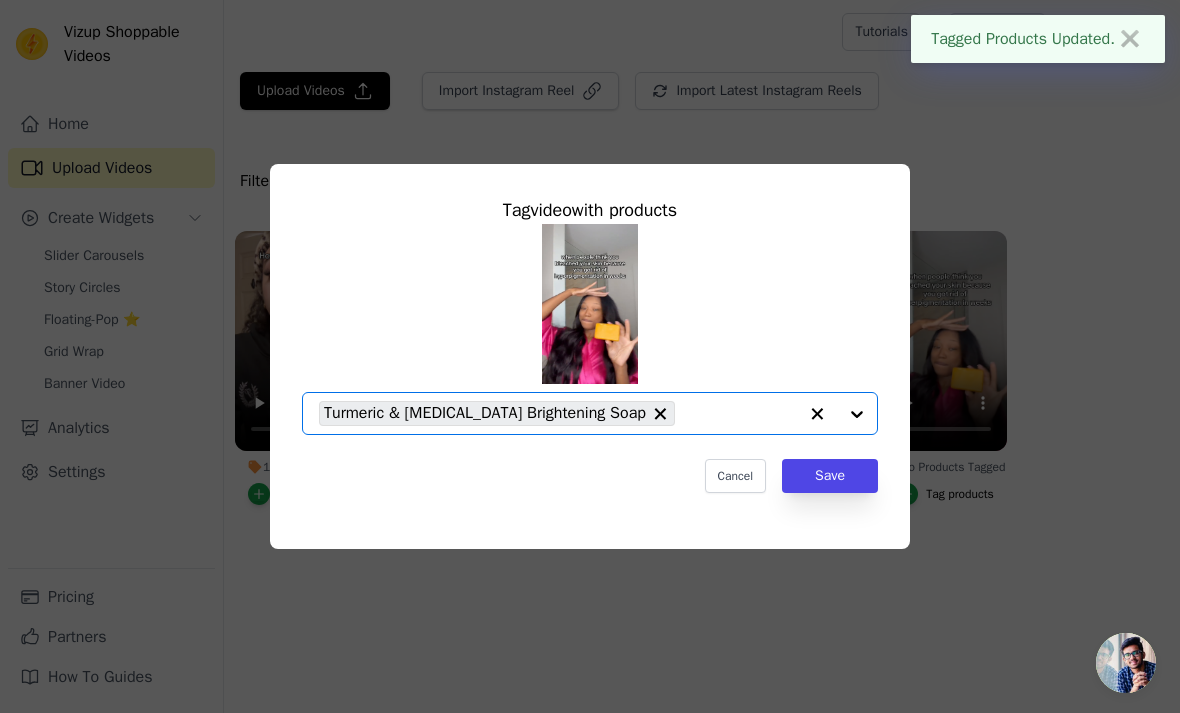click on "Cancel   Save" at bounding box center (590, 476) 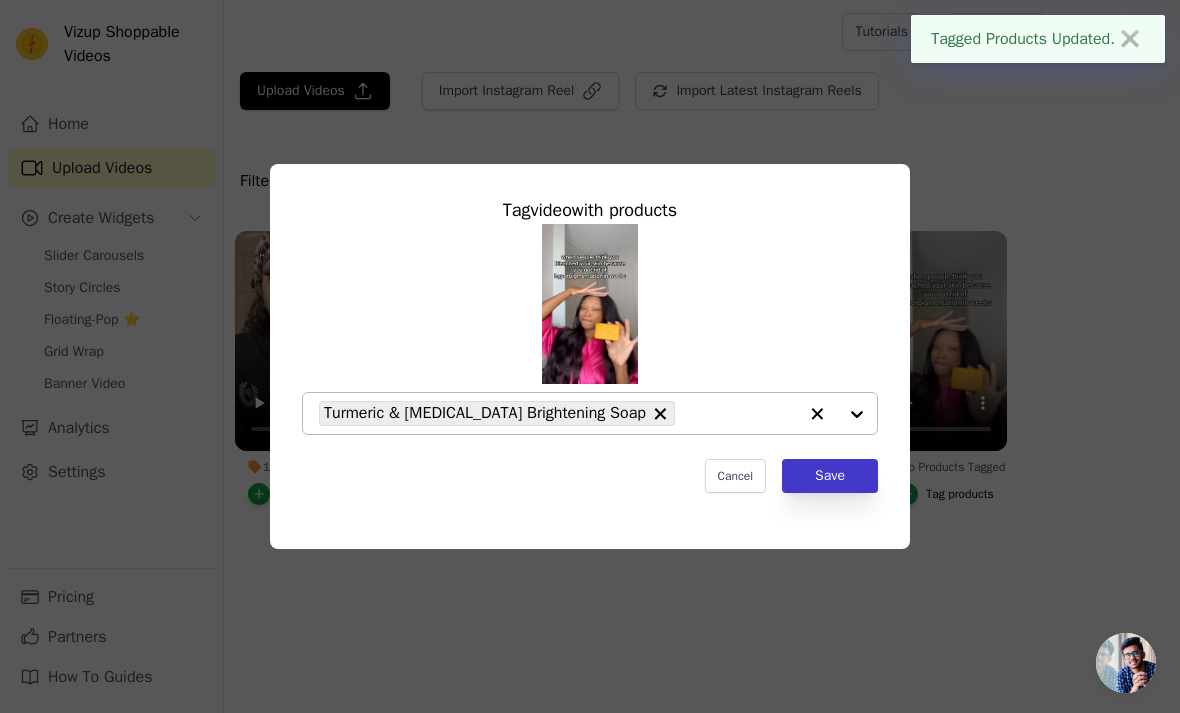 click on "Save" at bounding box center (830, 476) 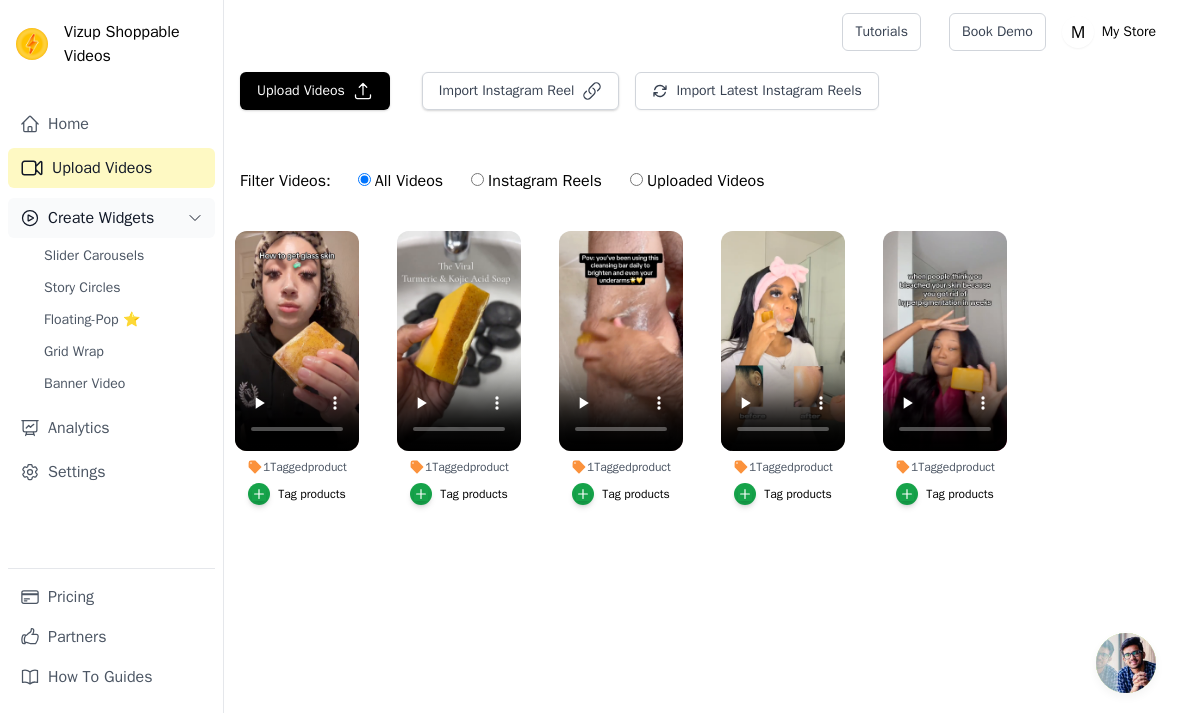 click on "Create Widgets" at bounding box center [101, 218] 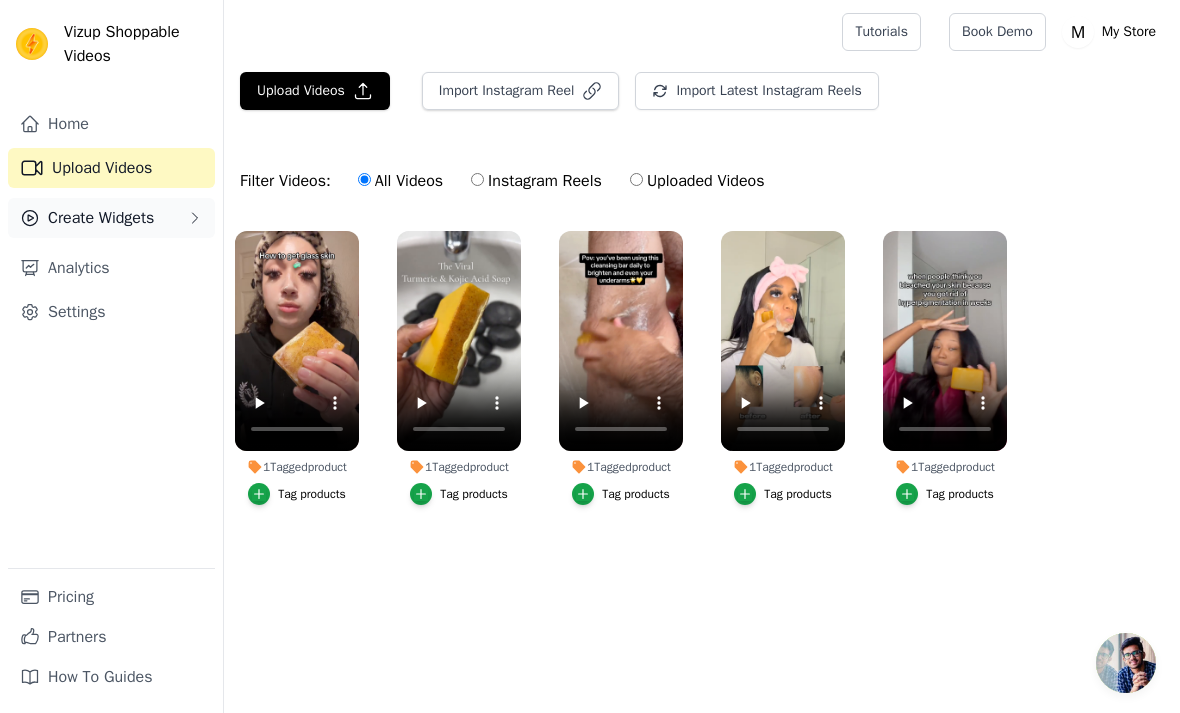 click on "Create Widgets" at bounding box center (101, 218) 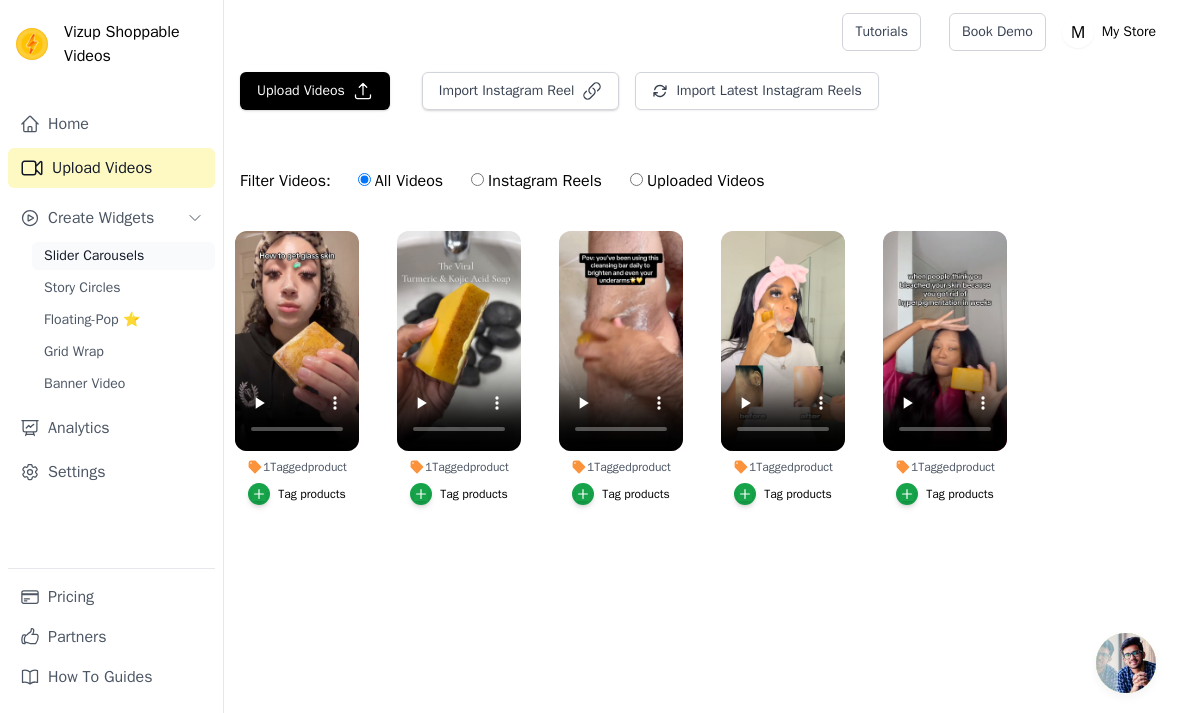 click on "Slider Carousels" at bounding box center (94, 256) 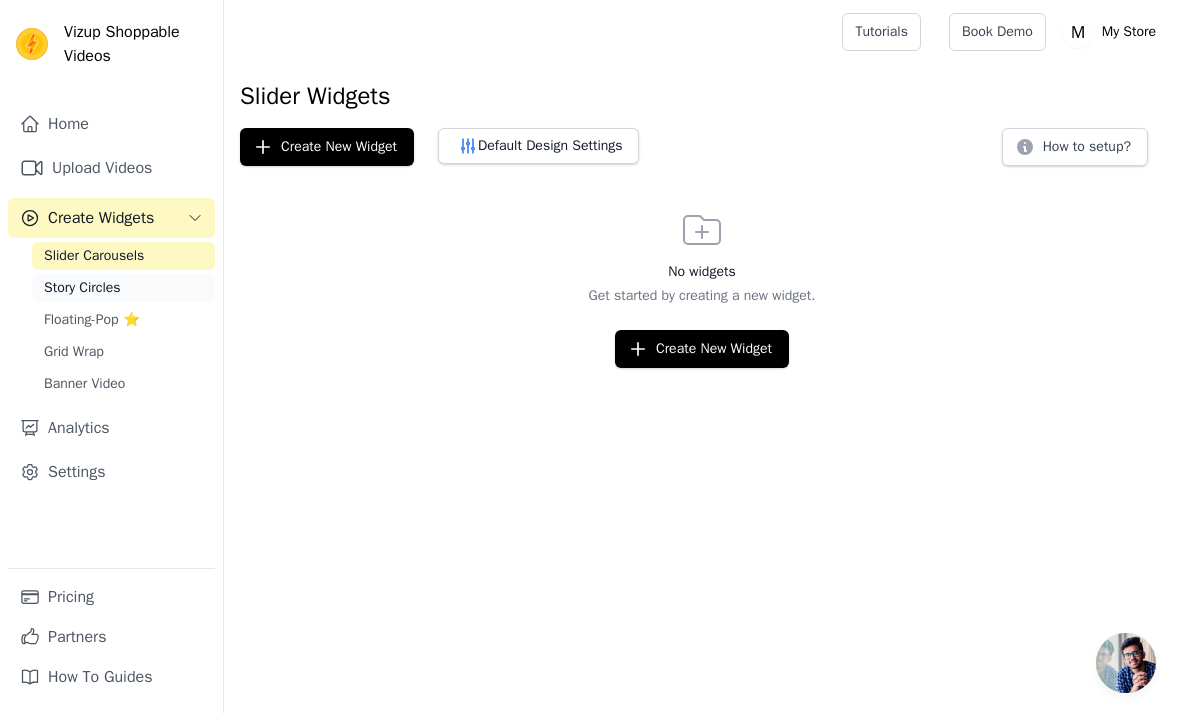 click on "Story Circles" at bounding box center [82, 288] 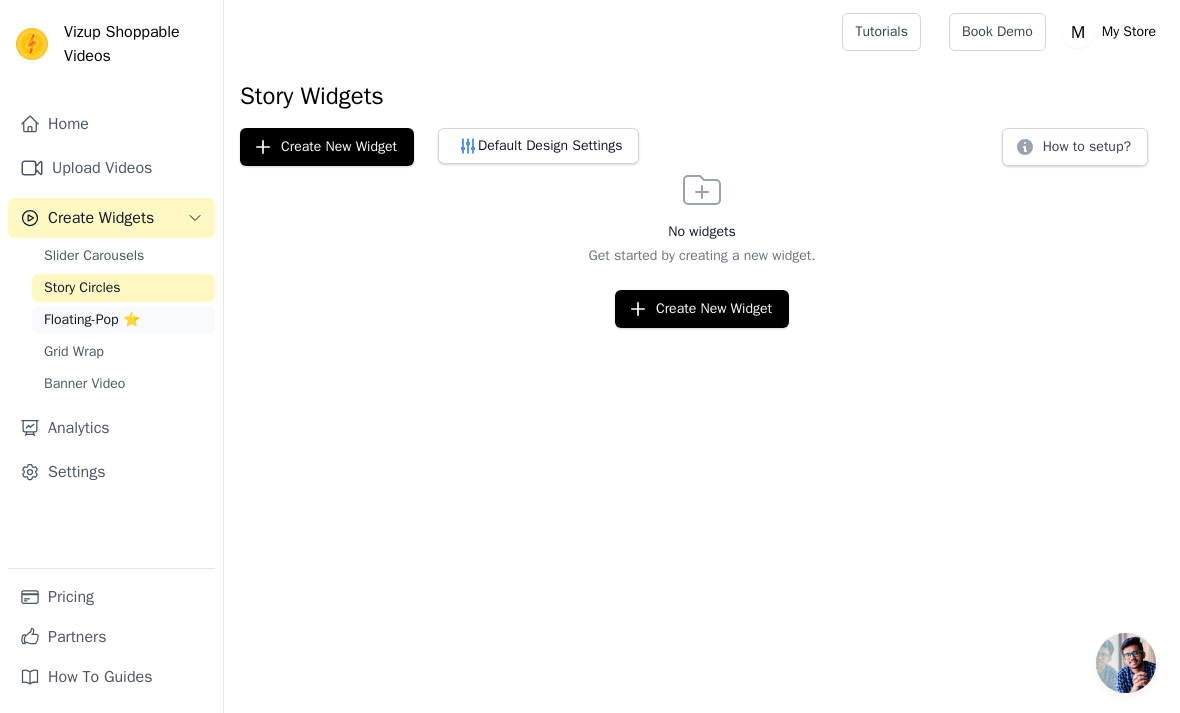click on "Floating-Pop ⭐" at bounding box center (92, 320) 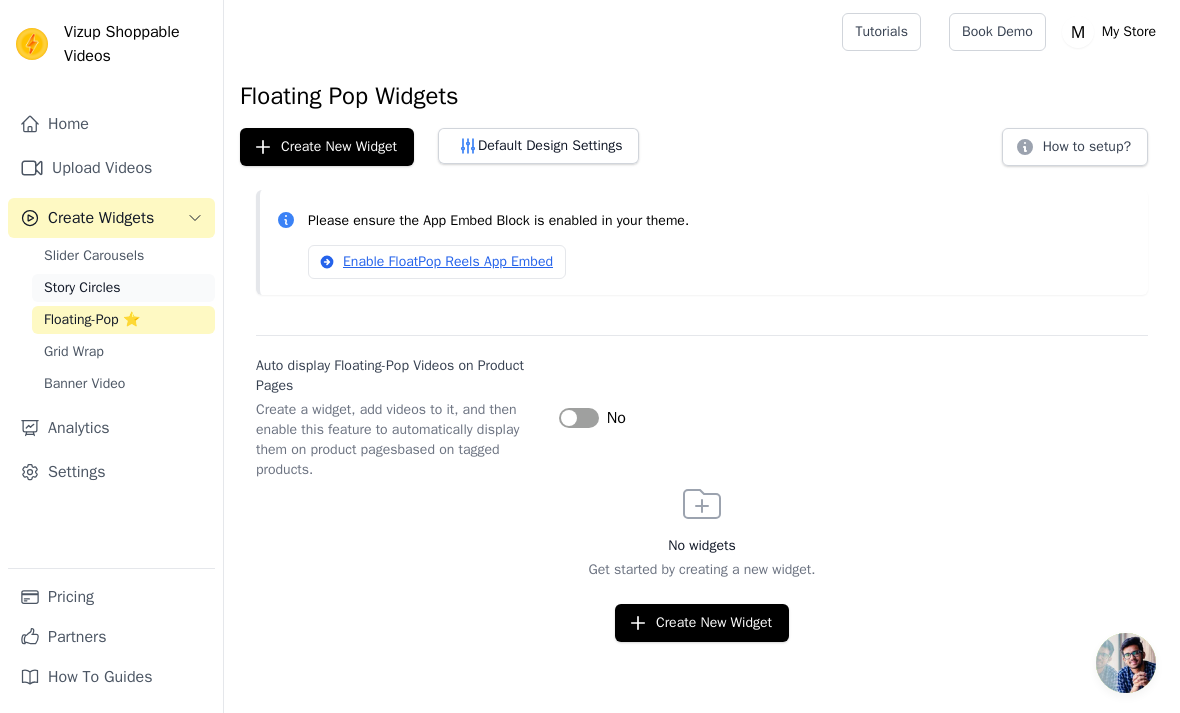 click on "Story Circles" at bounding box center [82, 288] 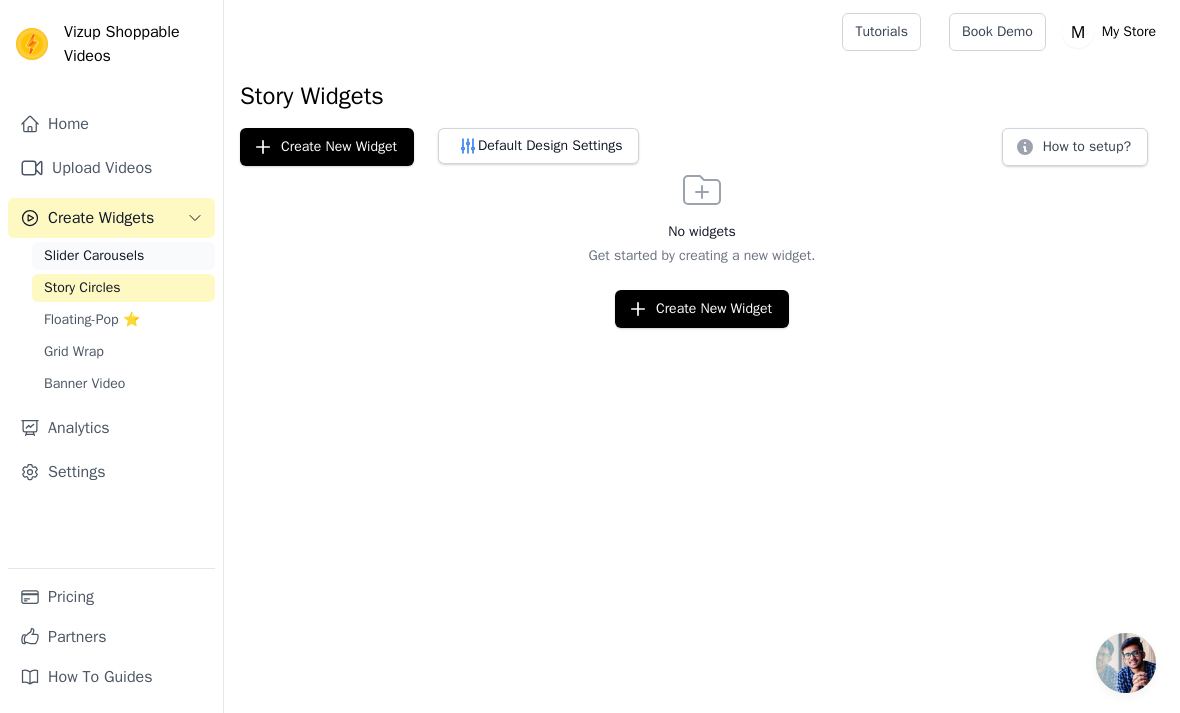 click on "Slider Carousels" at bounding box center [94, 256] 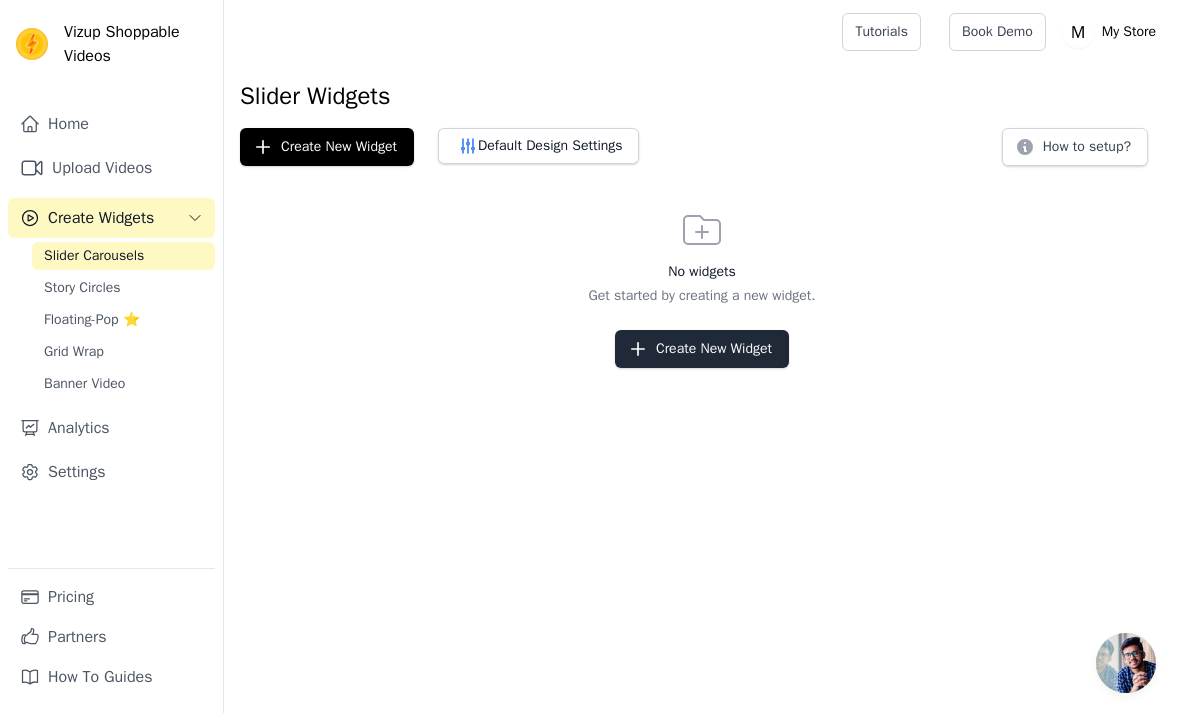 click on "Create New Widget" at bounding box center [702, 349] 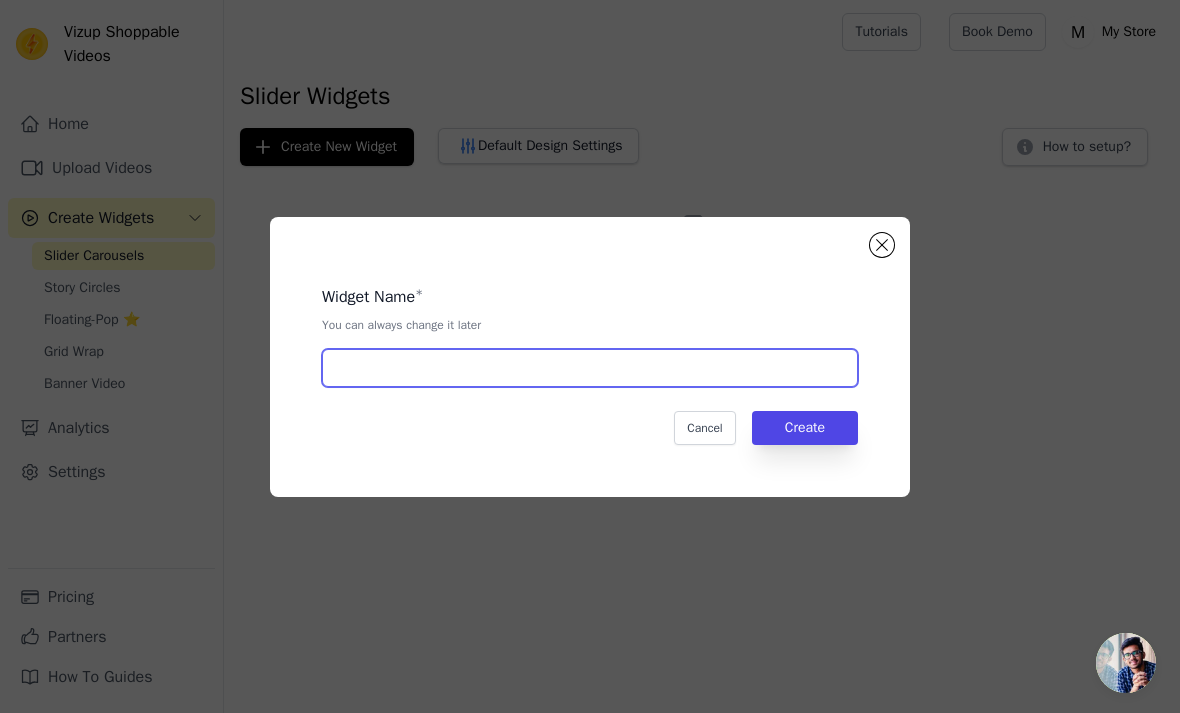 click at bounding box center [590, 368] 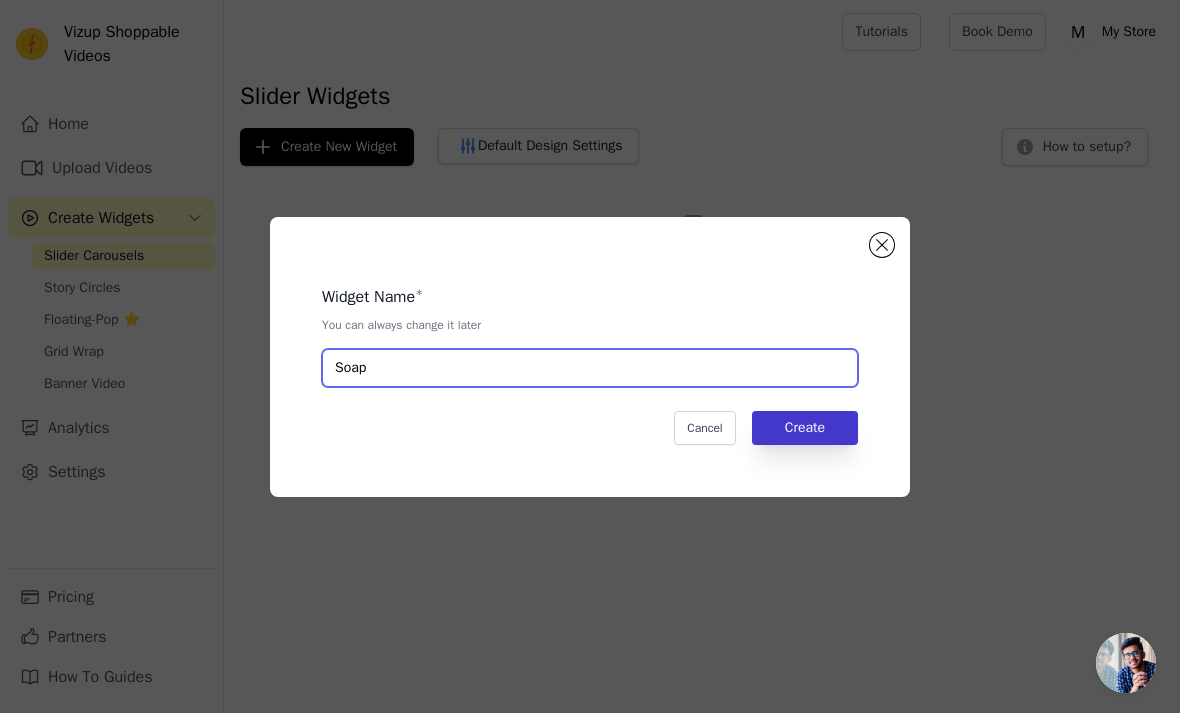 type on "Soap" 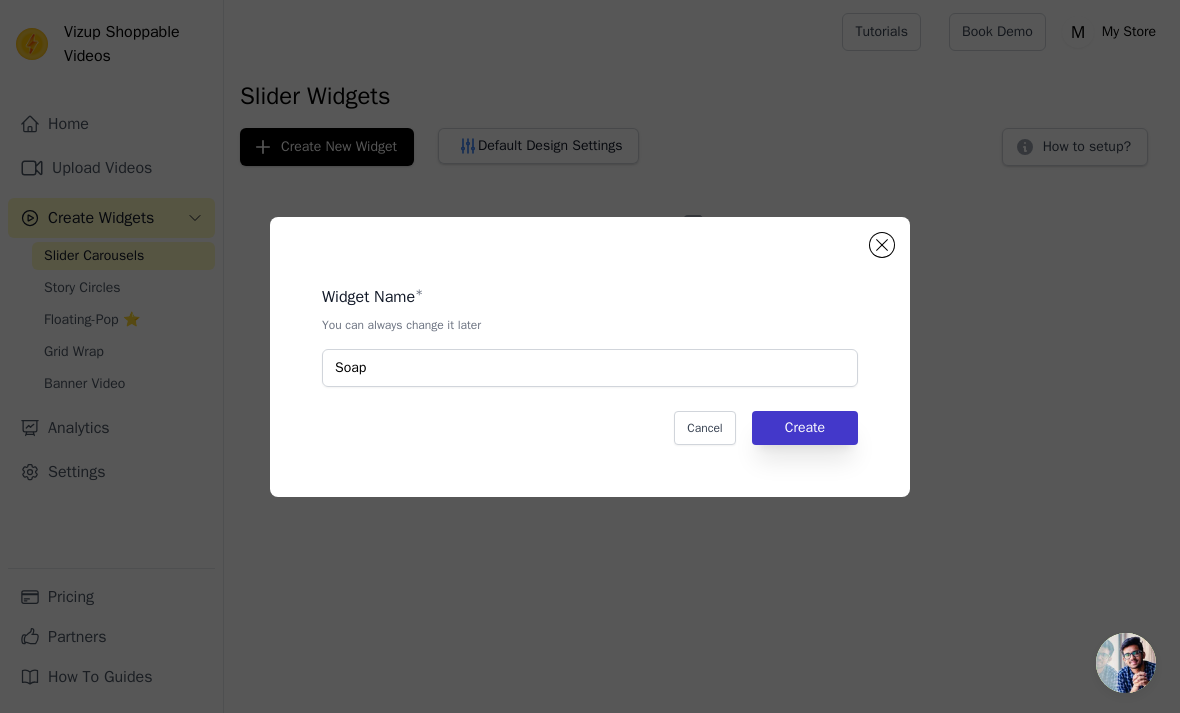 click on "Create" at bounding box center (805, 428) 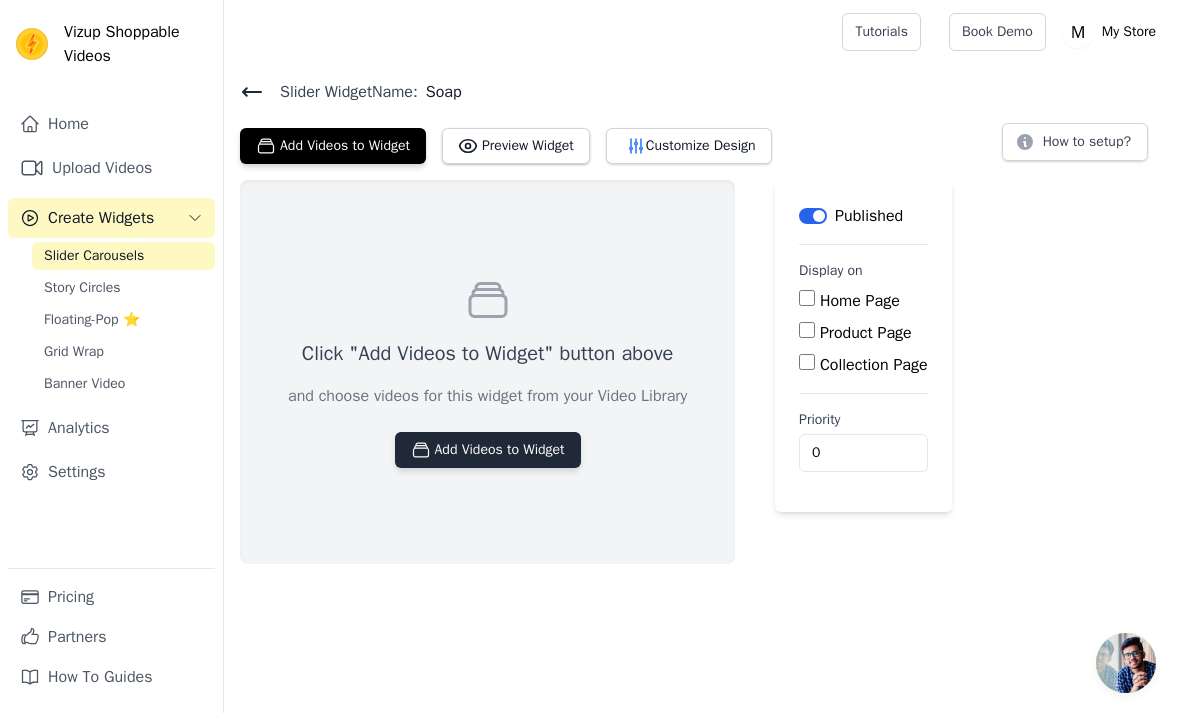 click 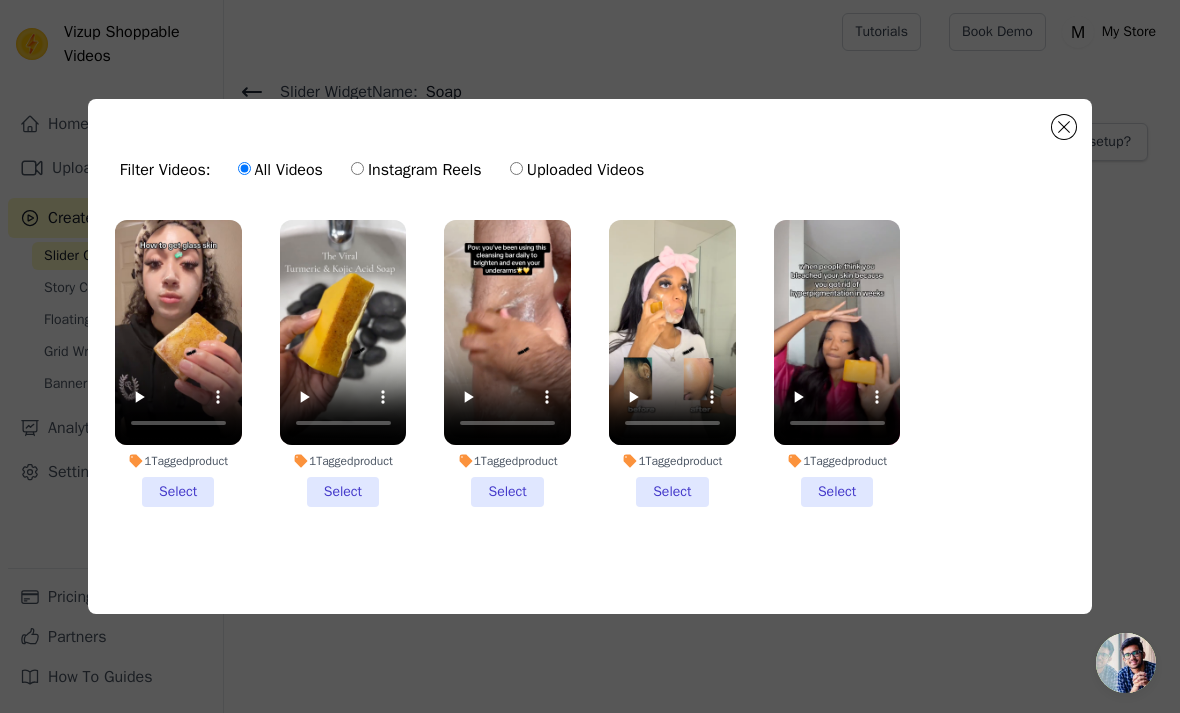 click on "1  Tagged  product     Select" at bounding box center (178, 363) 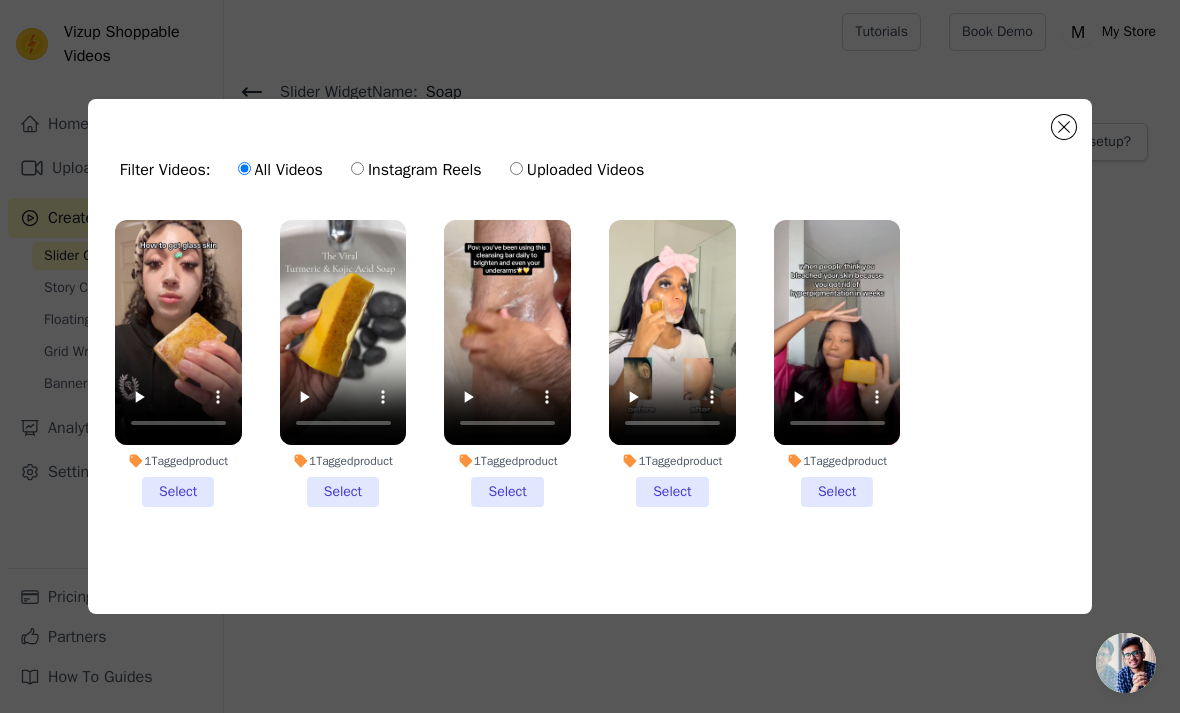 click on "1  Tagged  product     Select" at bounding box center [0, 0] 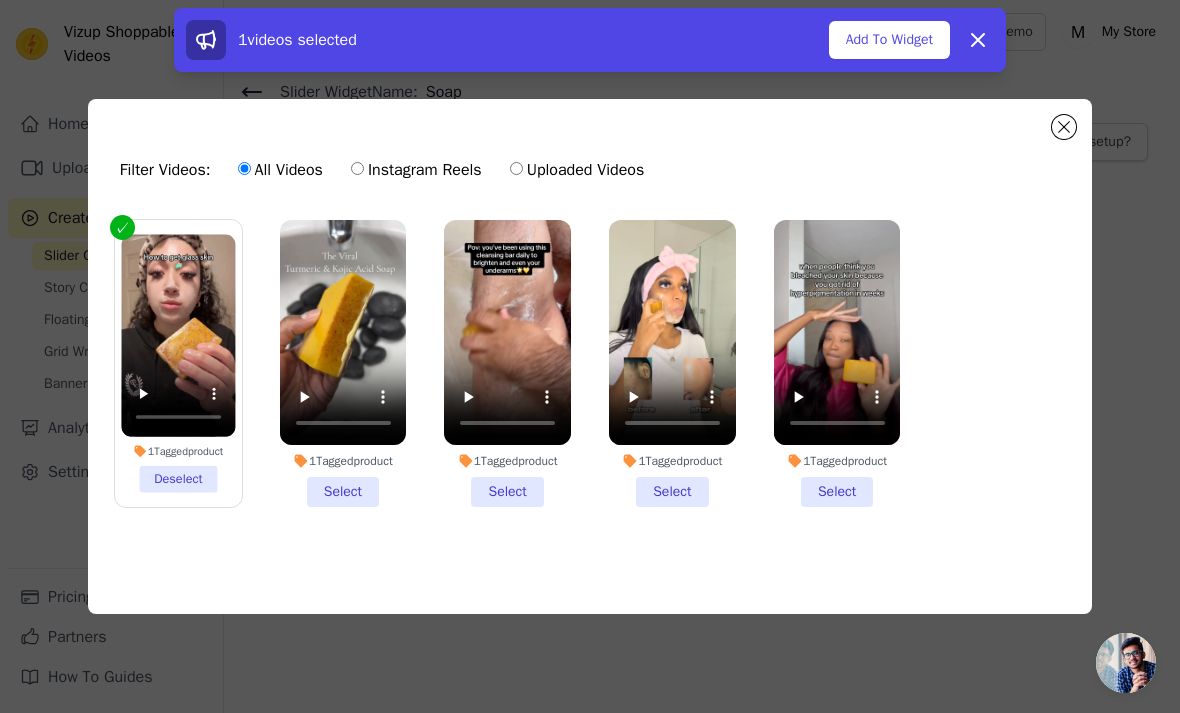 click on "1  Tagged  product     Select" at bounding box center [343, 363] 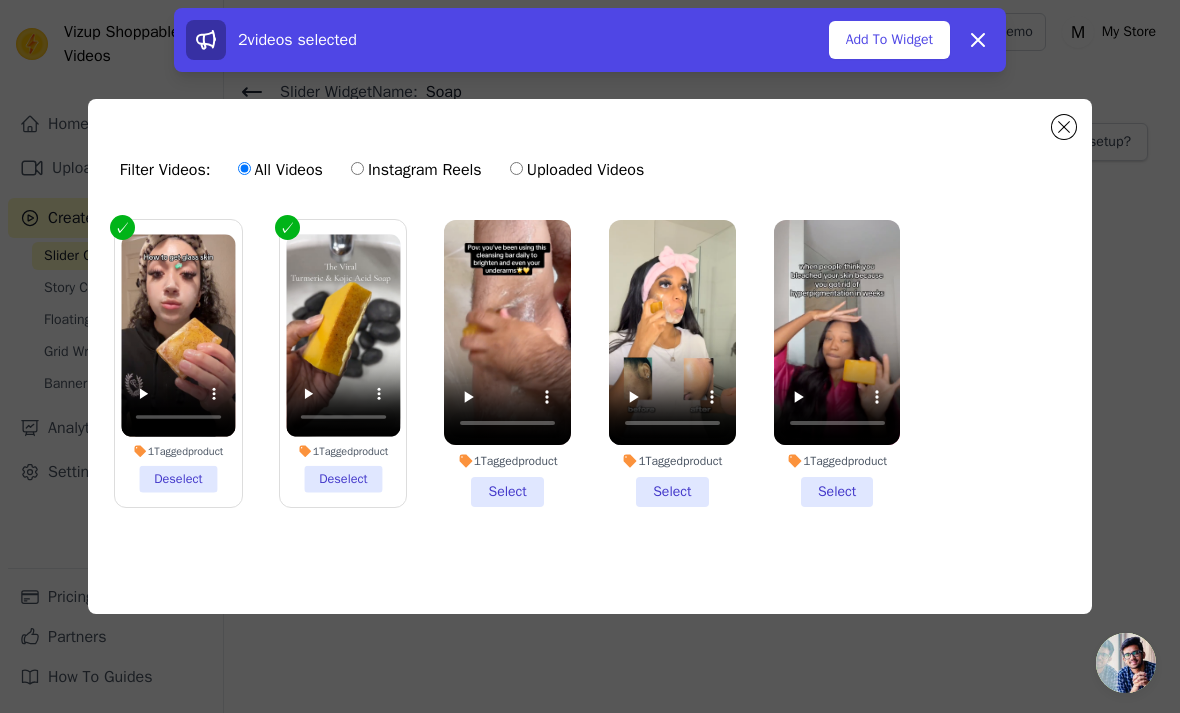 click on "1  Tagged  product     Select" at bounding box center [507, 363] 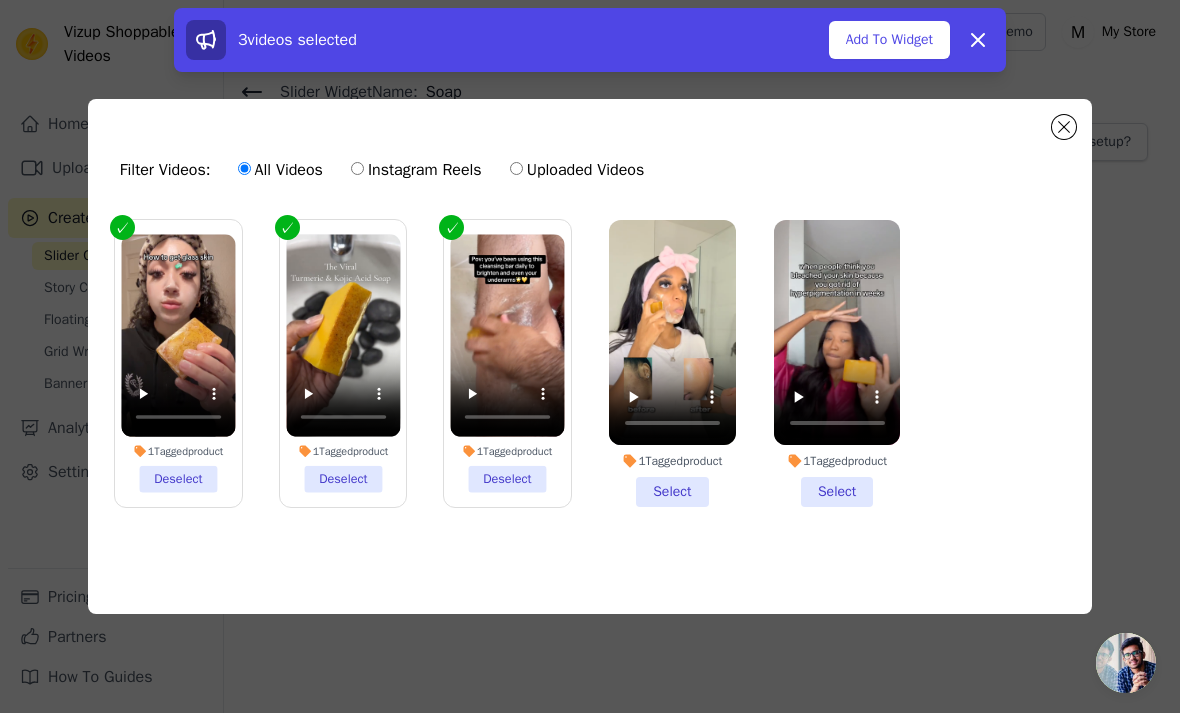 click on "1  Tagged  product     Select" at bounding box center [837, 363] 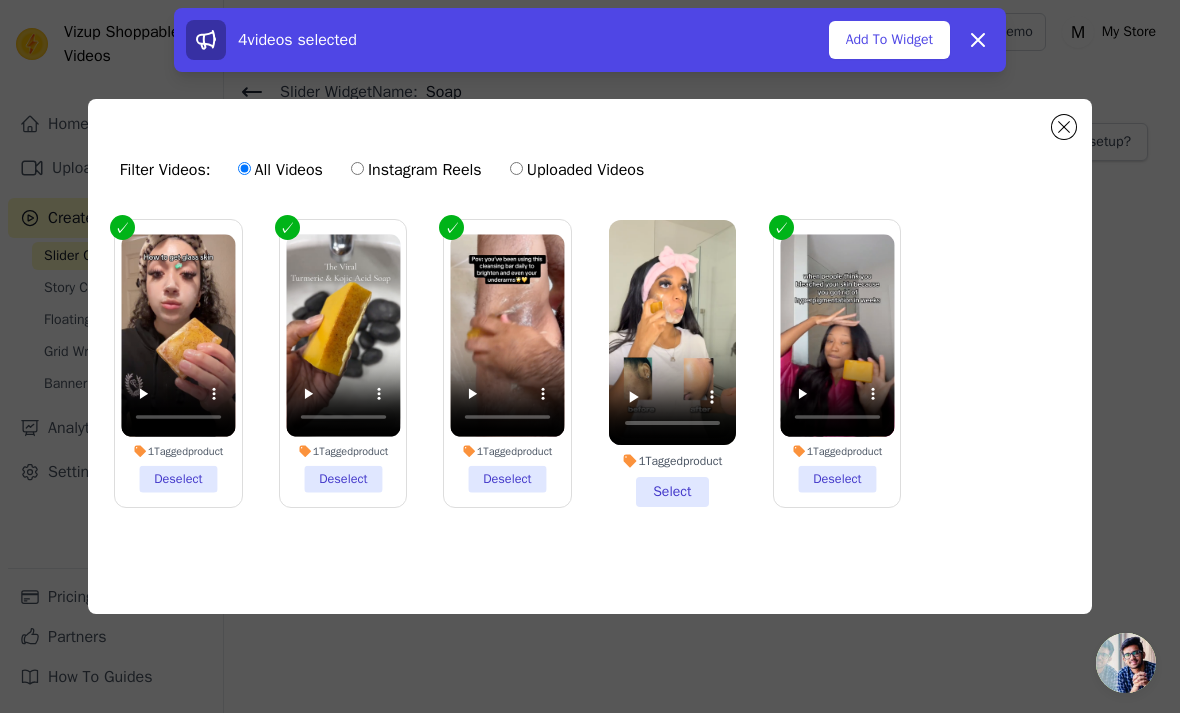 click on "1  Tagged  product     Select" at bounding box center [672, 363] 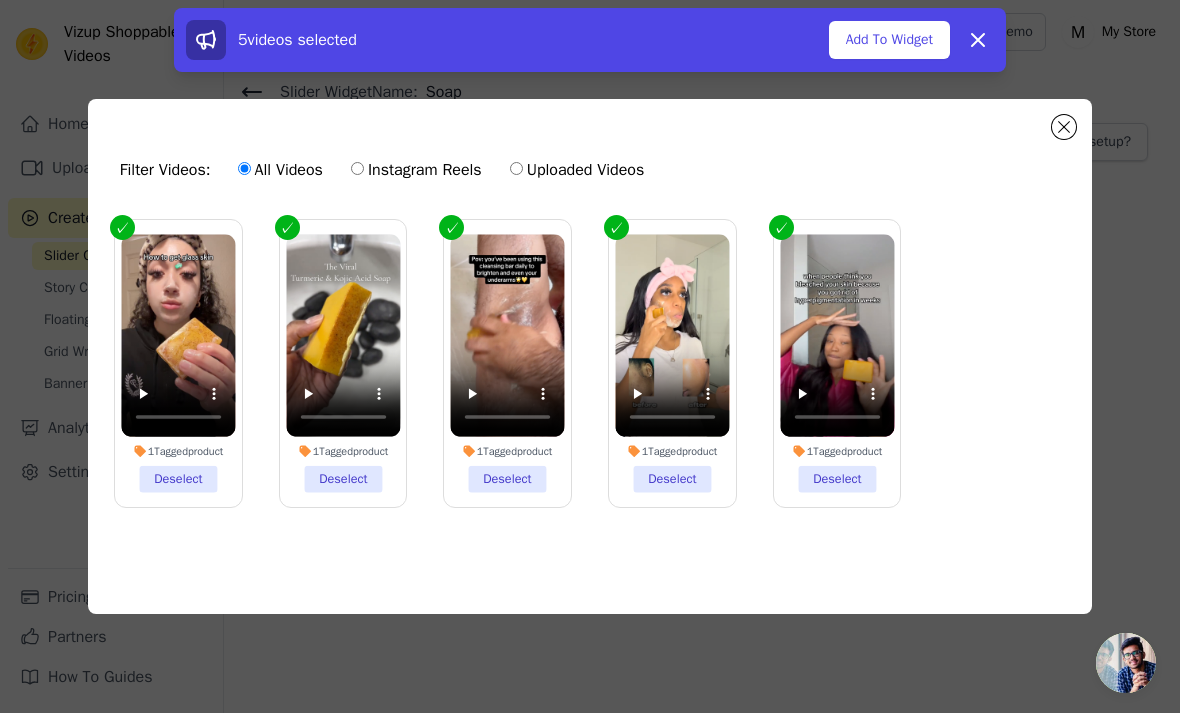 click on "Filter Videos:
All Videos
Instagram Reels
Uploaded Videos               1  Tagged  product     Deselect         1  Tagged  product     Deselect         1  Tagged  product     Deselect         1  Tagged  product     Deselect         1  Tagged  product     Deselect       5  videos selected     Add To Widget   Dismiss" 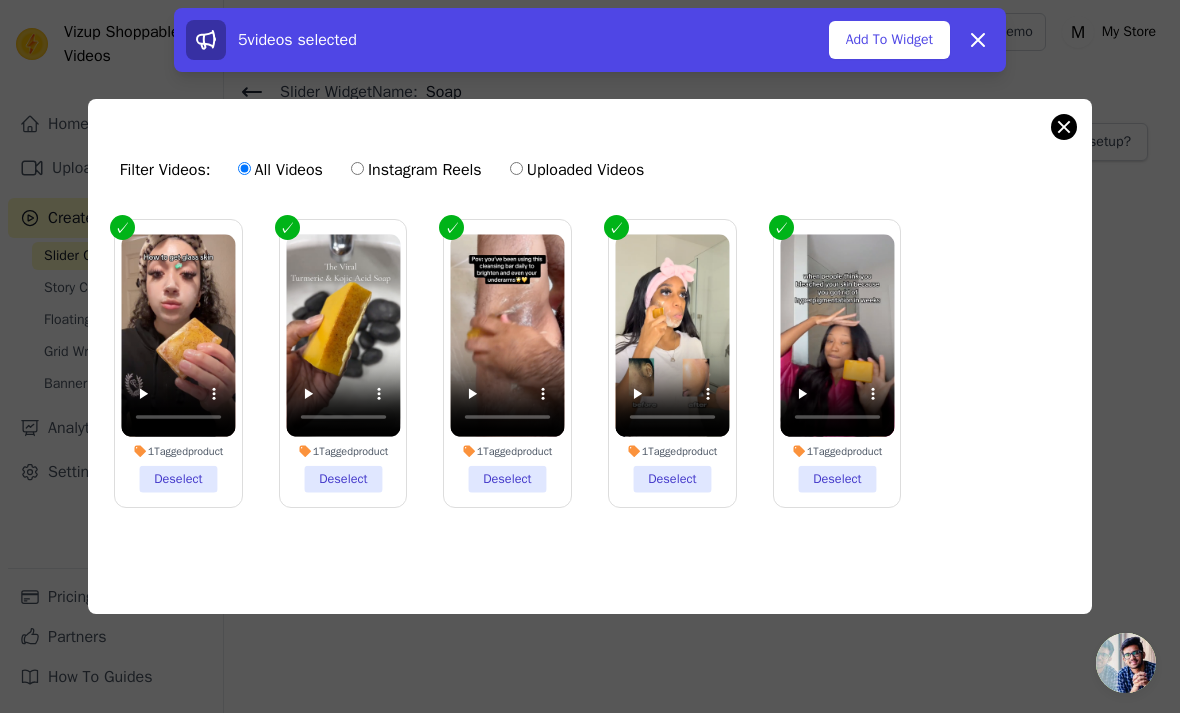 click at bounding box center [1064, 127] 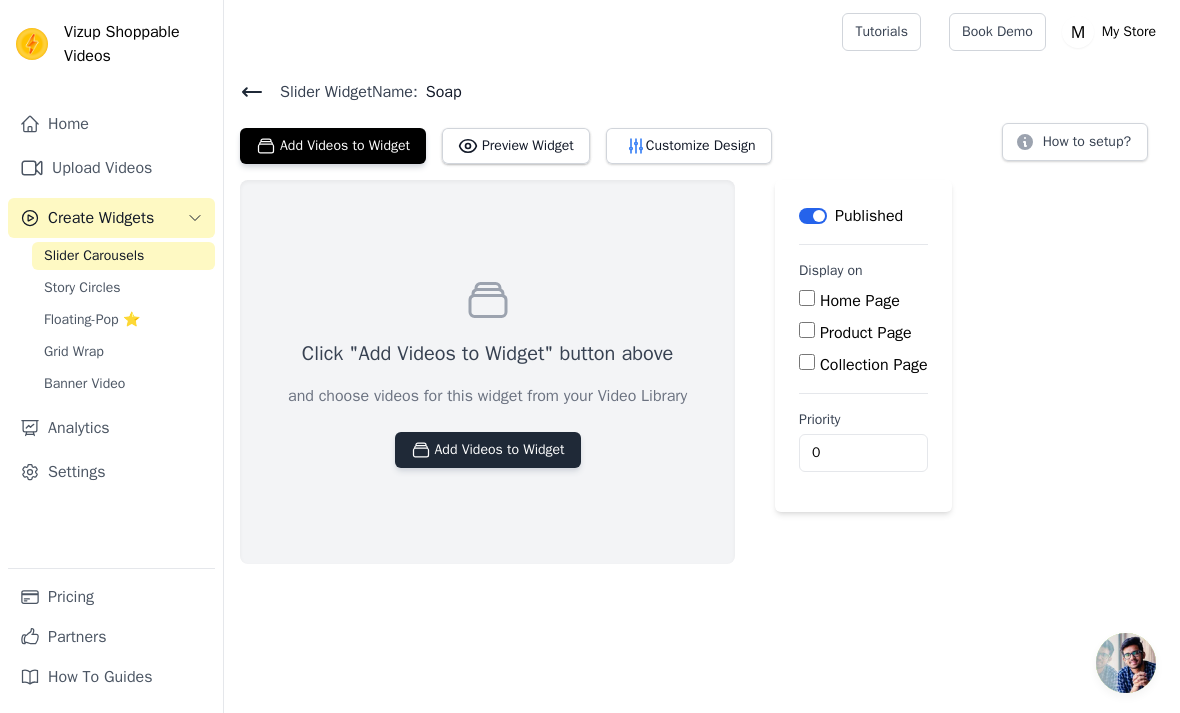 click on "Add Videos to Widget" at bounding box center (488, 450) 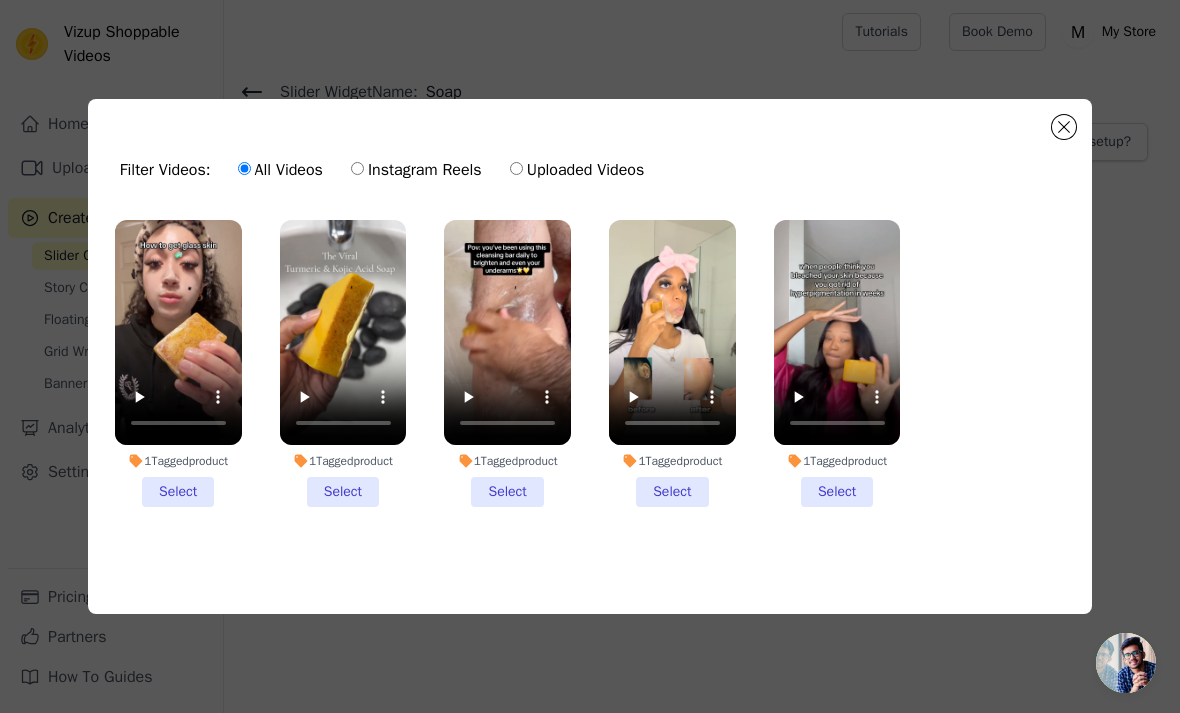 click on "1  Tagged  product     Select" at bounding box center [178, 363] 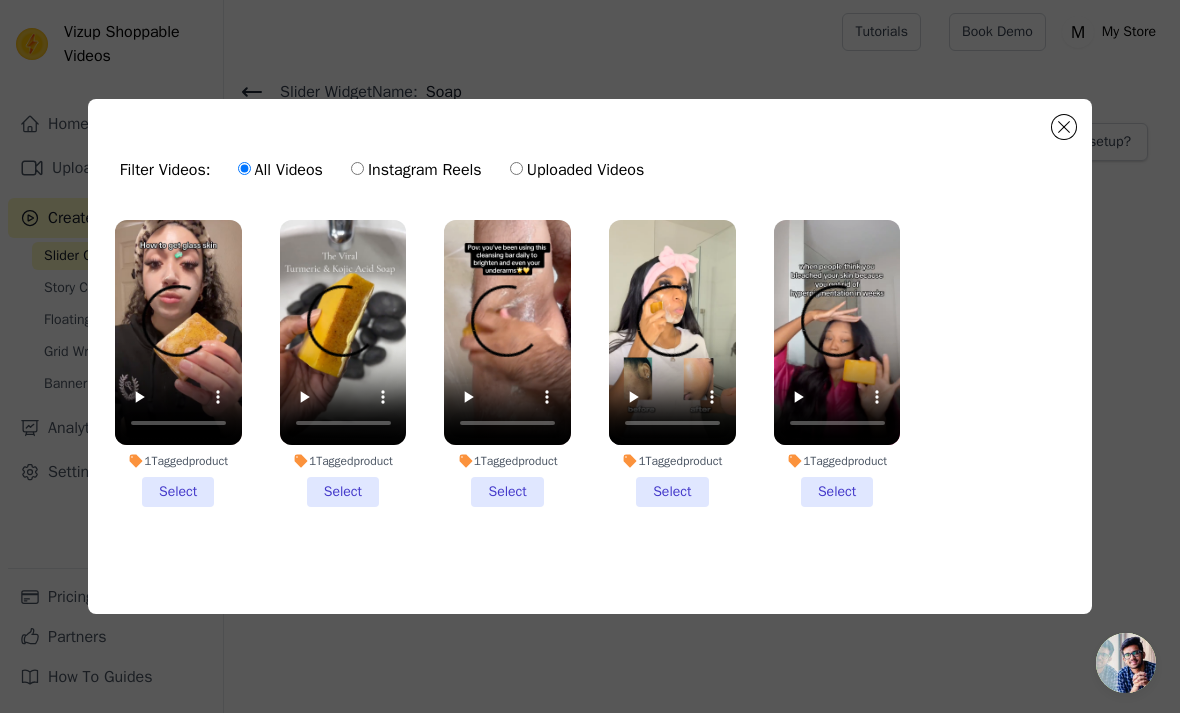 click on "1  Tagged  product     Select" at bounding box center [0, 0] 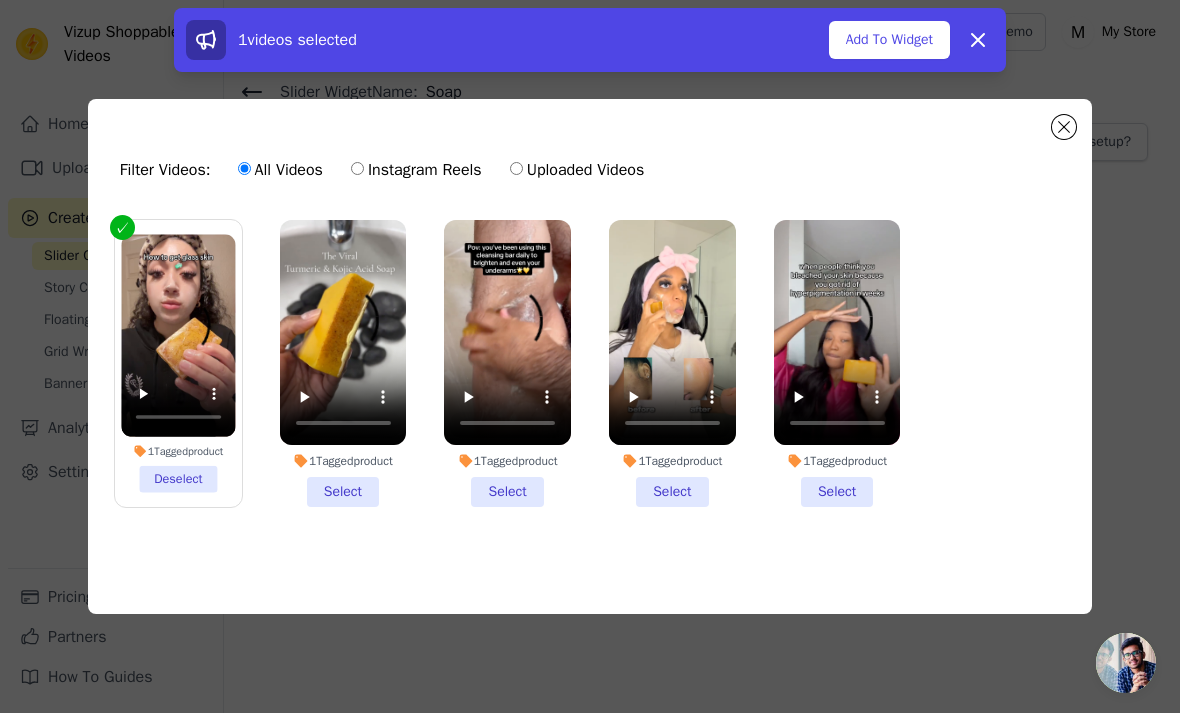 click on "1  Tagged  product     Select" at bounding box center [343, 363] 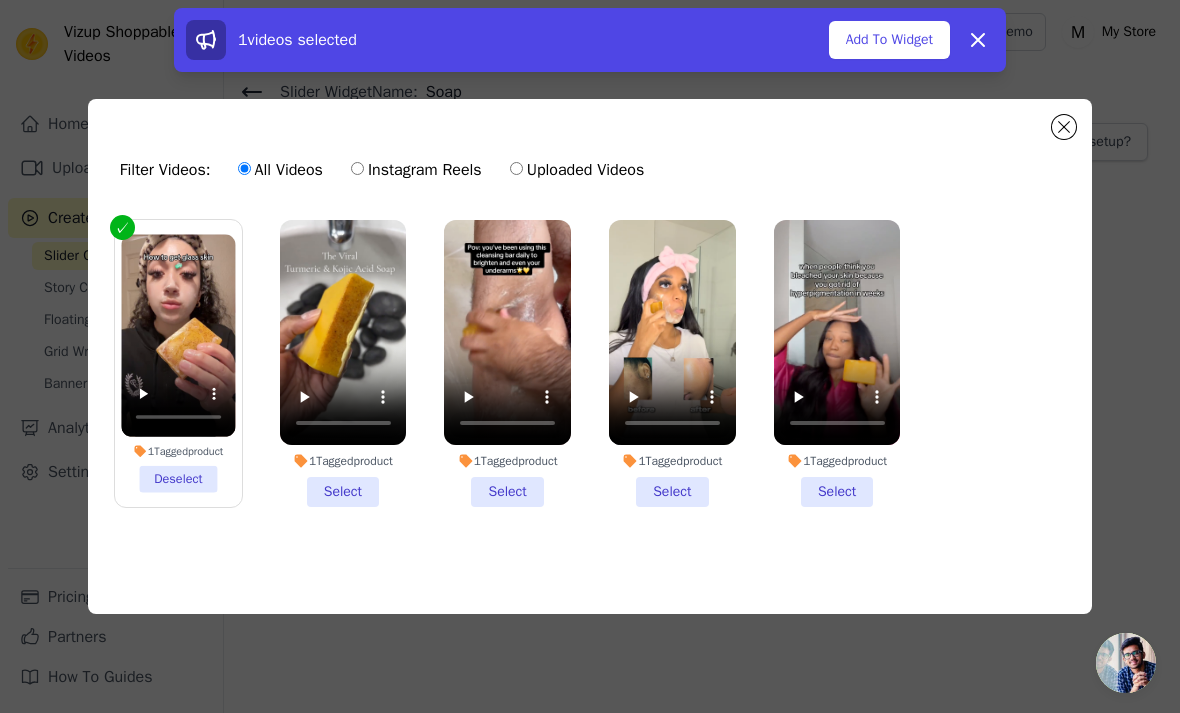 click on "1  Tagged  product     Select" at bounding box center [0, 0] 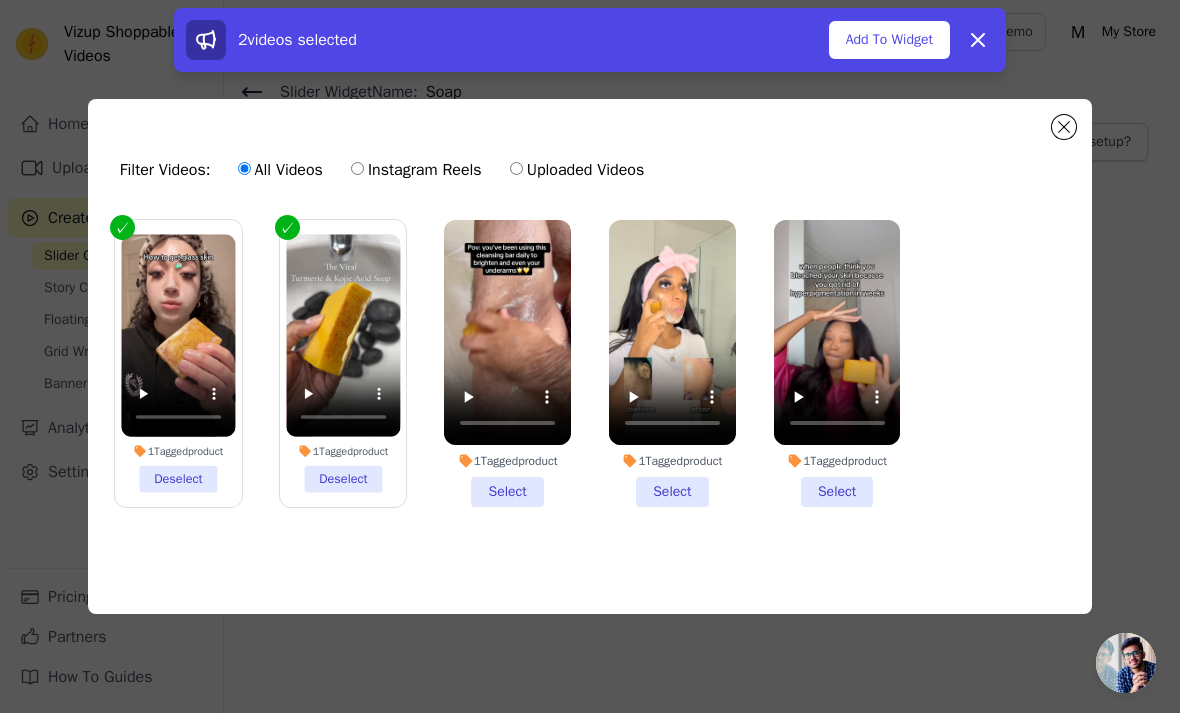 click on "1  Tagged  product" at bounding box center [507, 461] 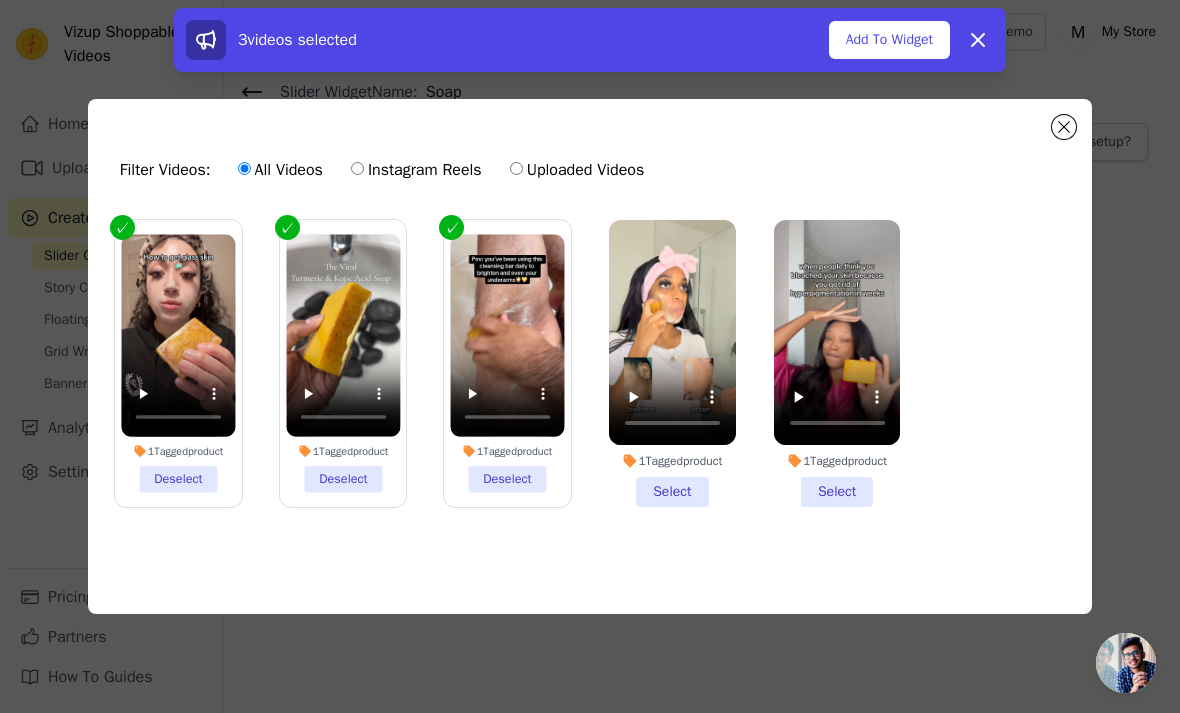 click on "1  Tagged  product     Deselect" at bounding box center (508, 363) 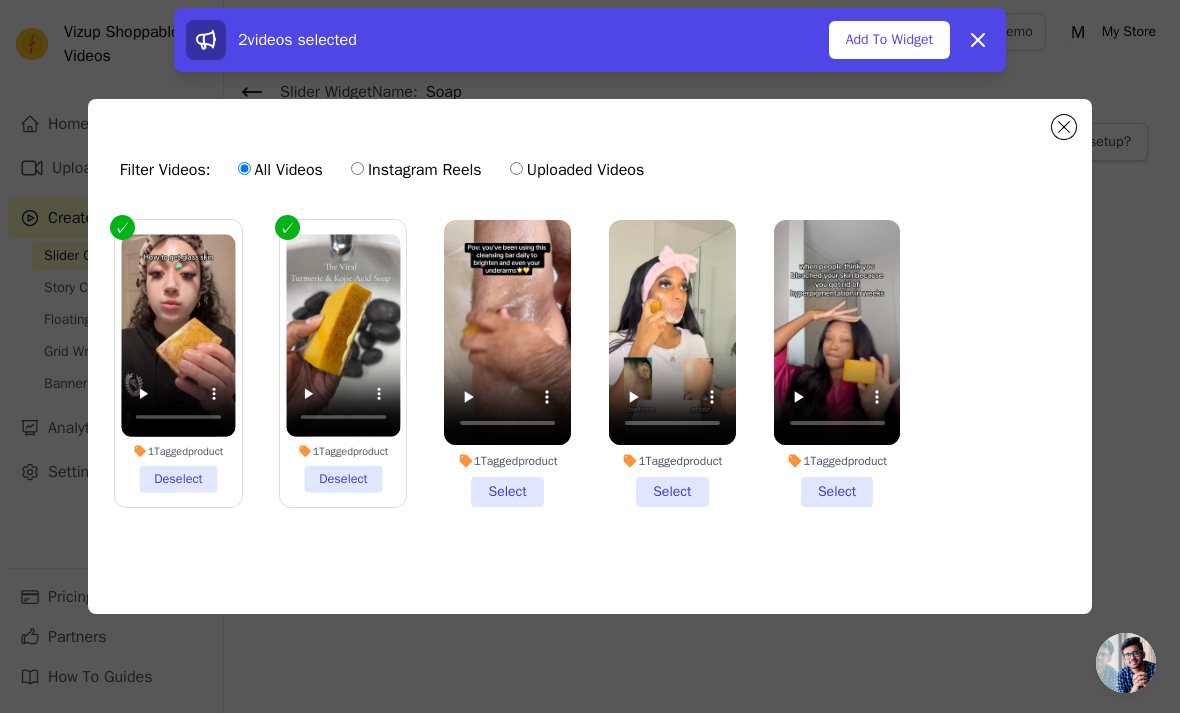 click on "1  Tagged  product     Select" at bounding box center (507, 363) 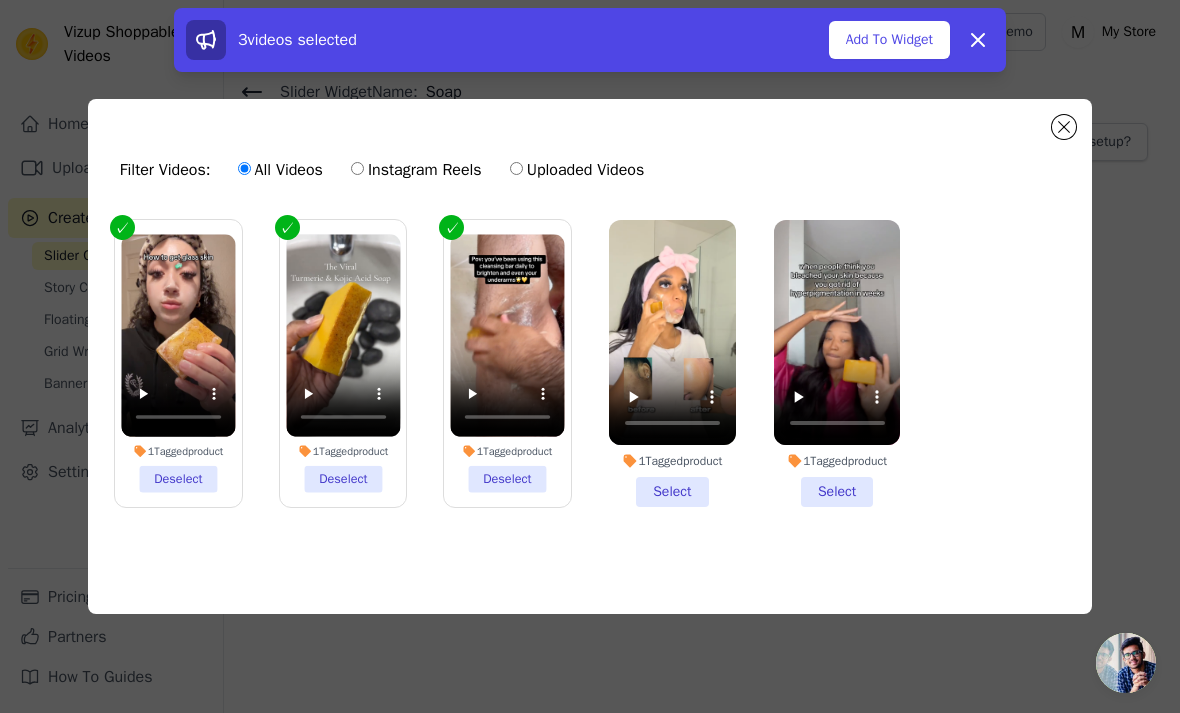 click on "1  Tagged  product     Select" at bounding box center (672, 363) 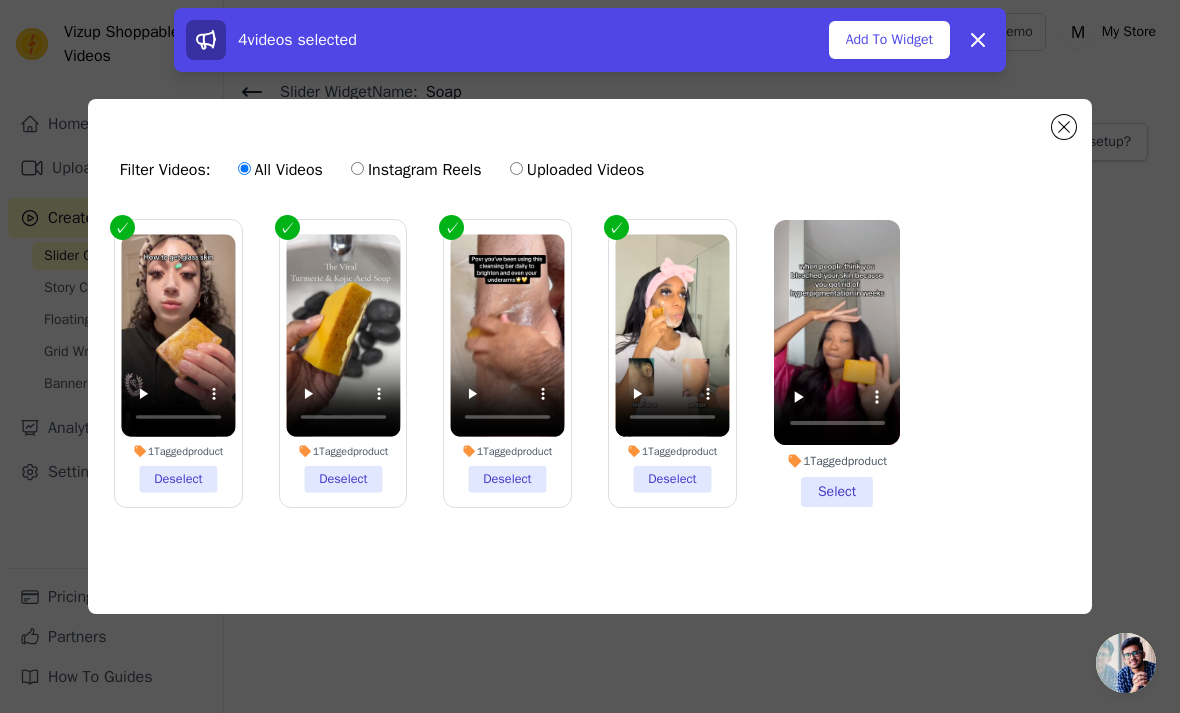 click on "1  Tagged  product     Select" at bounding box center [837, 363] 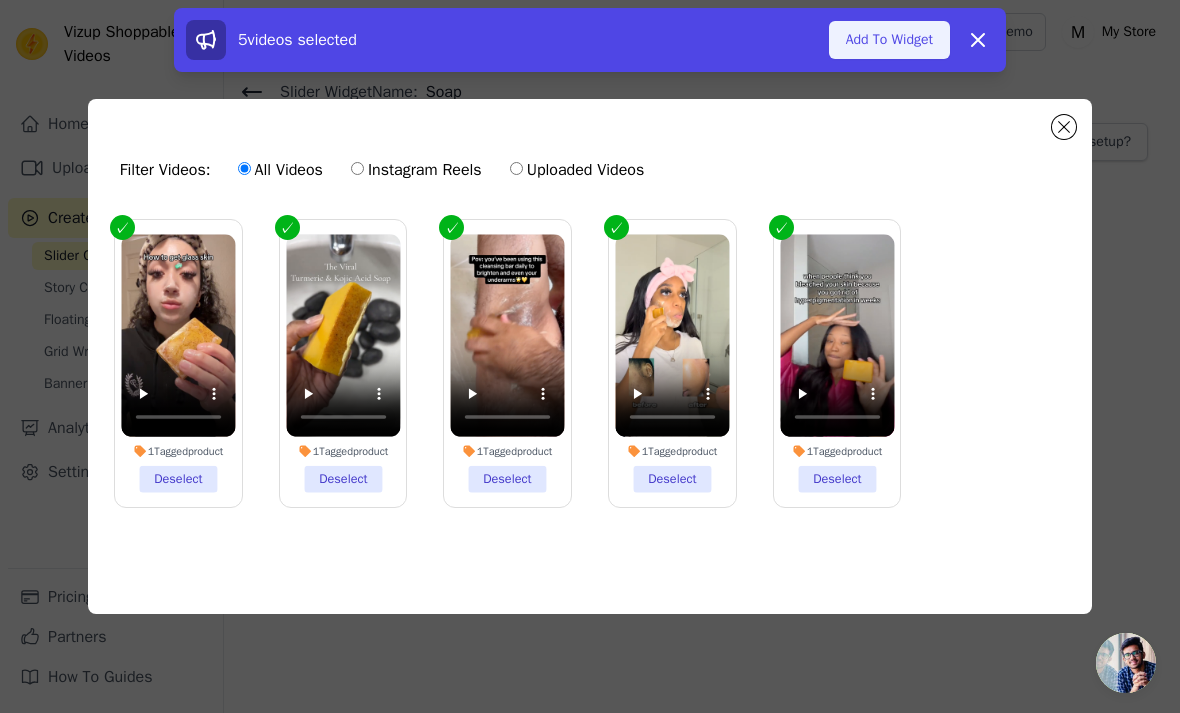 click on "Add To Widget" at bounding box center (889, 40) 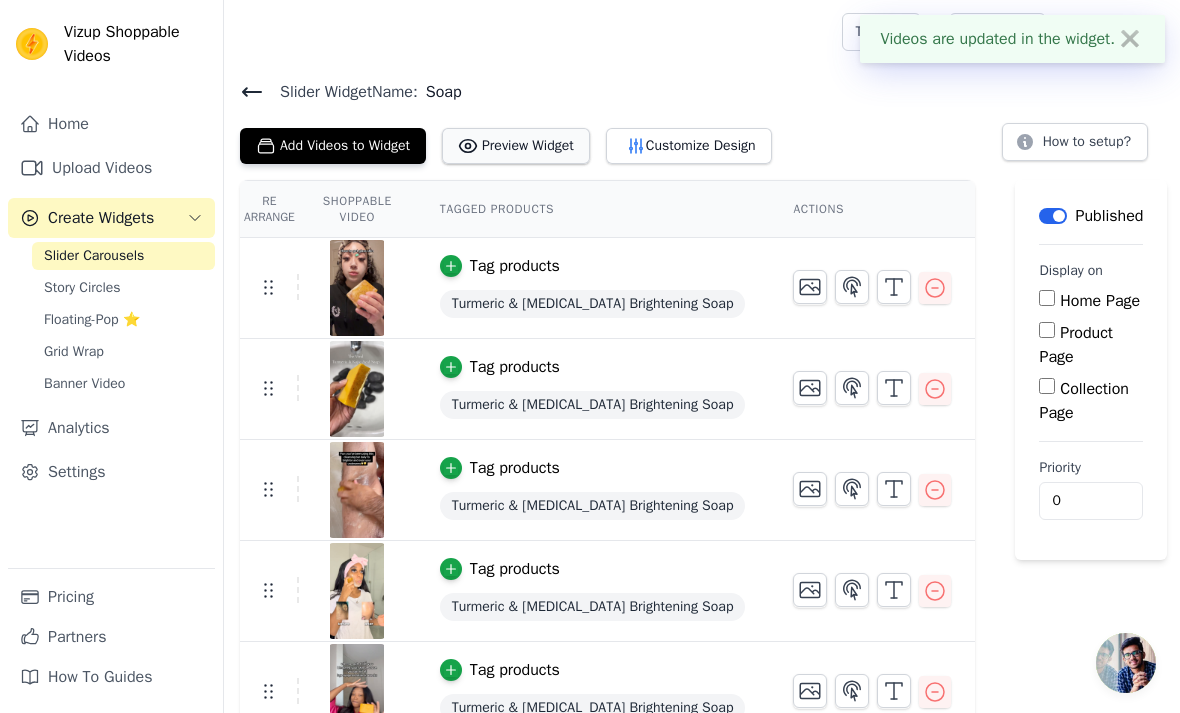click on "Preview Widget" at bounding box center (516, 146) 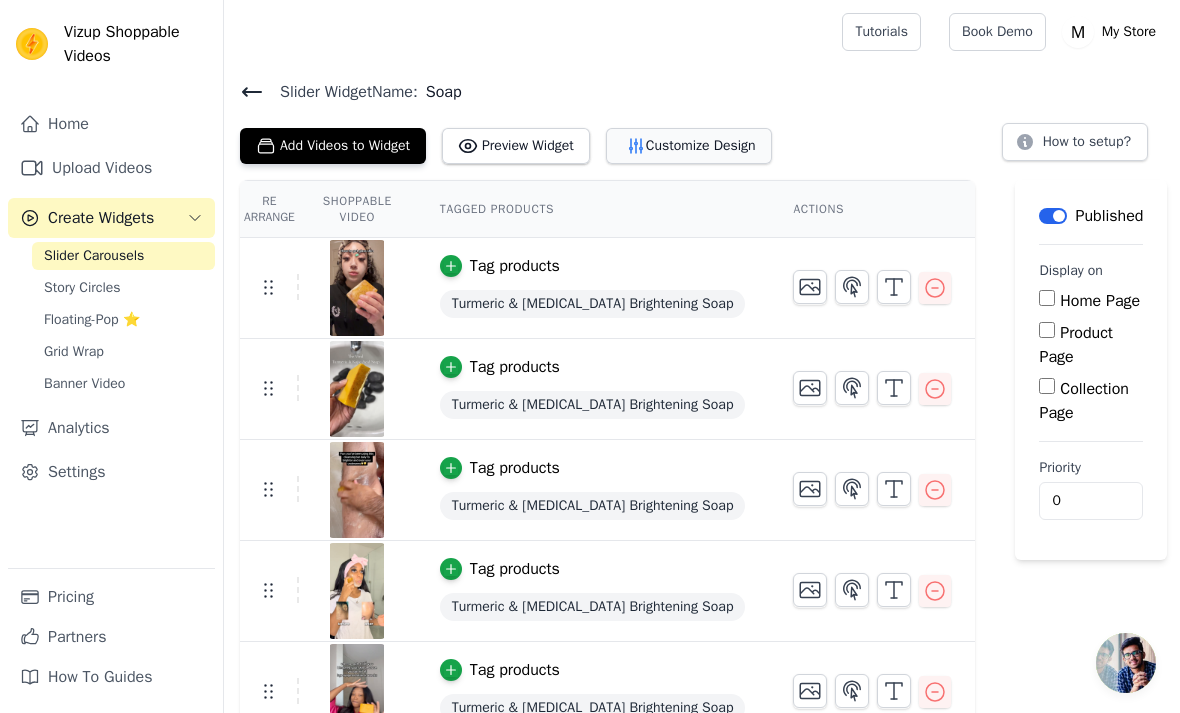 click on "Customize Design" at bounding box center (689, 146) 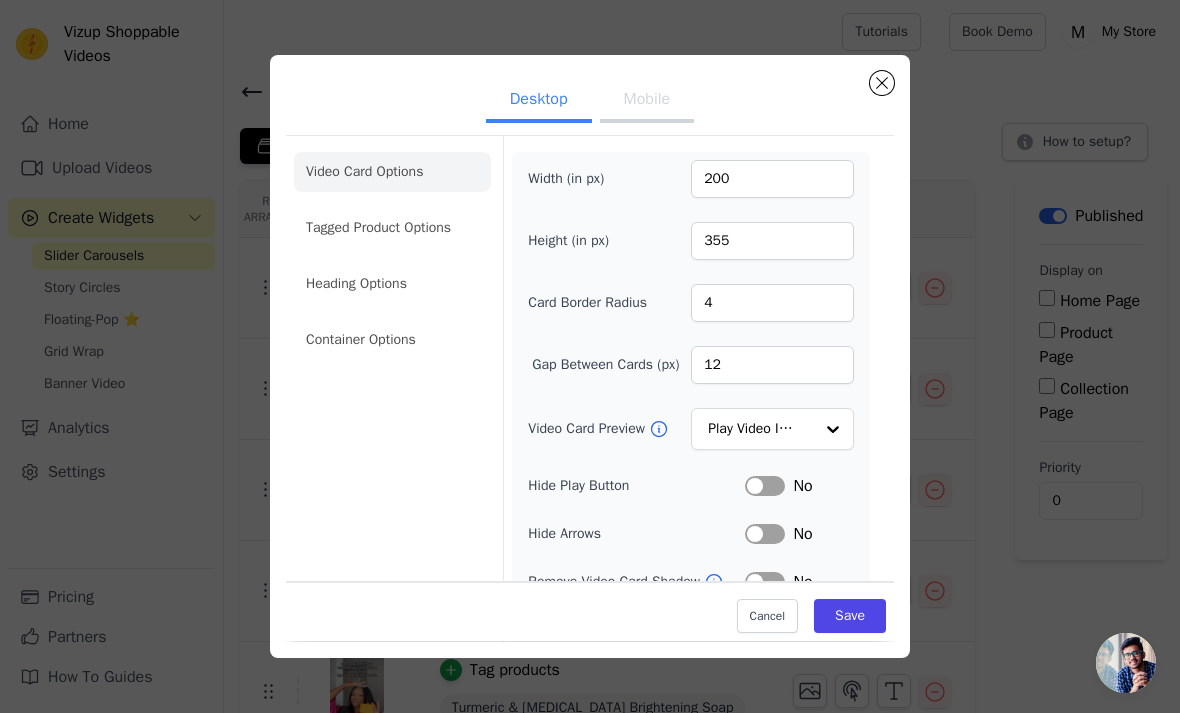 scroll, scrollTop: 0, scrollLeft: 0, axis: both 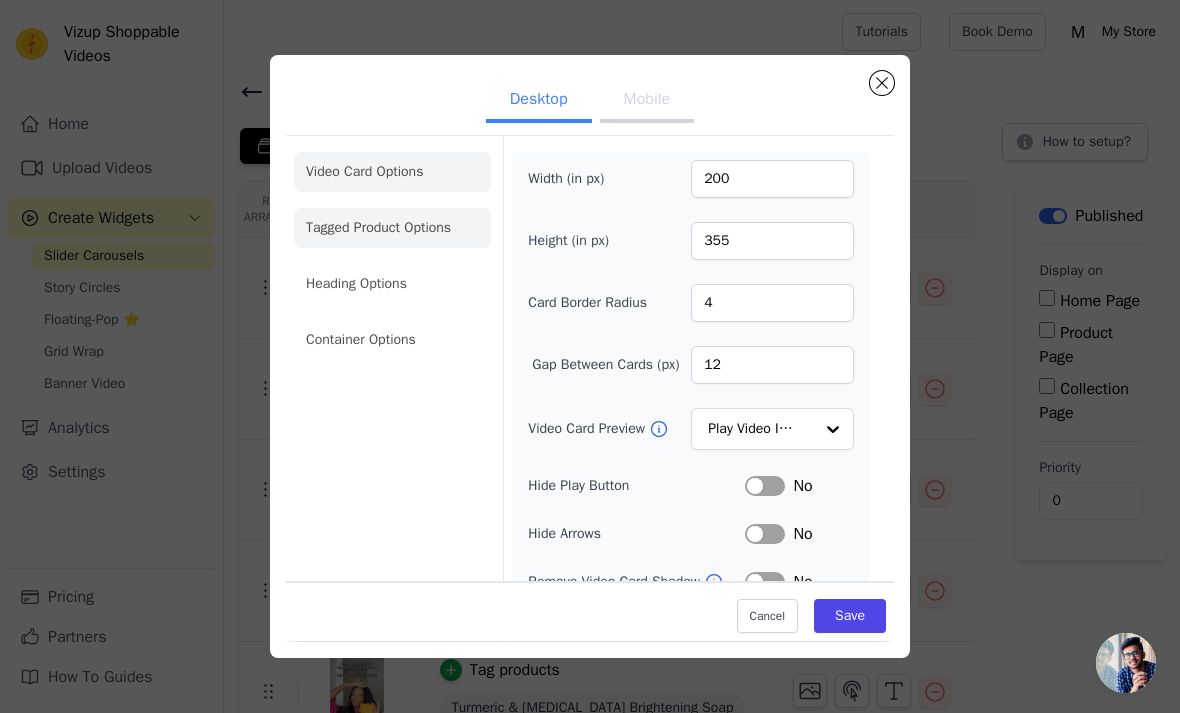 click on "Tagged Product Options" 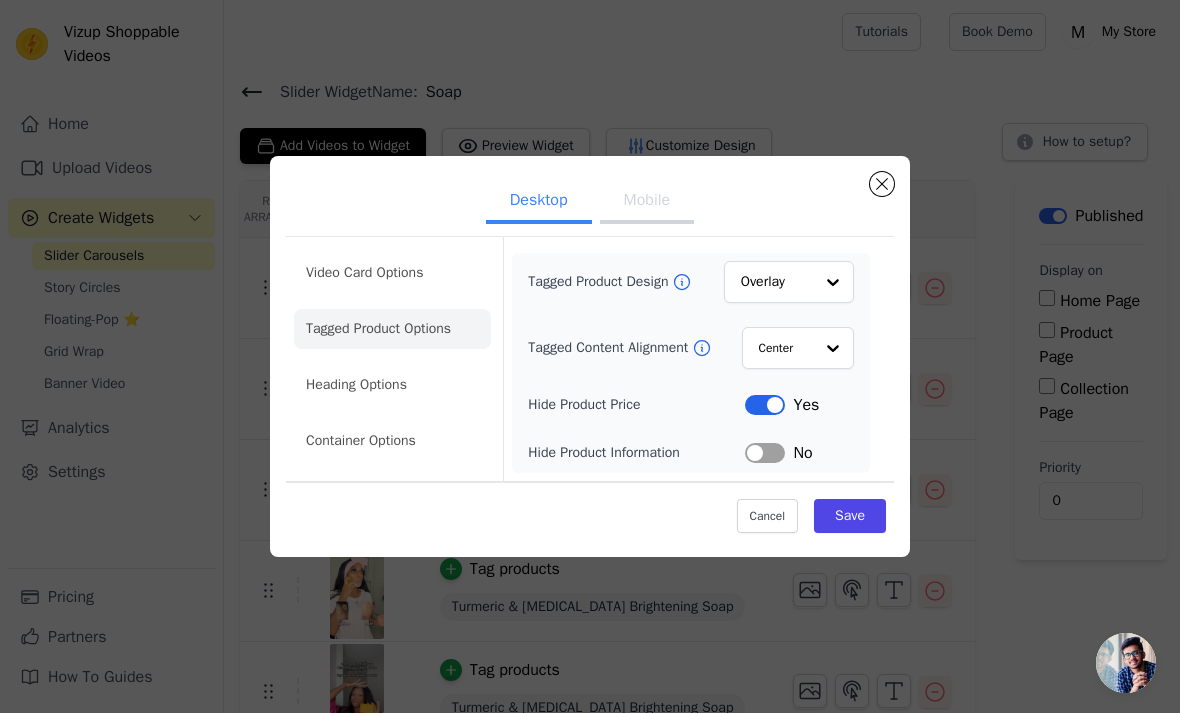 click on "Label" at bounding box center [765, 453] 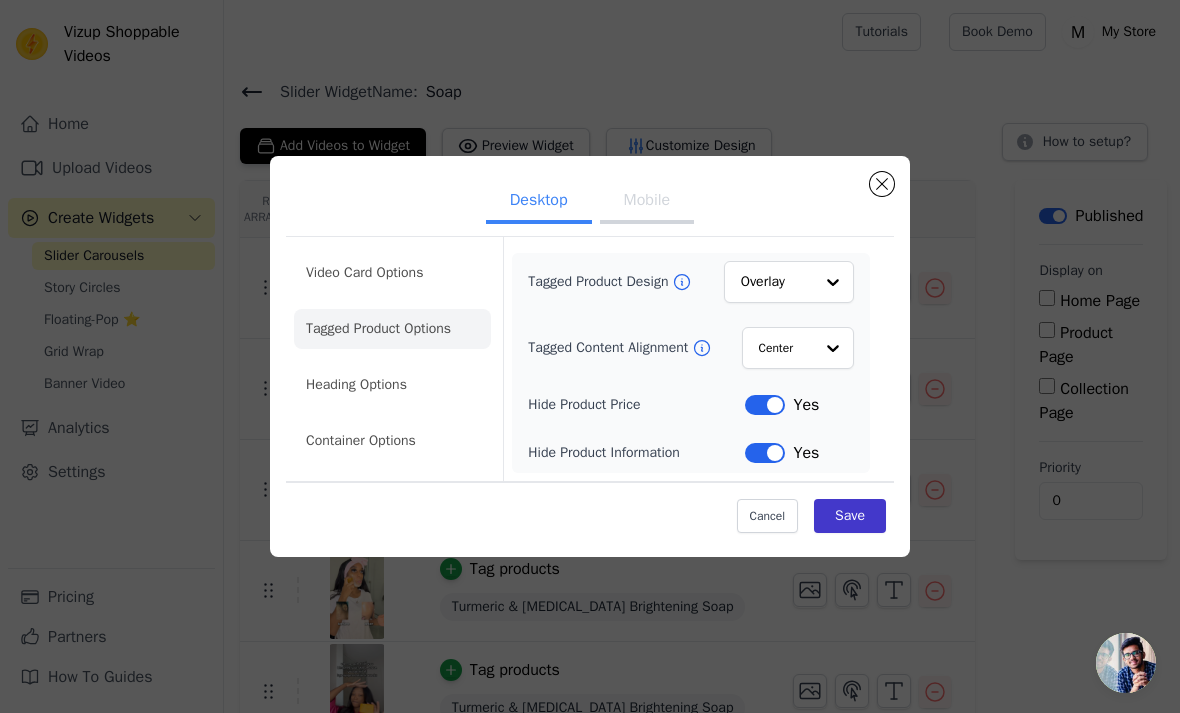 click on "Save" at bounding box center (850, 516) 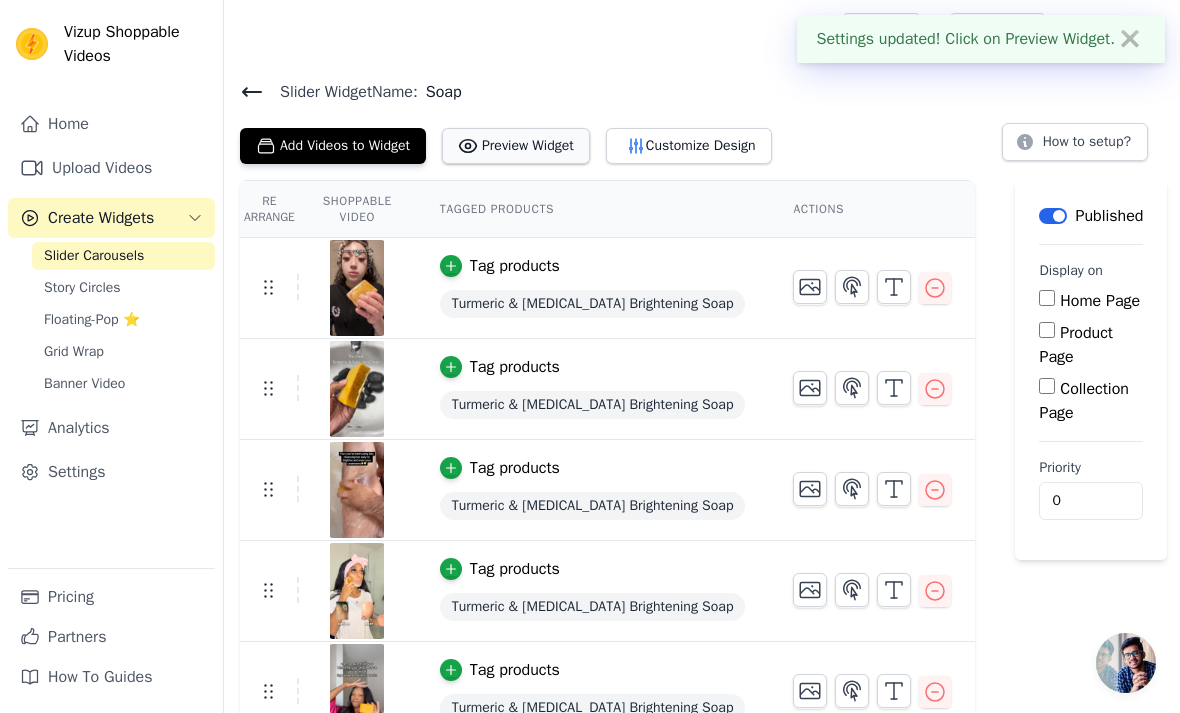 click on "Preview Widget" at bounding box center [516, 146] 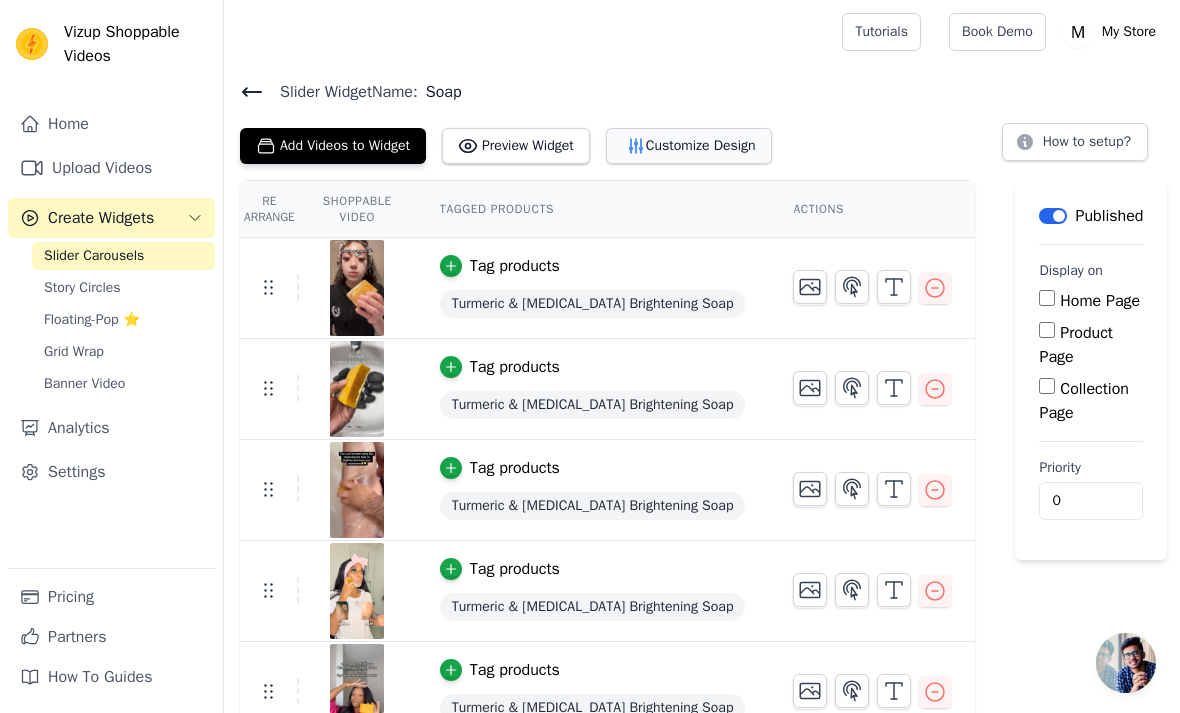 click 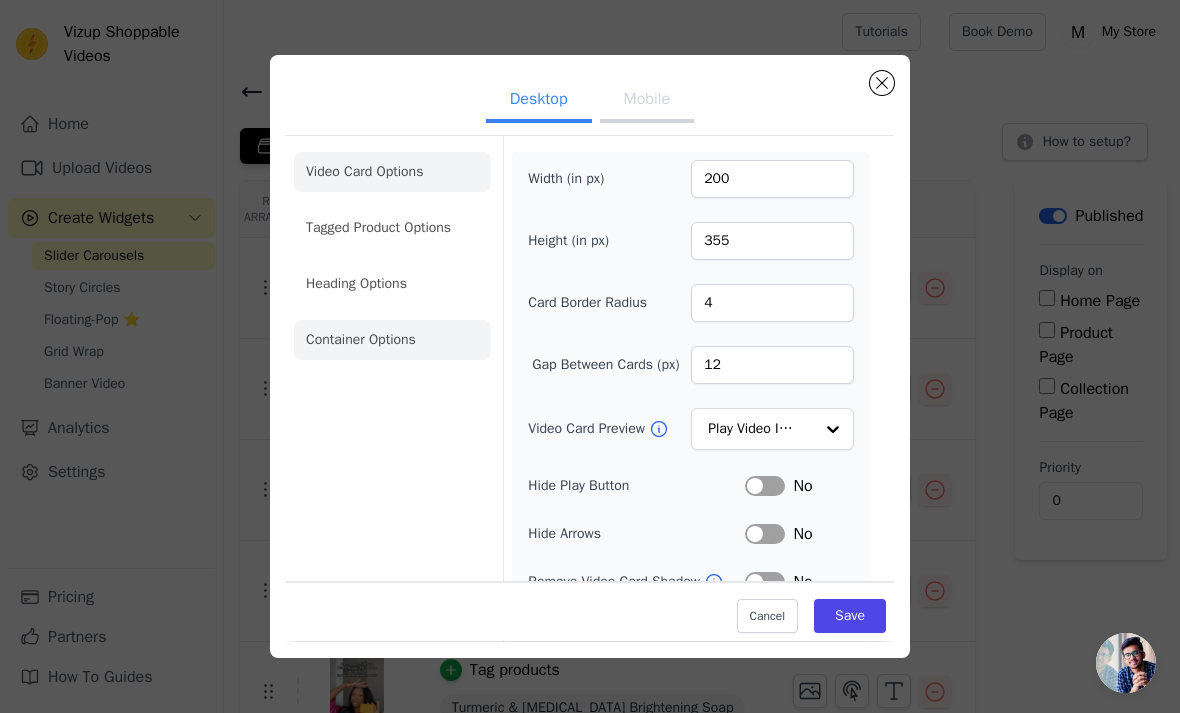 click on "Container Options" 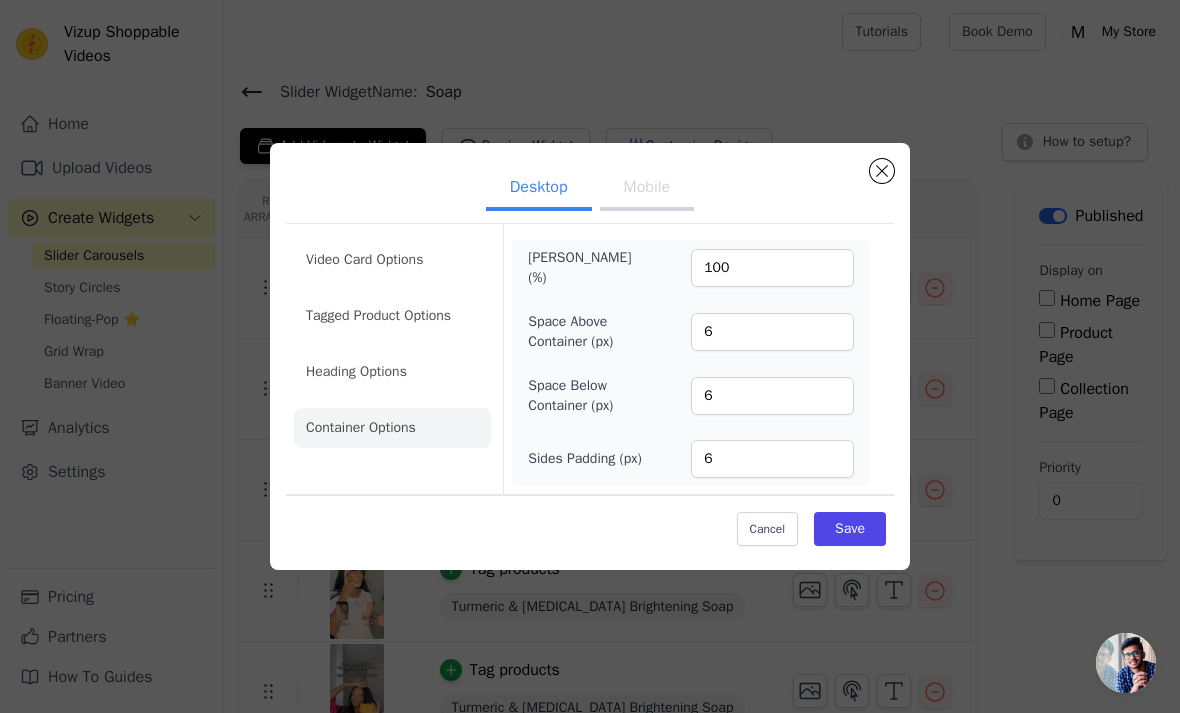 click on "Mobile" at bounding box center [647, 189] 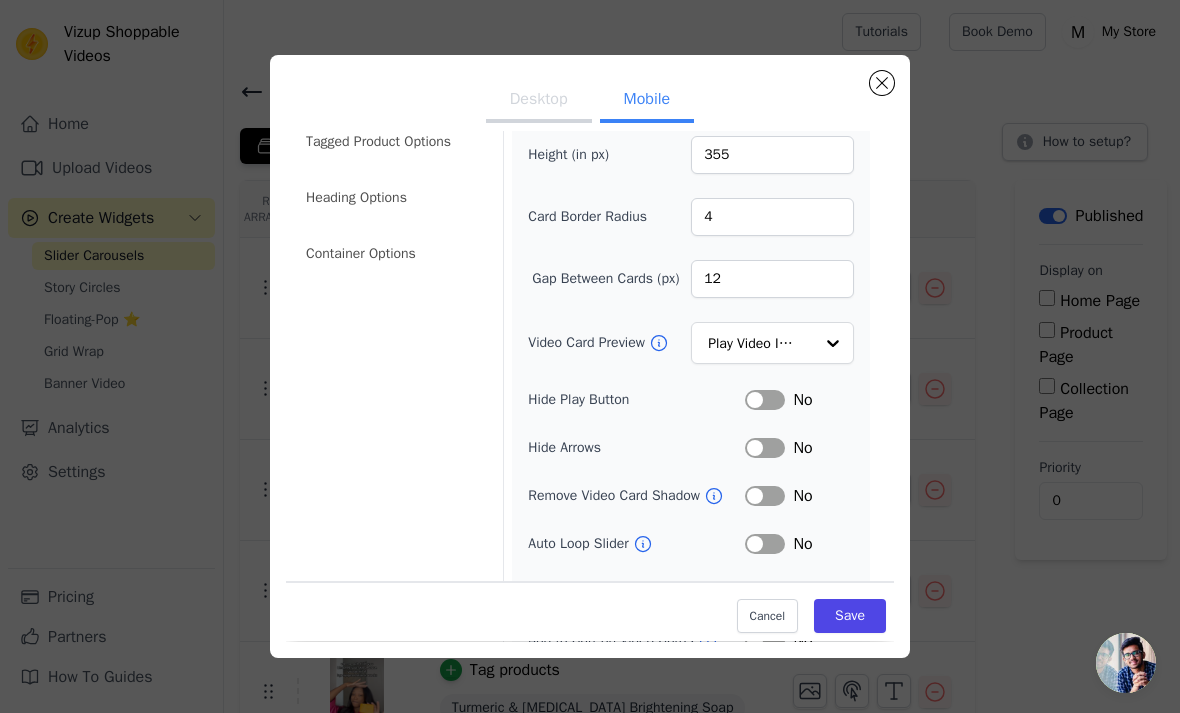 scroll, scrollTop: 88, scrollLeft: 0, axis: vertical 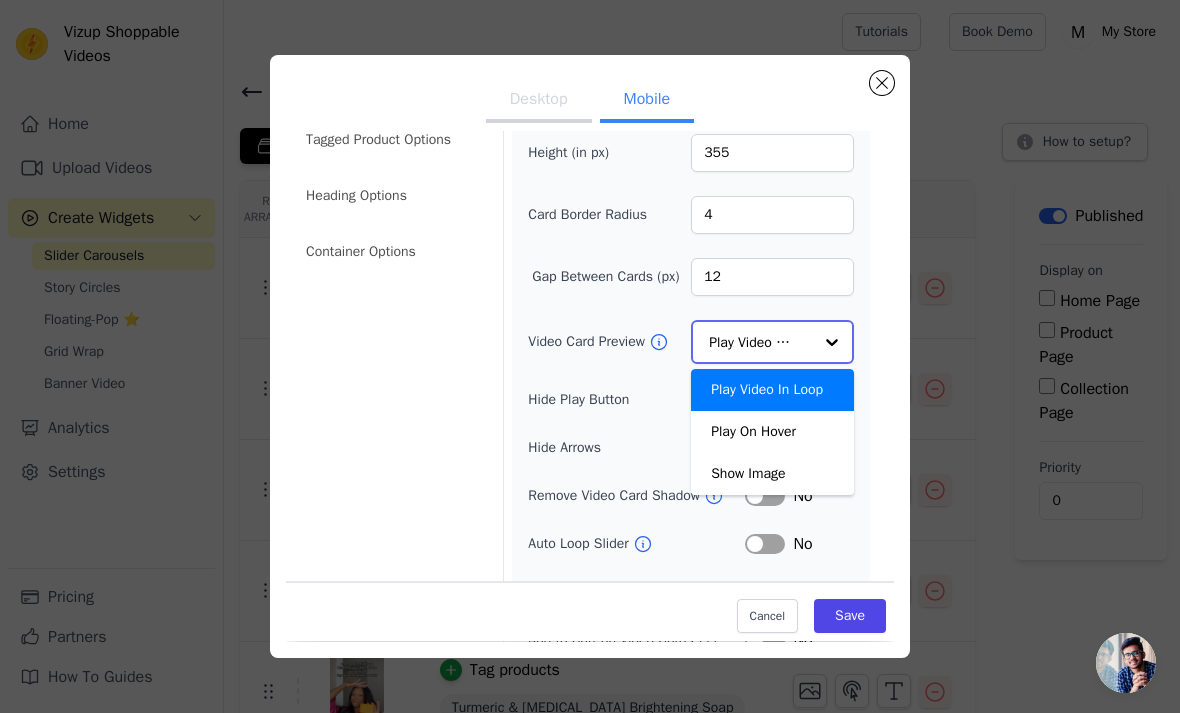 click on "Video Card Preview" 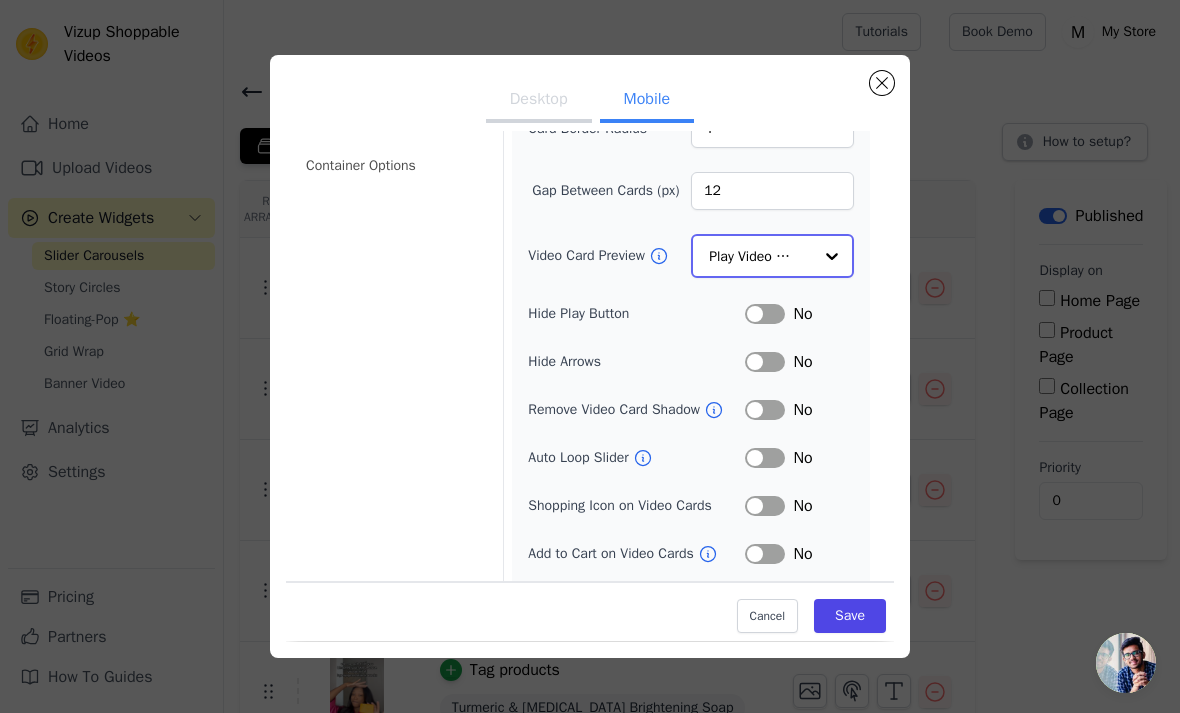 scroll, scrollTop: 173, scrollLeft: 0, axis: vertical 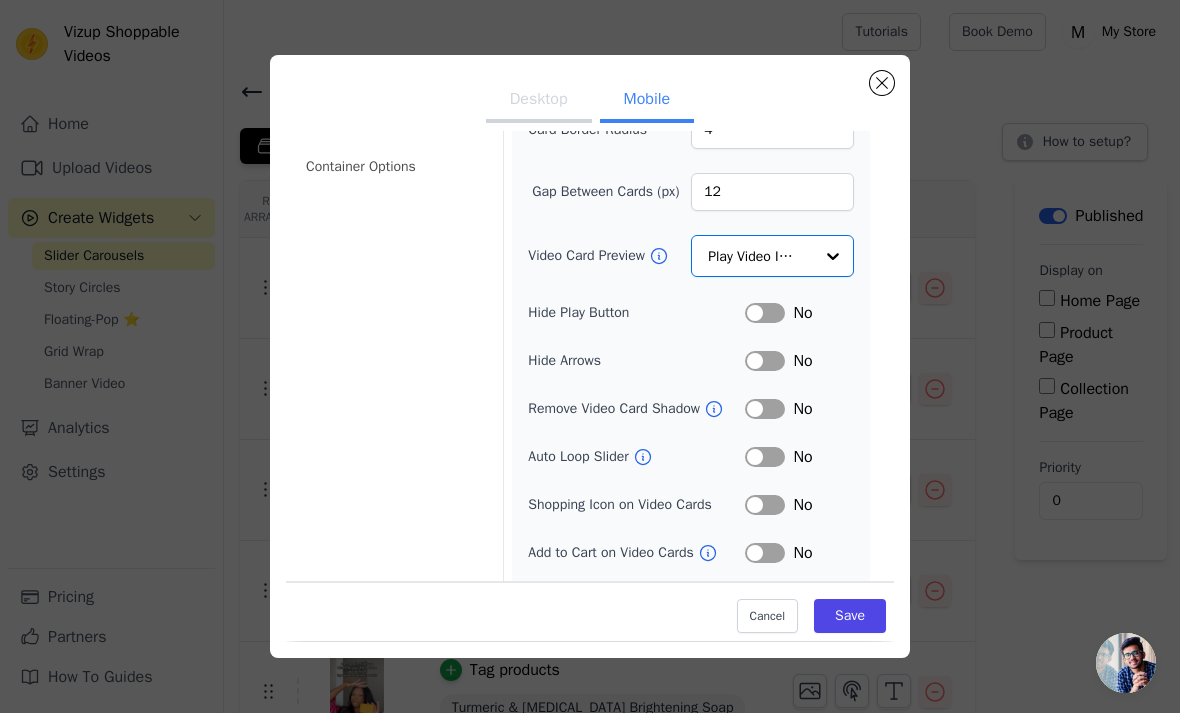 click on "Desktop" at bounding box center [539, 101] 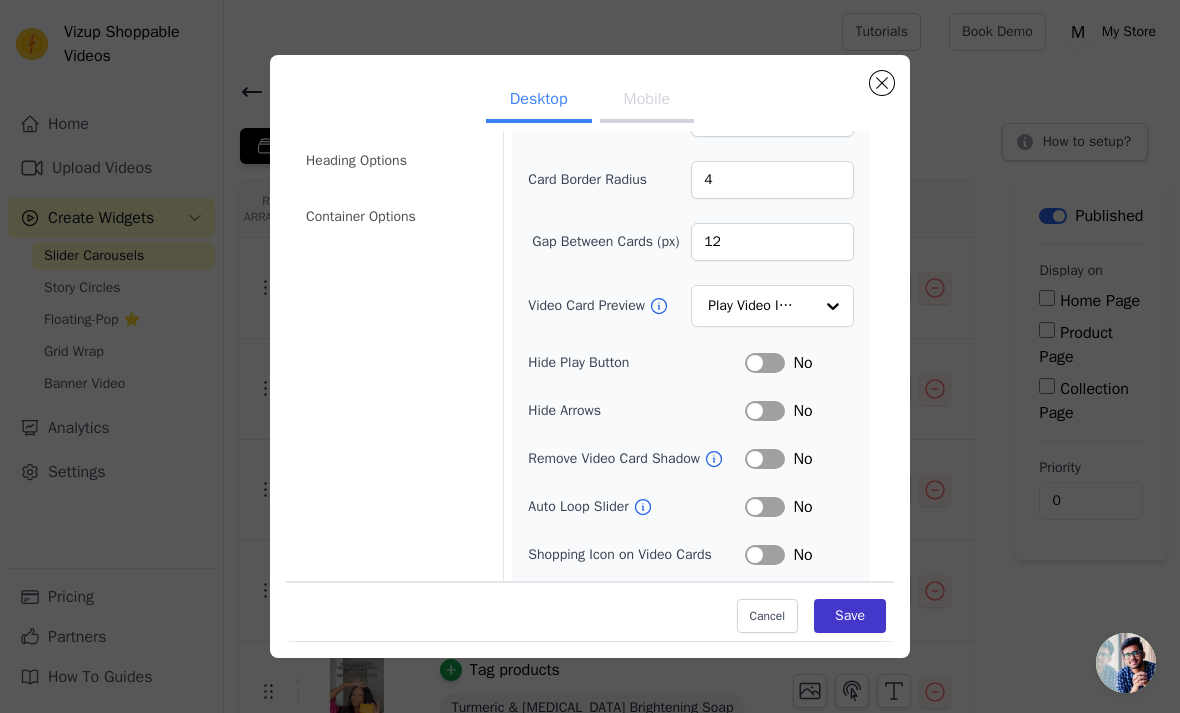 click on "Save" at bounding box center (850, 617) 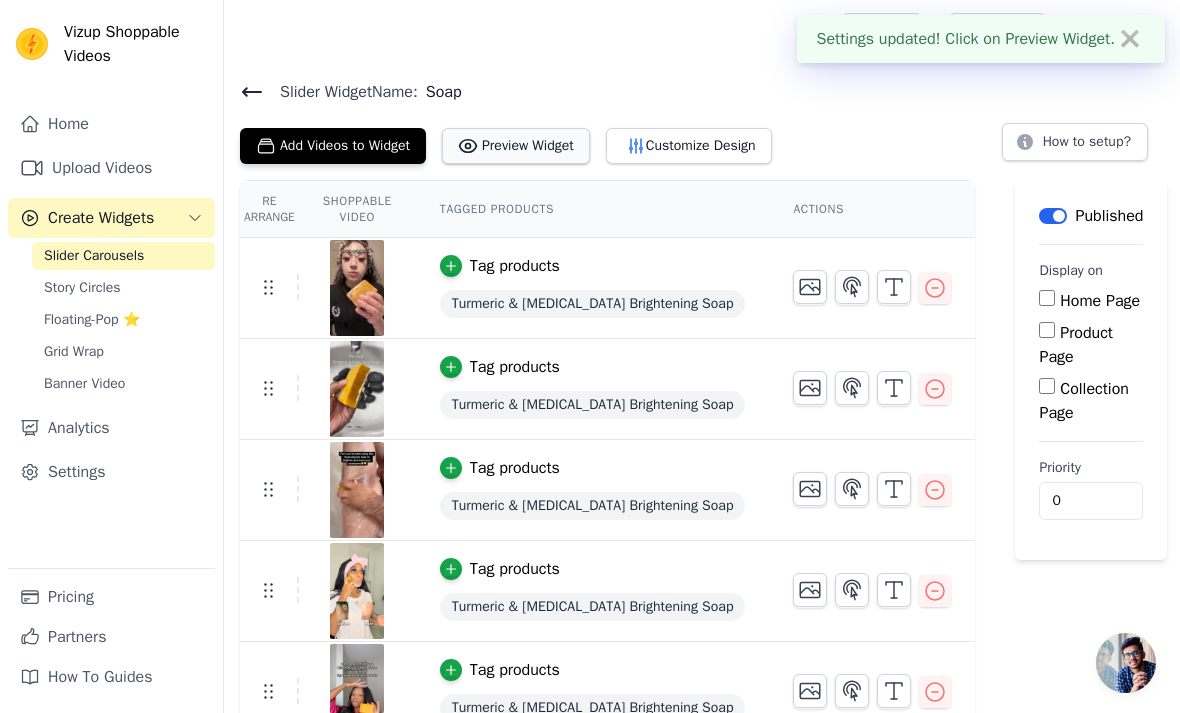 click on "Preview Widget" at bounding box center (516, 146) 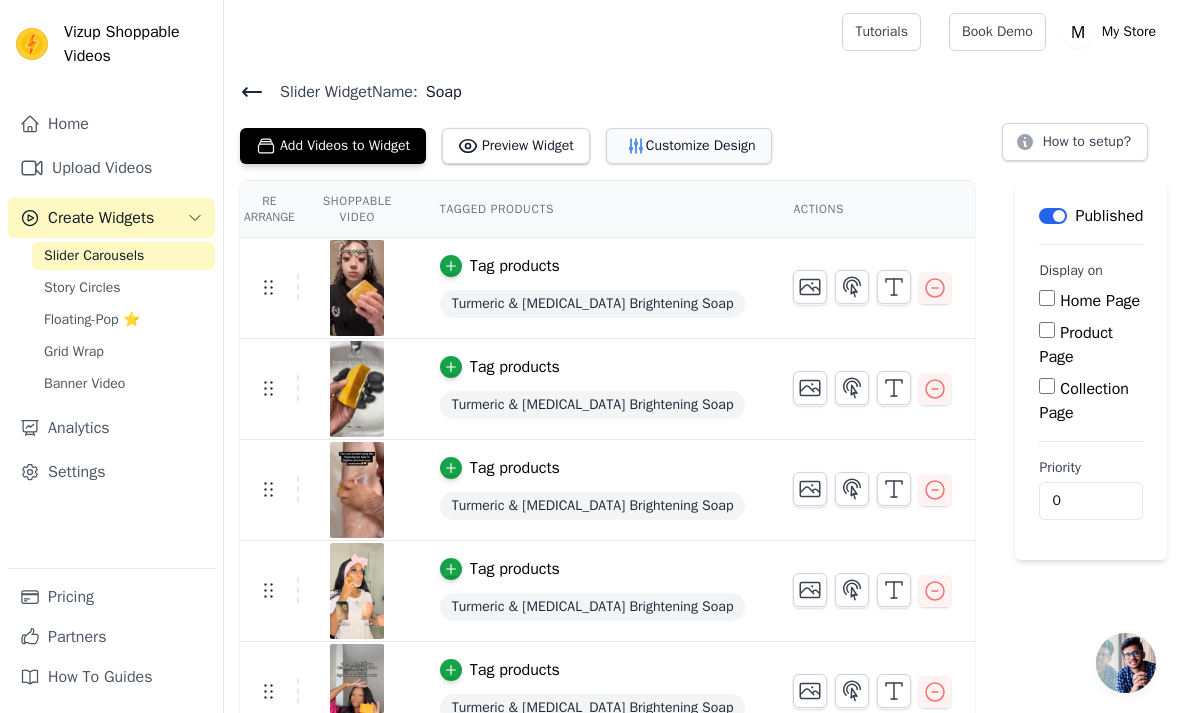 click on "Customize Design" at bounding box center (689, 146) 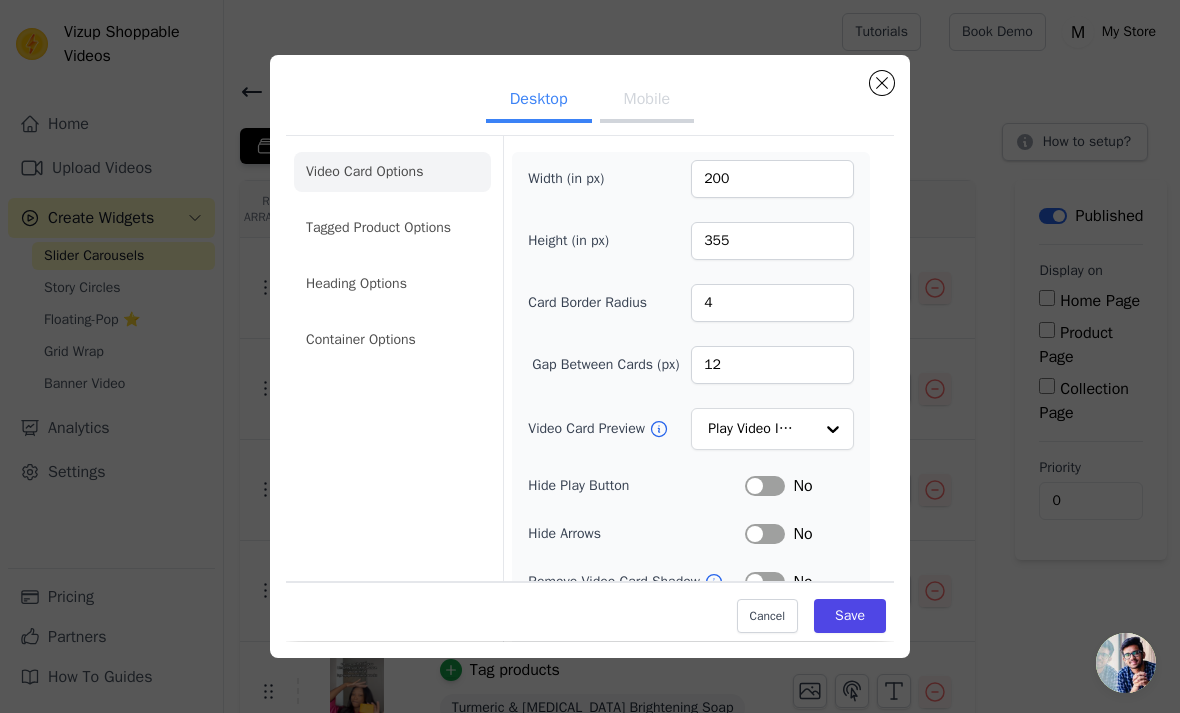 scroll, scrollTop: 0, scrollLeft: 0, axis: both 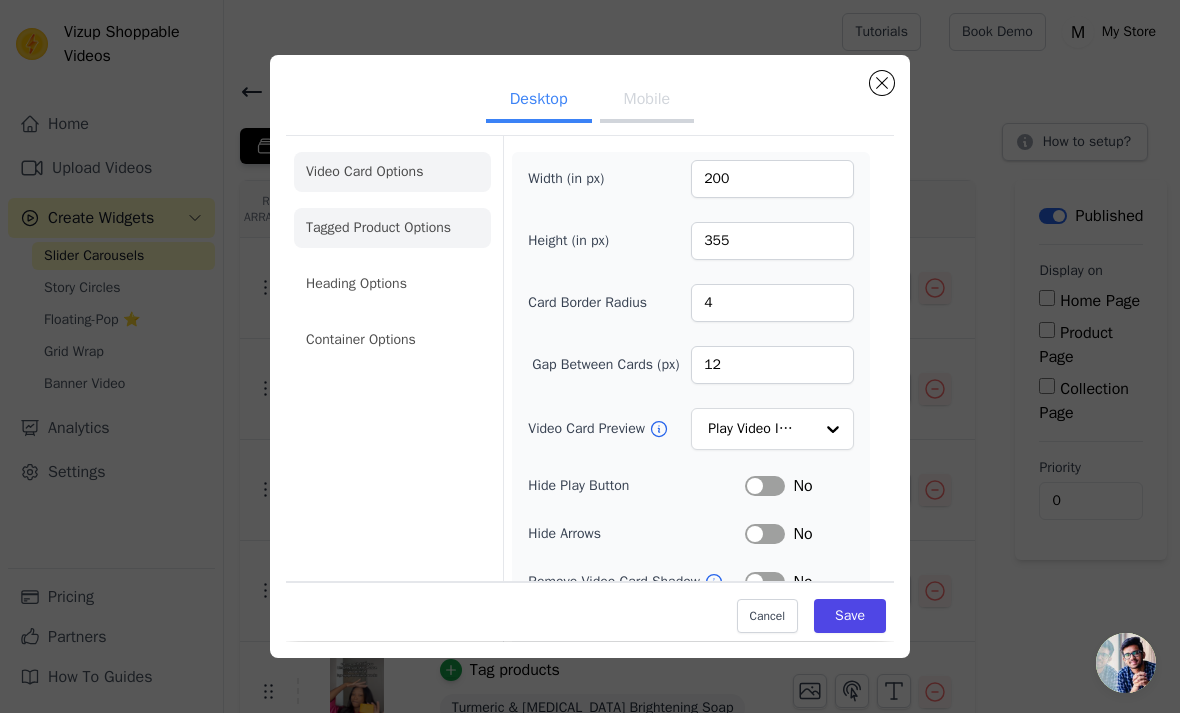 click on "Tagged Product Options" 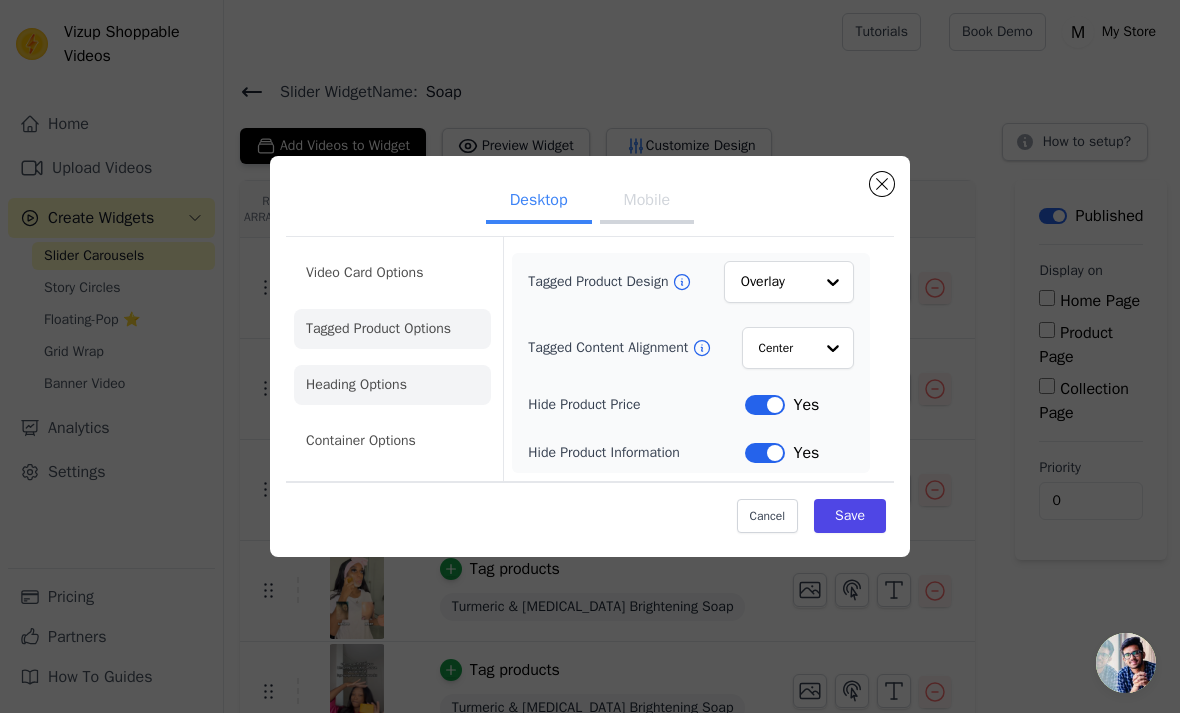 click on "Heading Options" 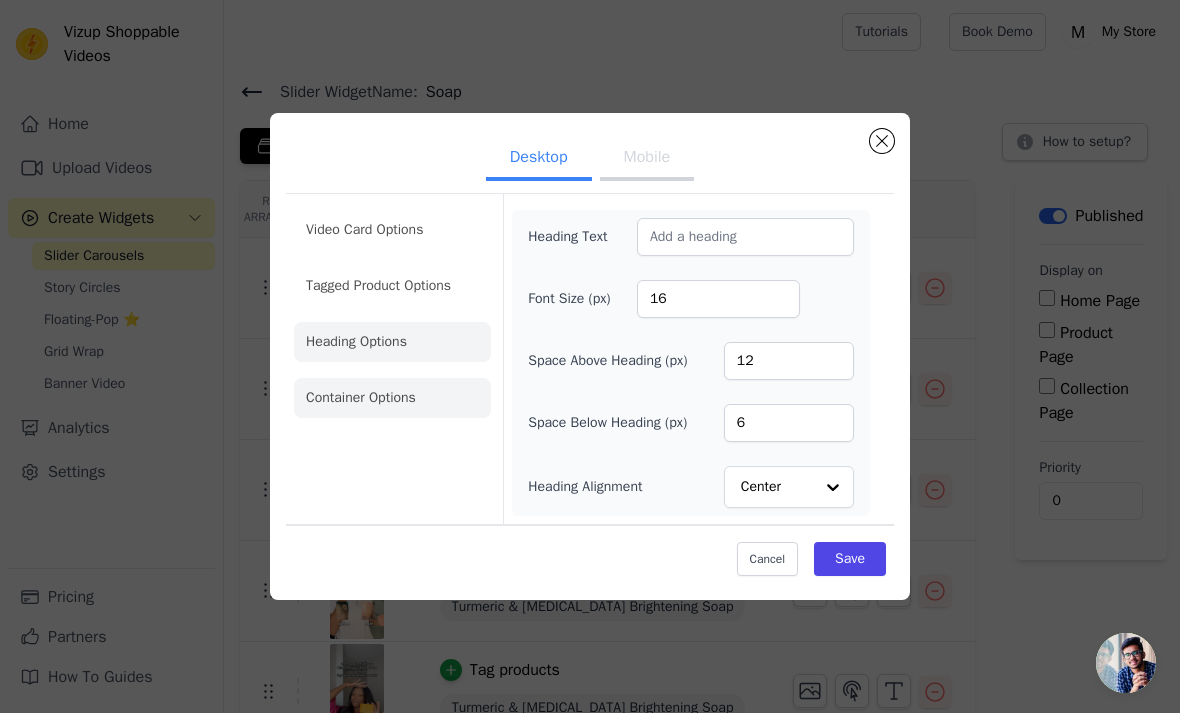 click on "Container Options" 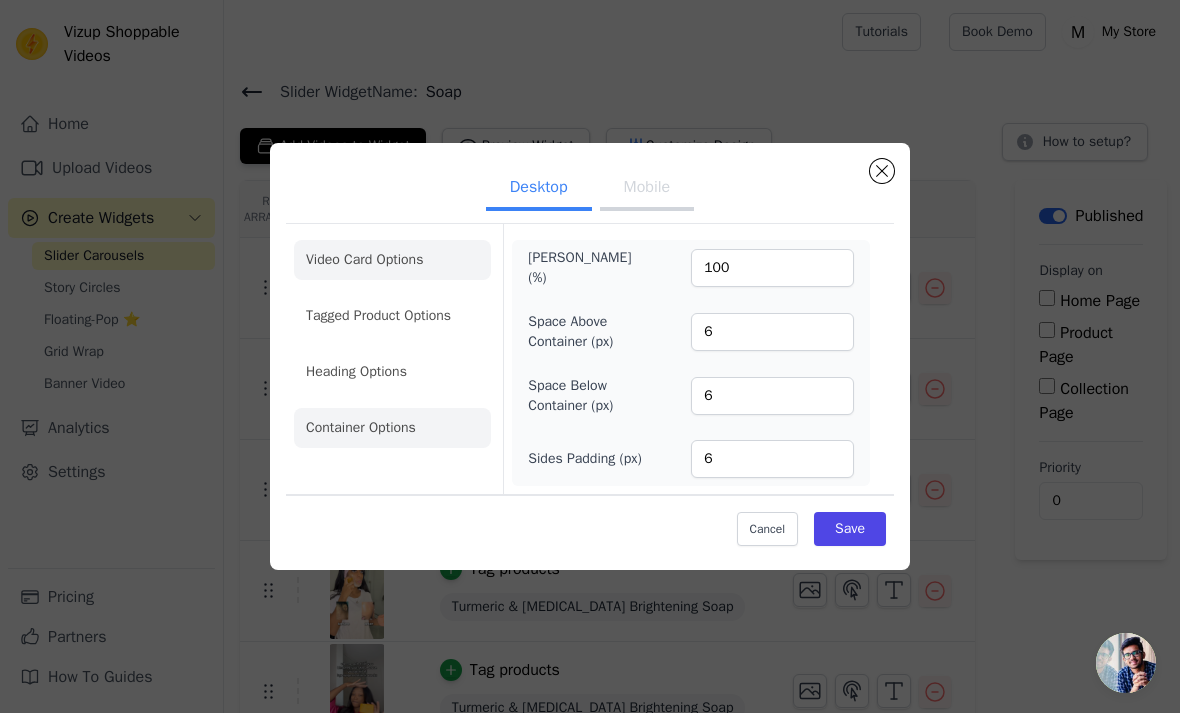 click on "Video Card Options" 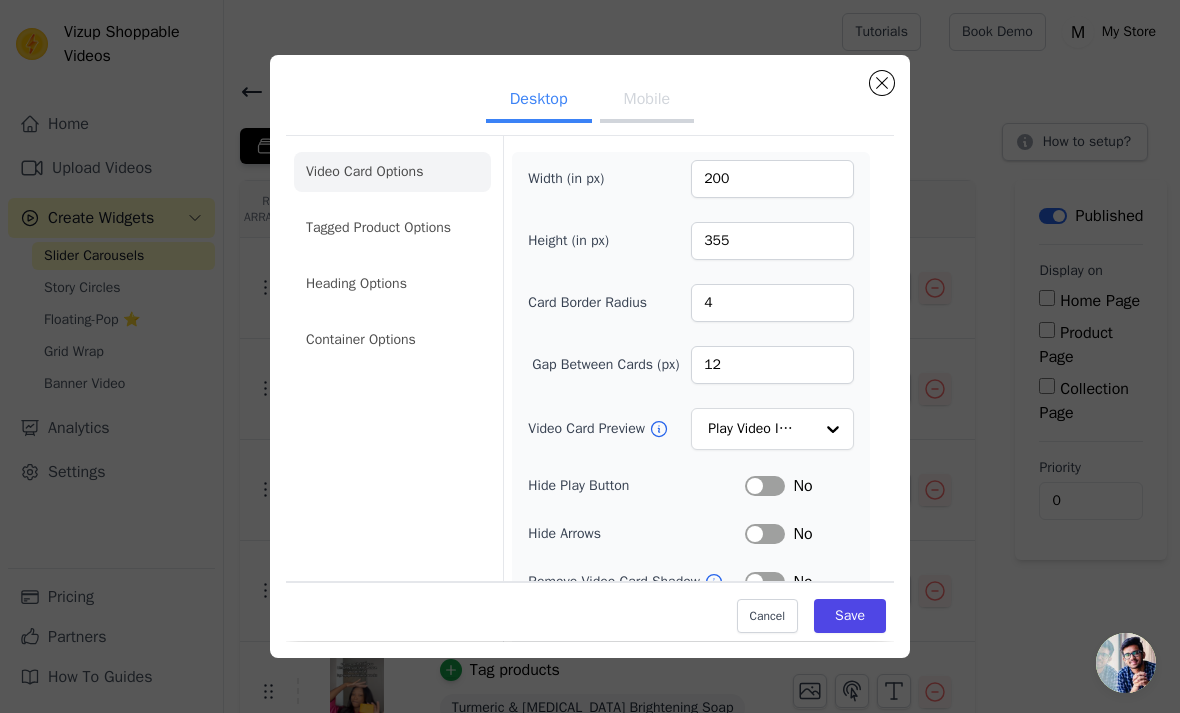 scroll, scrollTop: -1, scrollLeft: 0, axis: vertical 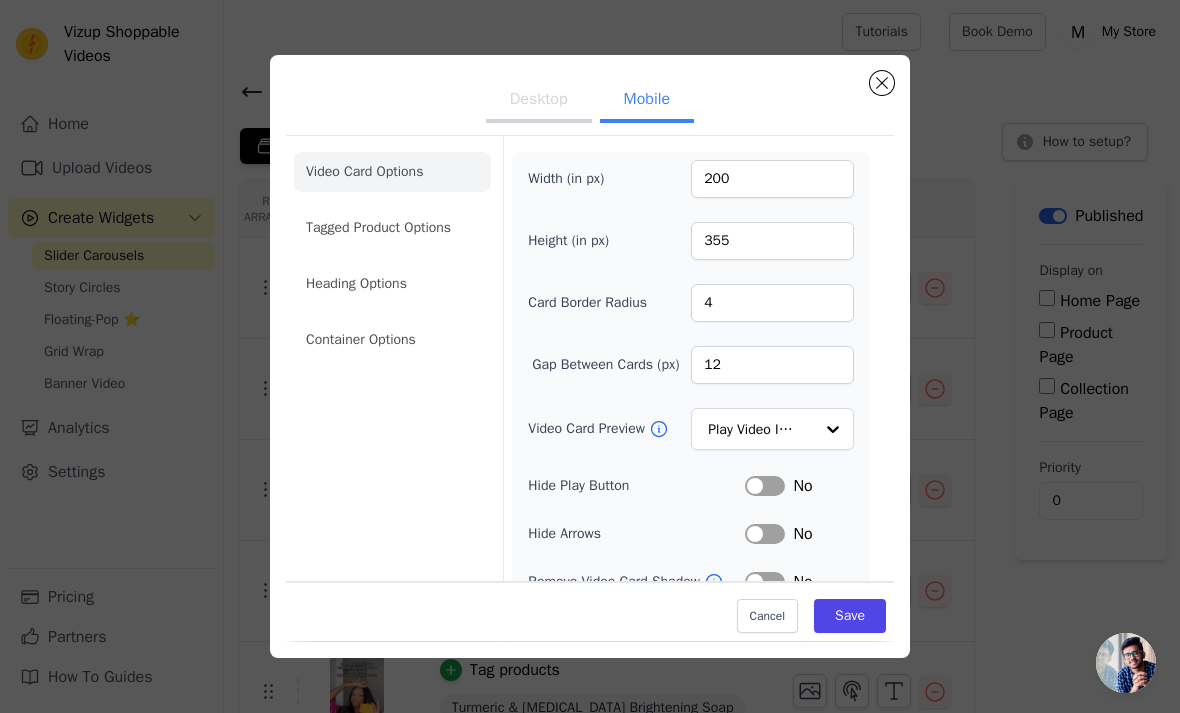 click on "Mobile" at bounding box center [647, 101] 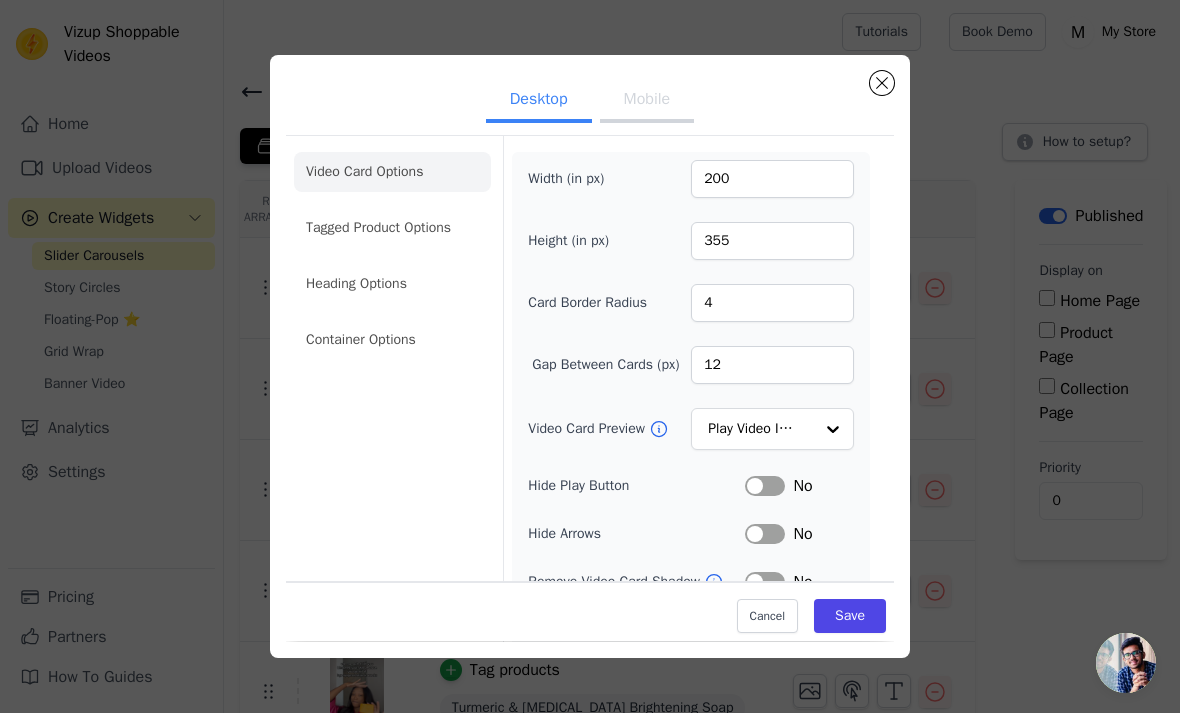 click on "Mobile" at bounding box center (647, 101) 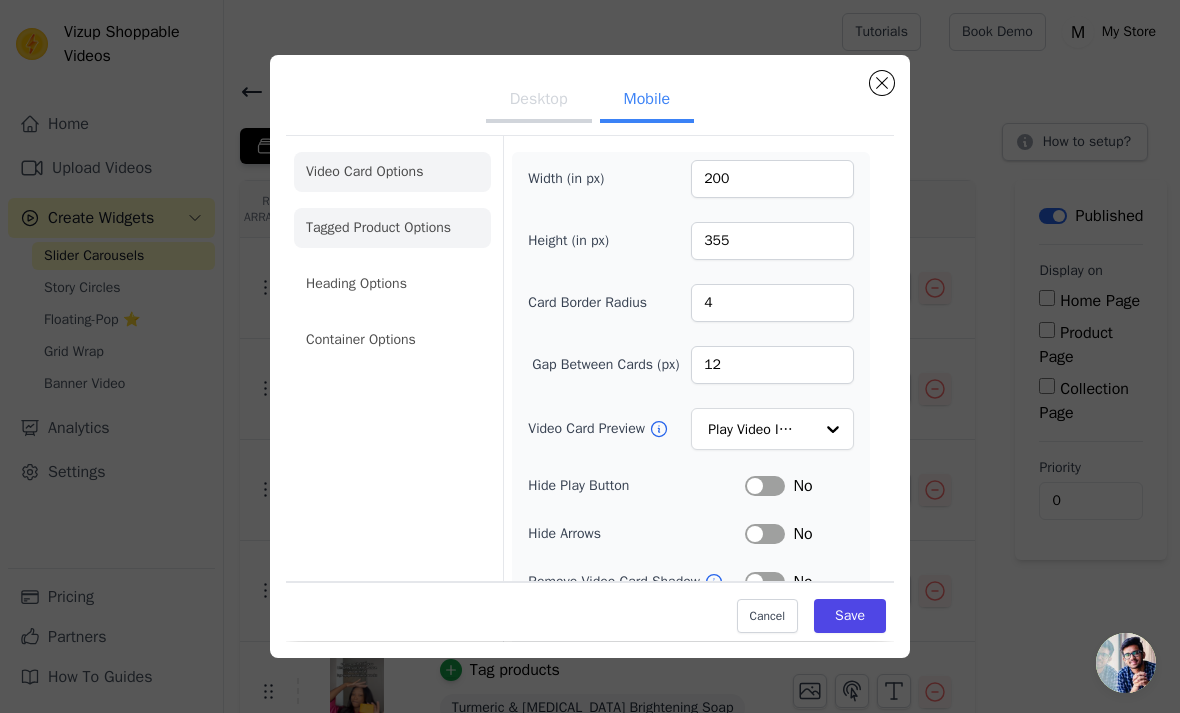 click on "Tagged Product Options" 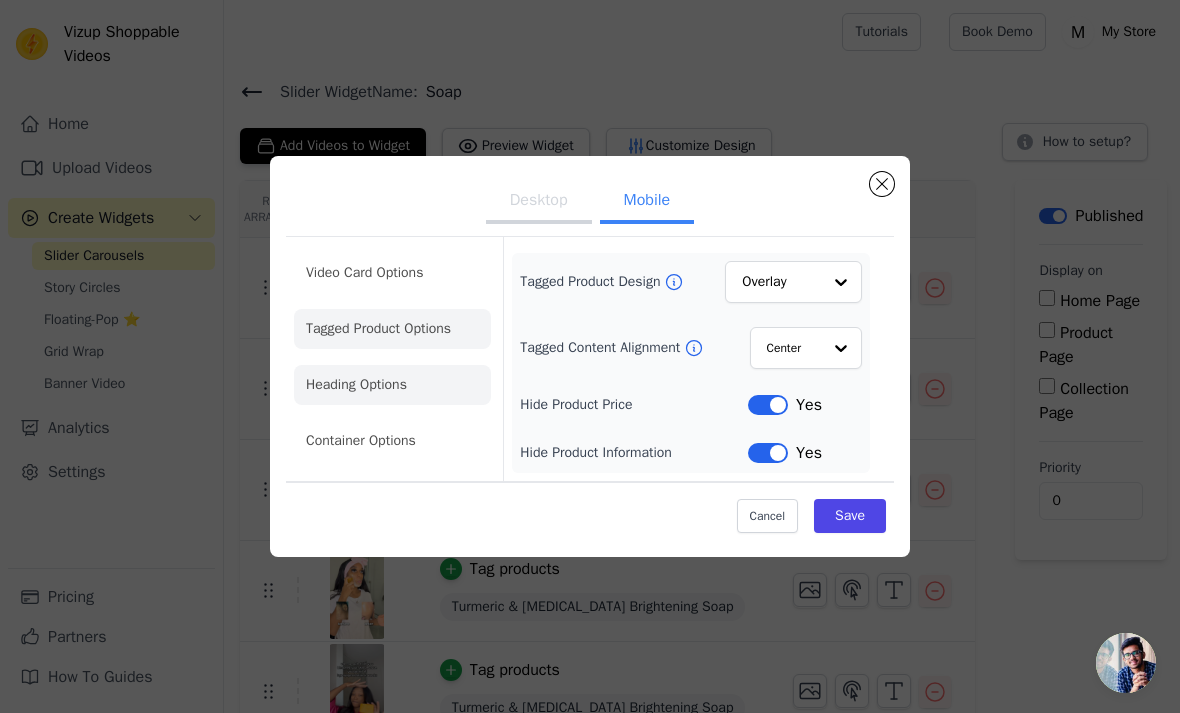 click on "Heading Options" 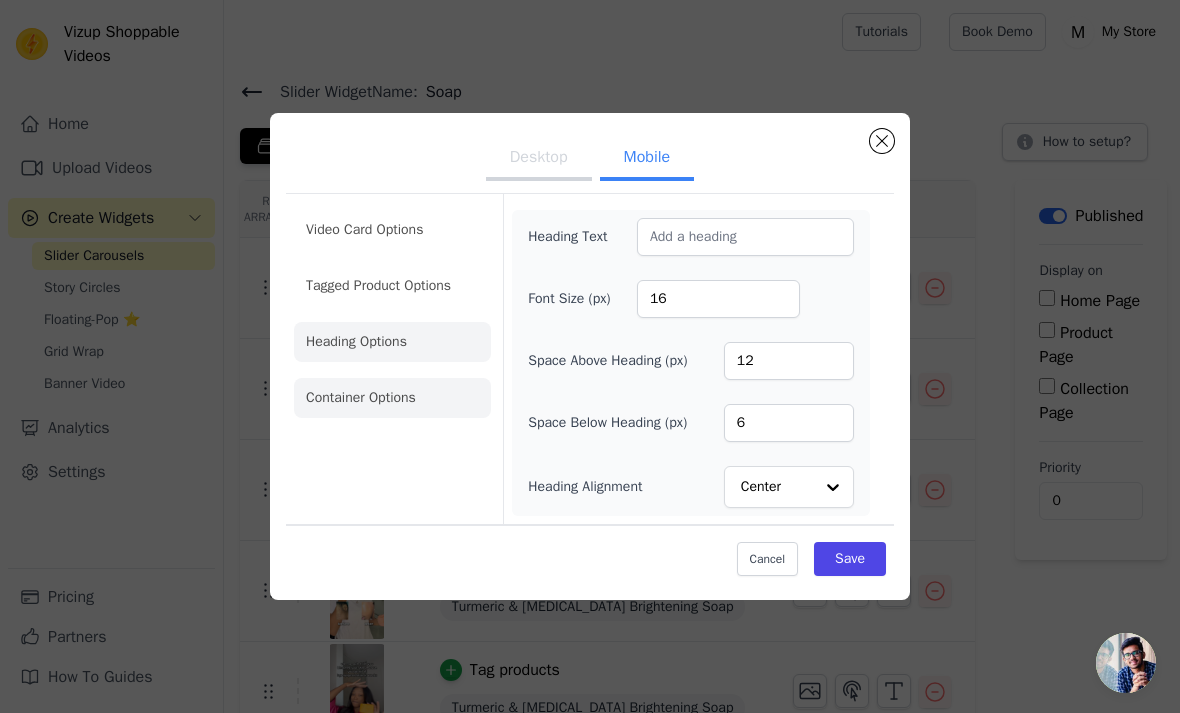 click on "Container Options" 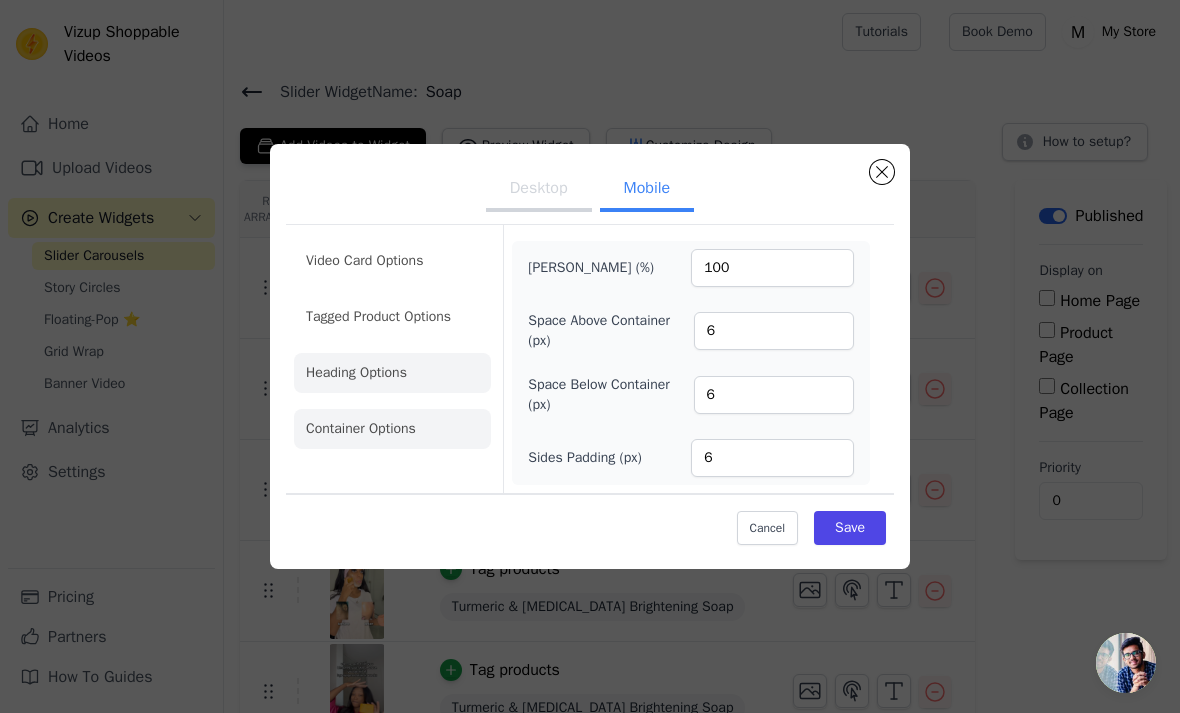 click on "Heading Options" 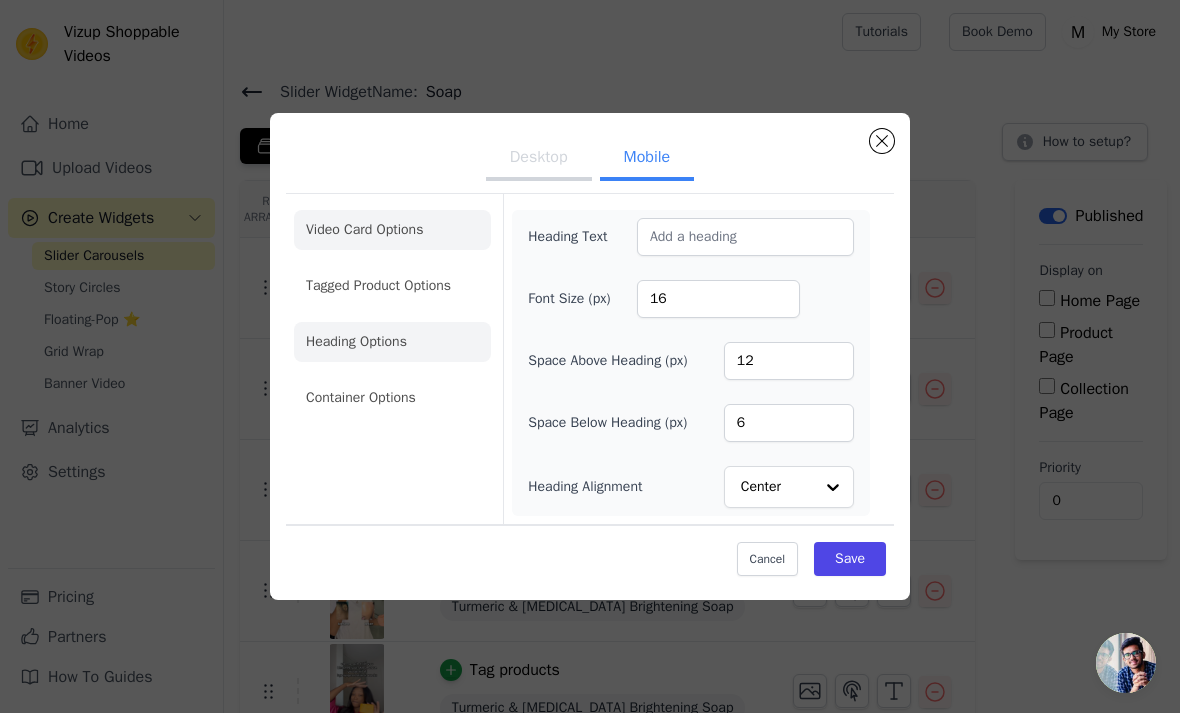 click on "Video Card Options" 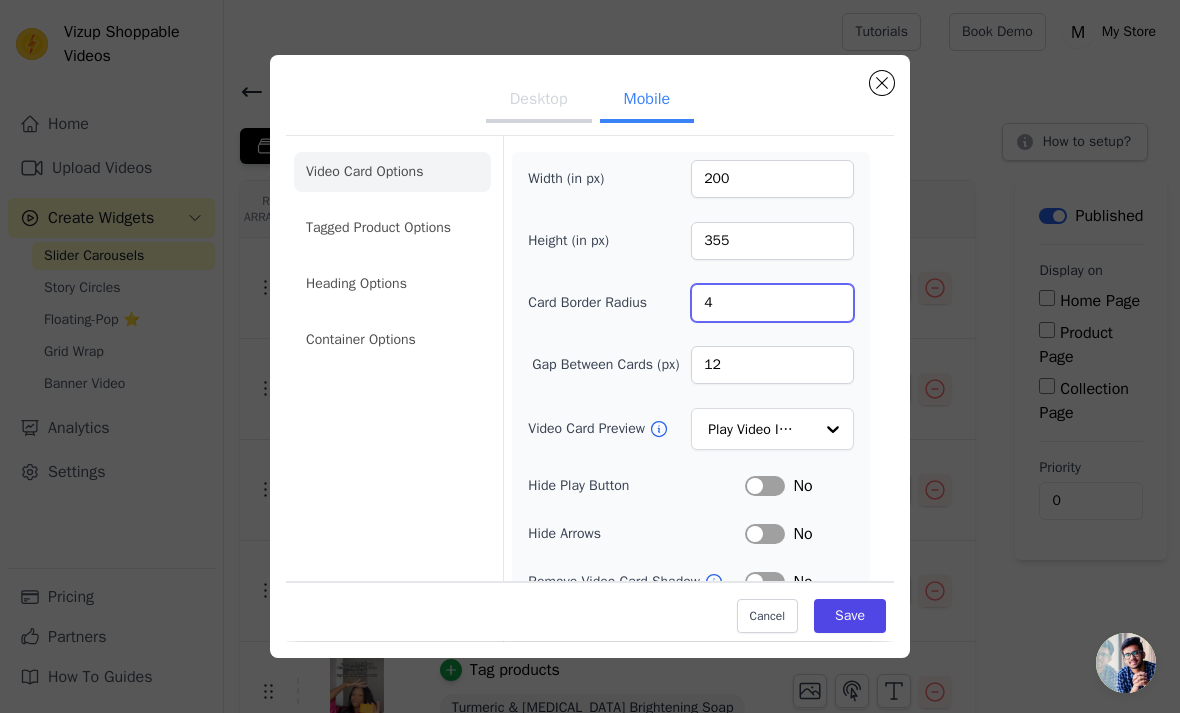 click on "4" at bounding box center [772, 303] 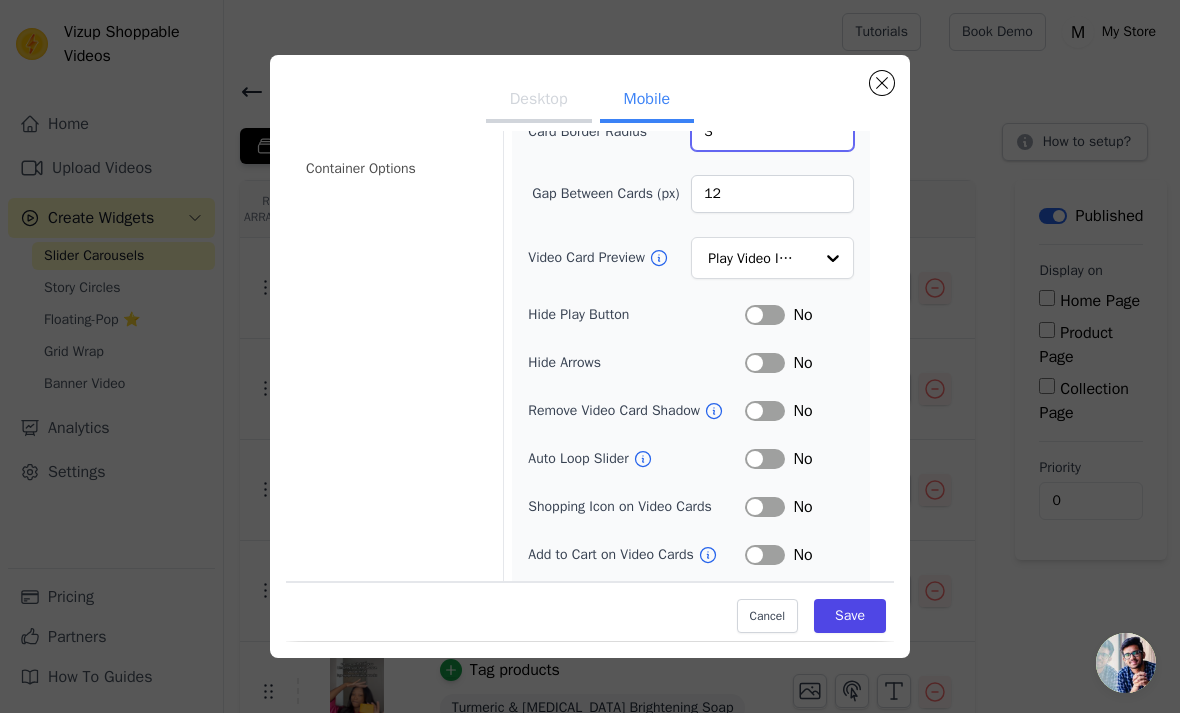scroll, scrollTop: 171, scrollLeft: 0, axis: vertical 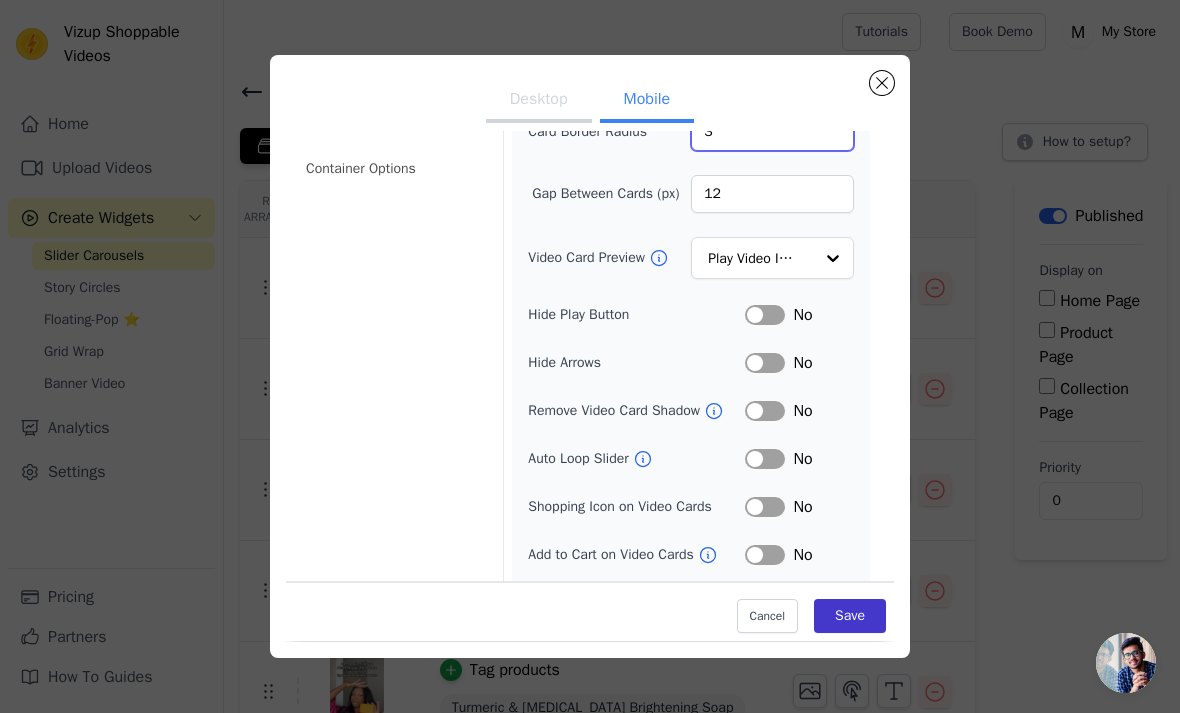 type on "3" 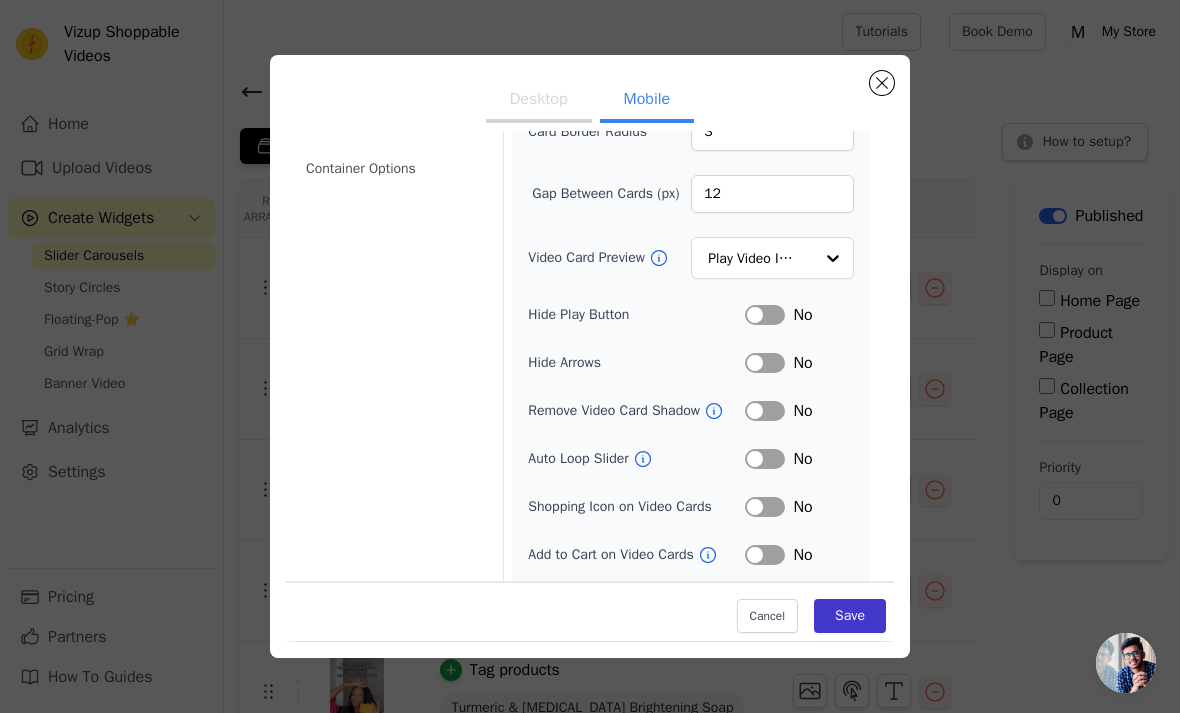 click on "Save" at bounding box center [850, 617] 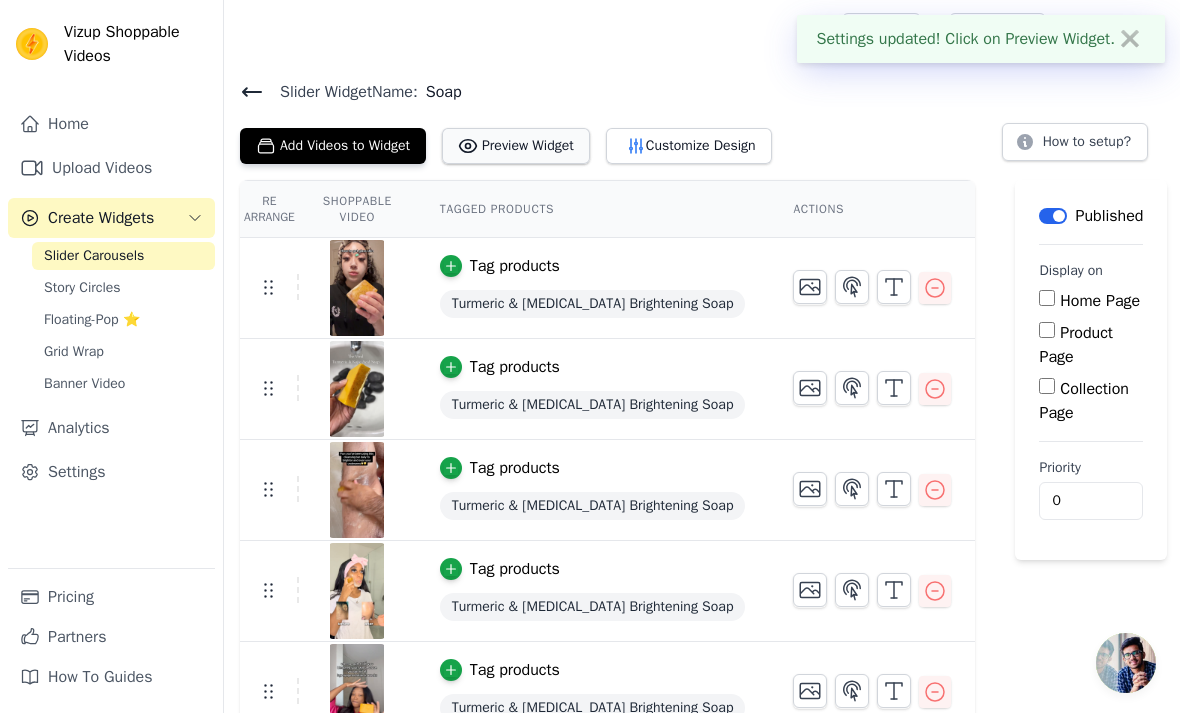 click on "Preview Widget" at bounding box center [516, 146] 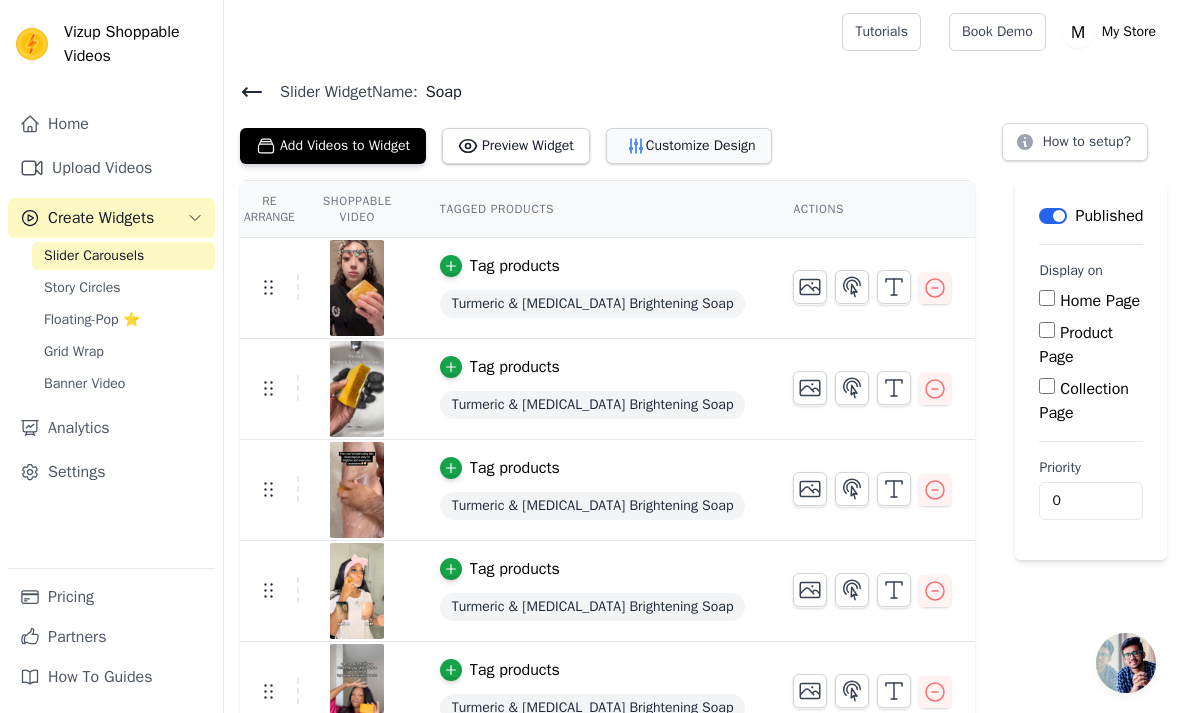 click on "Customize Design" at bounding box center (689, 146) 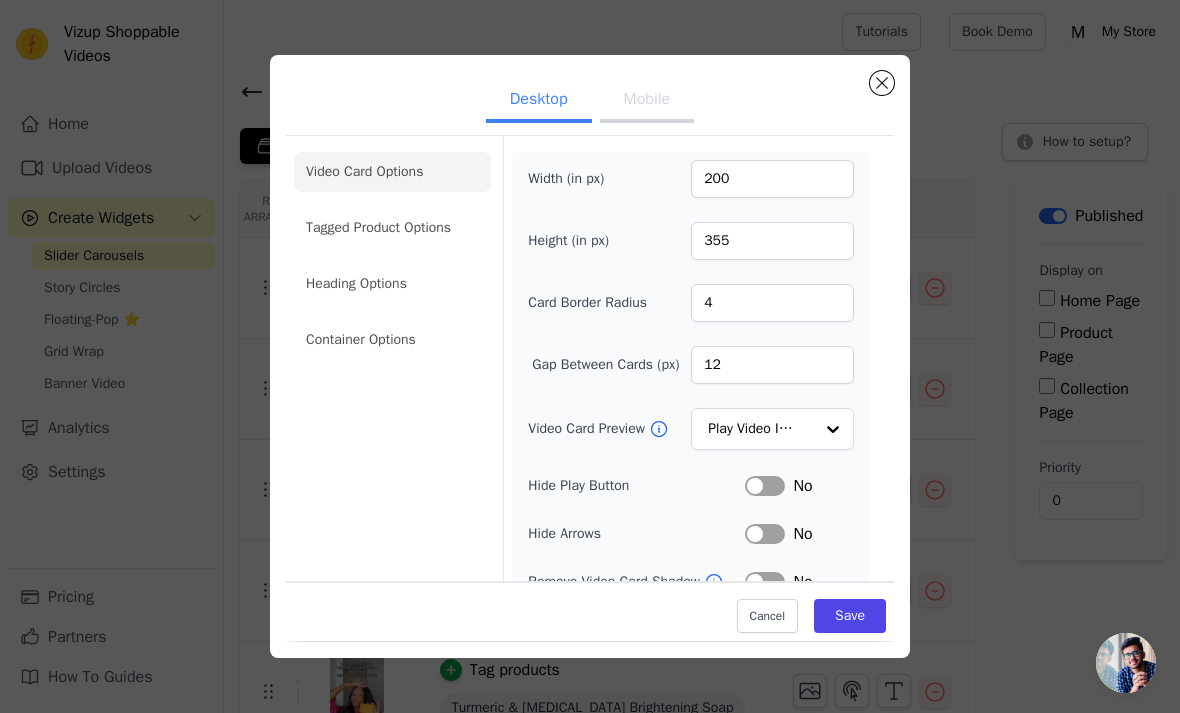 click on "Width (in px)   200   Height (in px)   355   Card Border Radius   4   Gap Between Cards (px)   12   Video Card Preview           Play Video In Loop               Hide Play Button   Label     No   Hide Arrows   Label     No   Remove Video Card Shadow     Label     No   Auto Loop Slider     Label     No   Shopping Icon on Video Cards   Label     No   Add to Cart on Video Cards     Label     No" at bounding box center (691, 449) 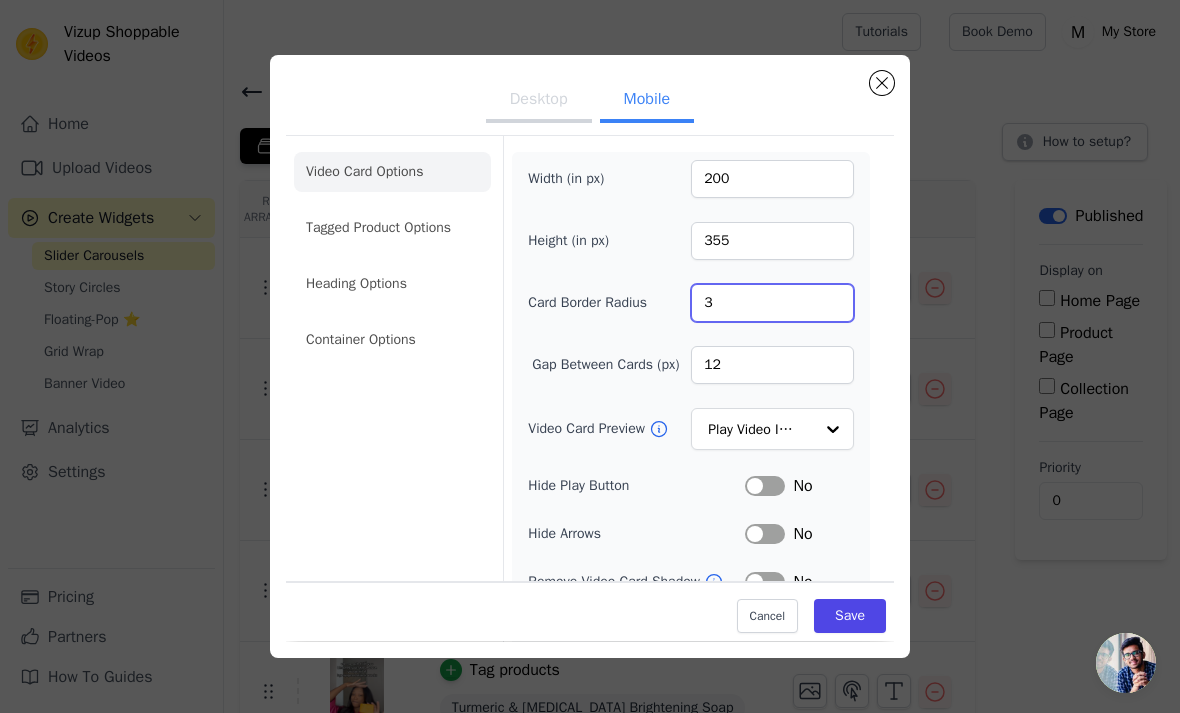 click on "3" at bounding box center [772, 303] 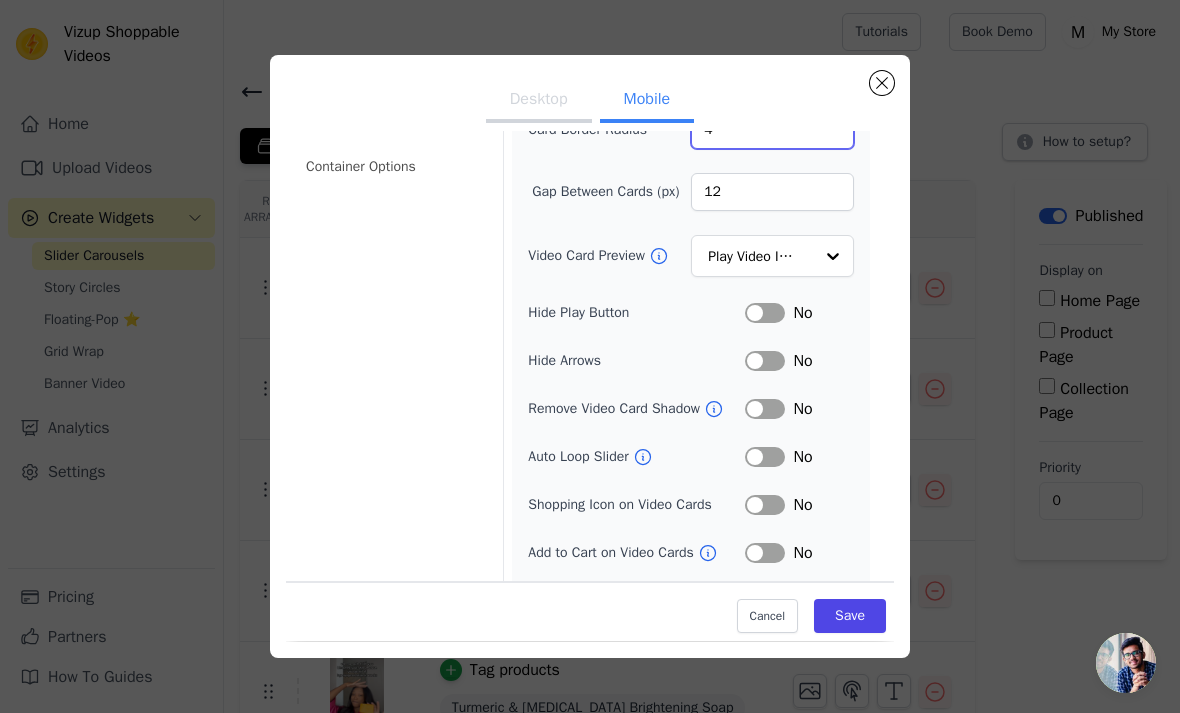 scroll, scrollTop: 171, scrollLeft: 0, axis: vertical 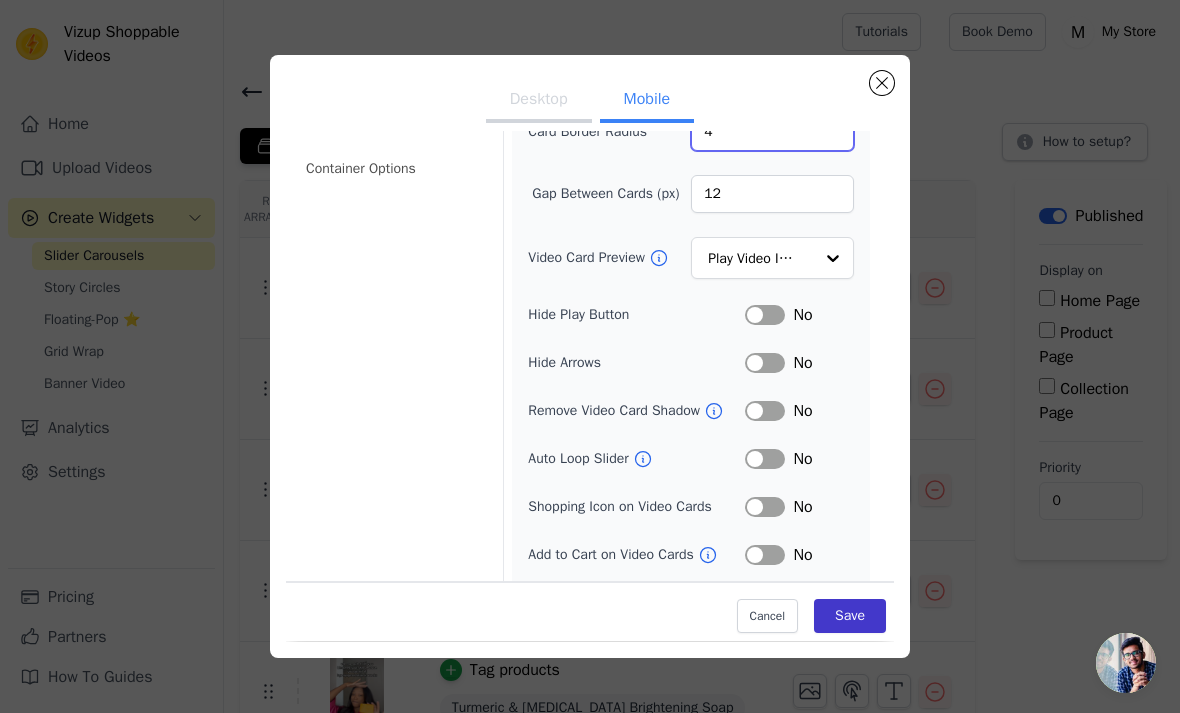 type on "4" 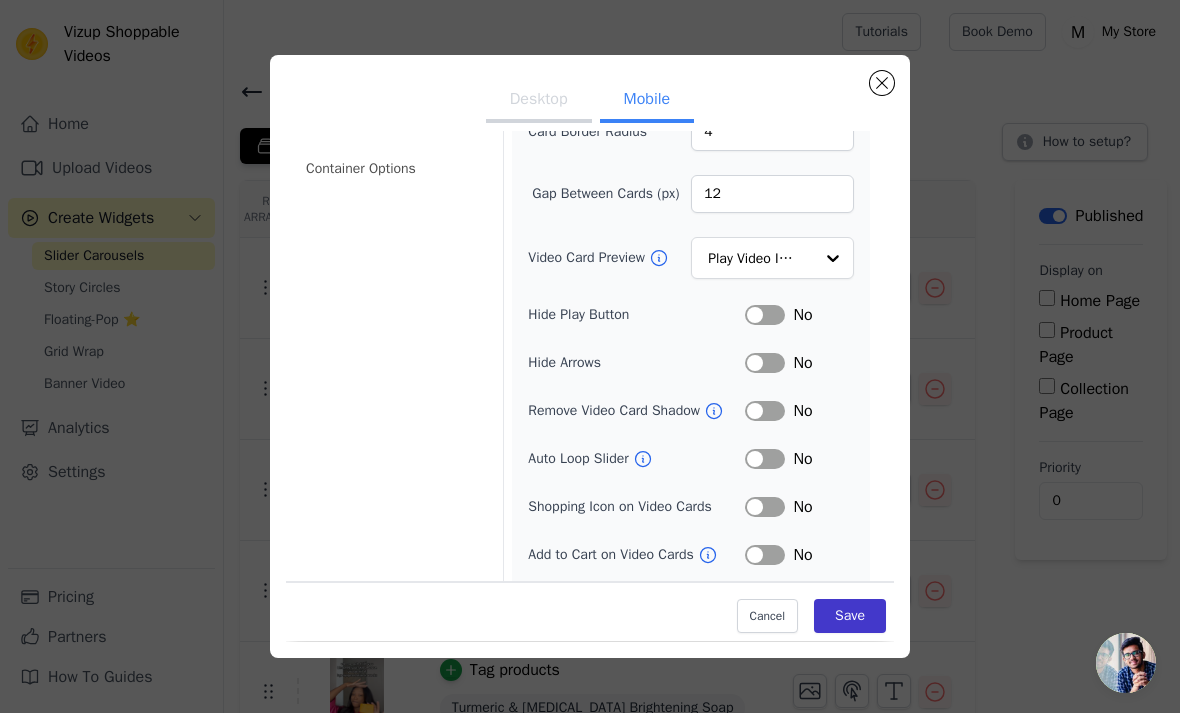 click on "Save" at bounding box center (850, 617) 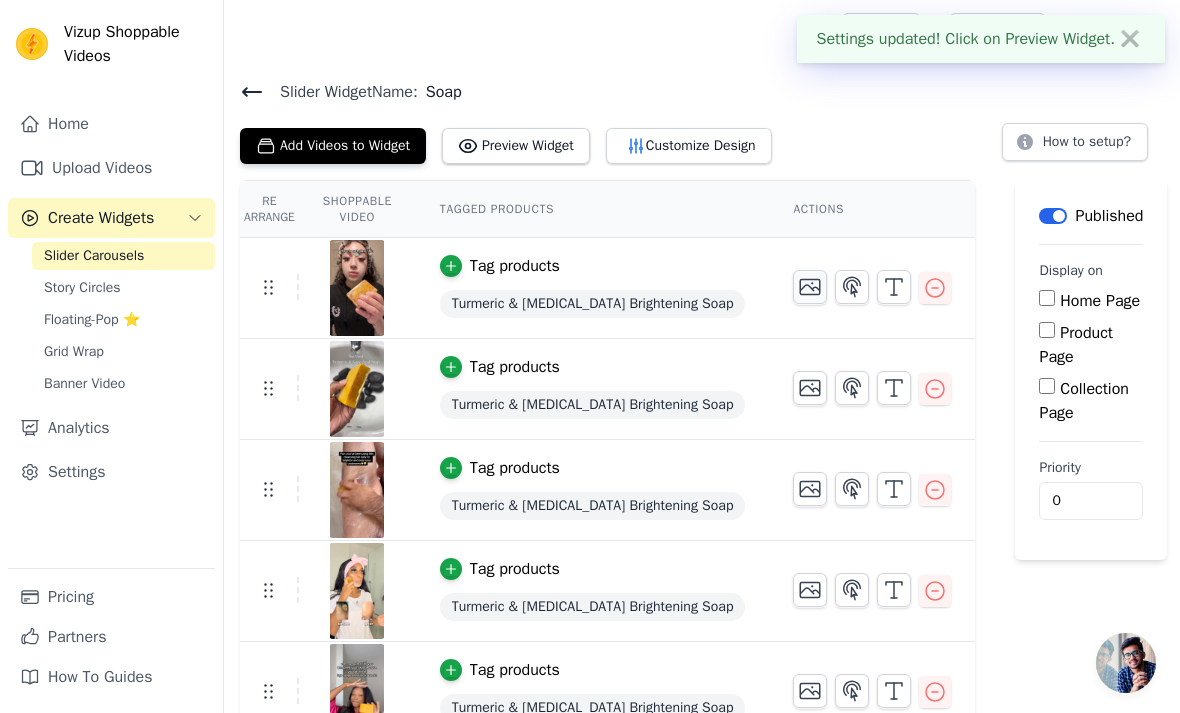 click 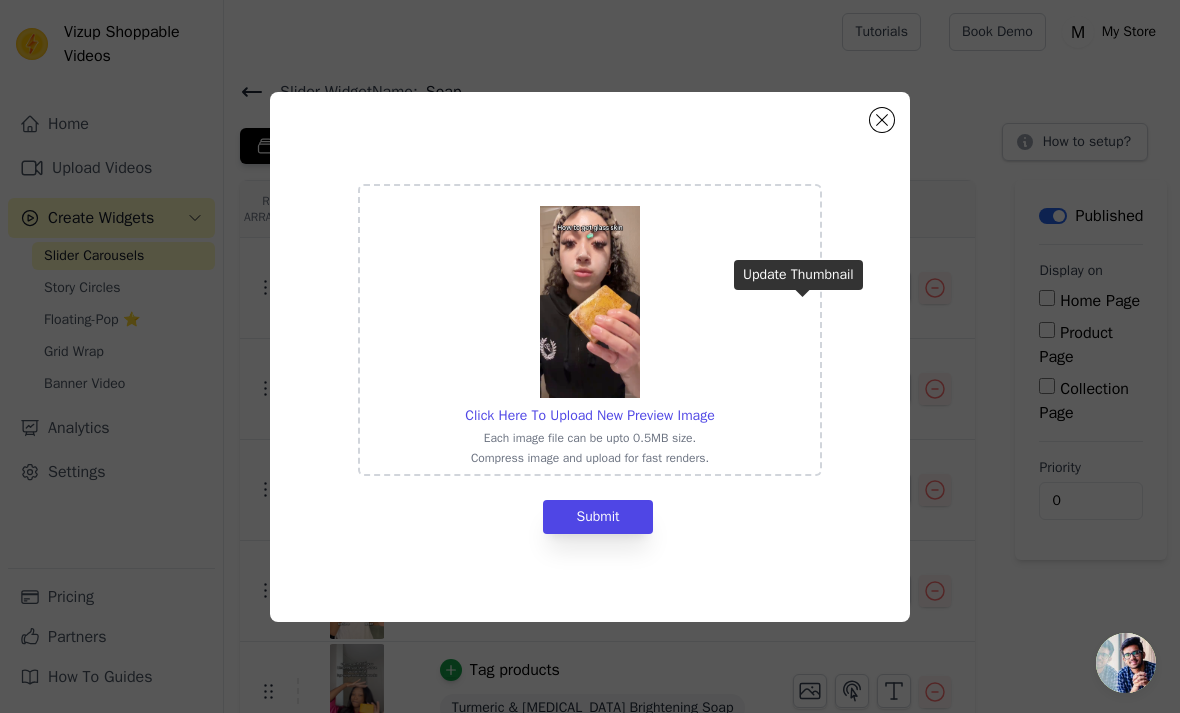click at bounding box center (590, 302) 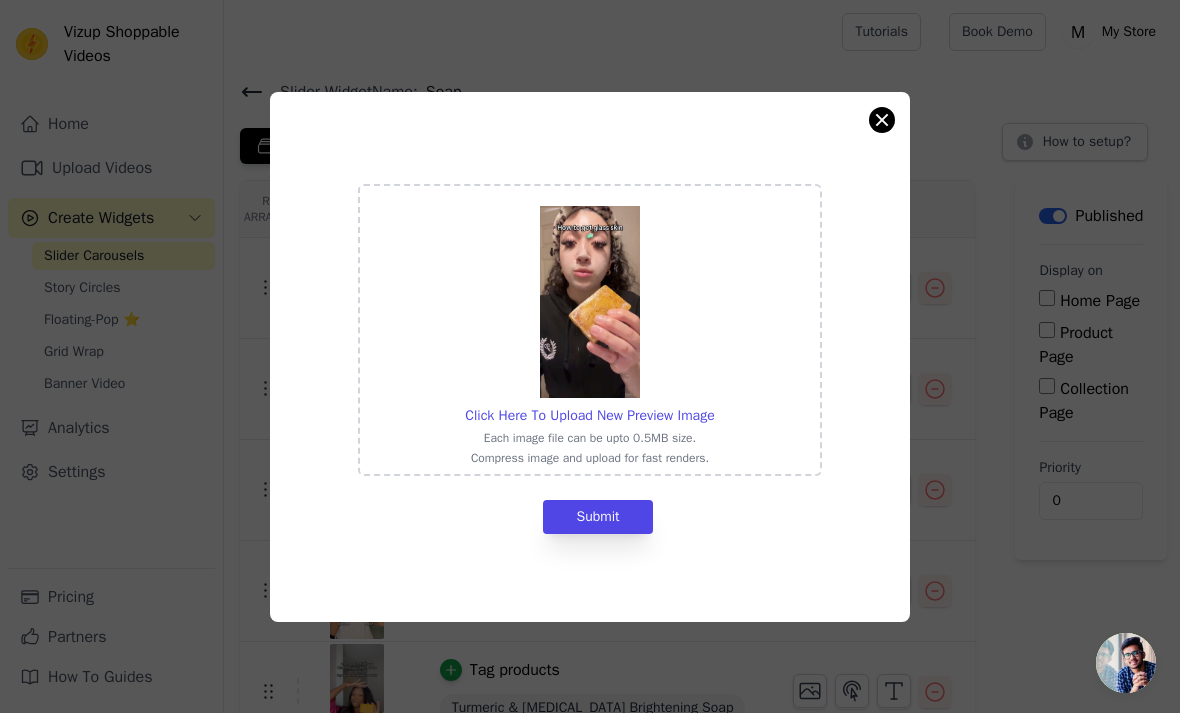 click at bounding box center [882, 120] 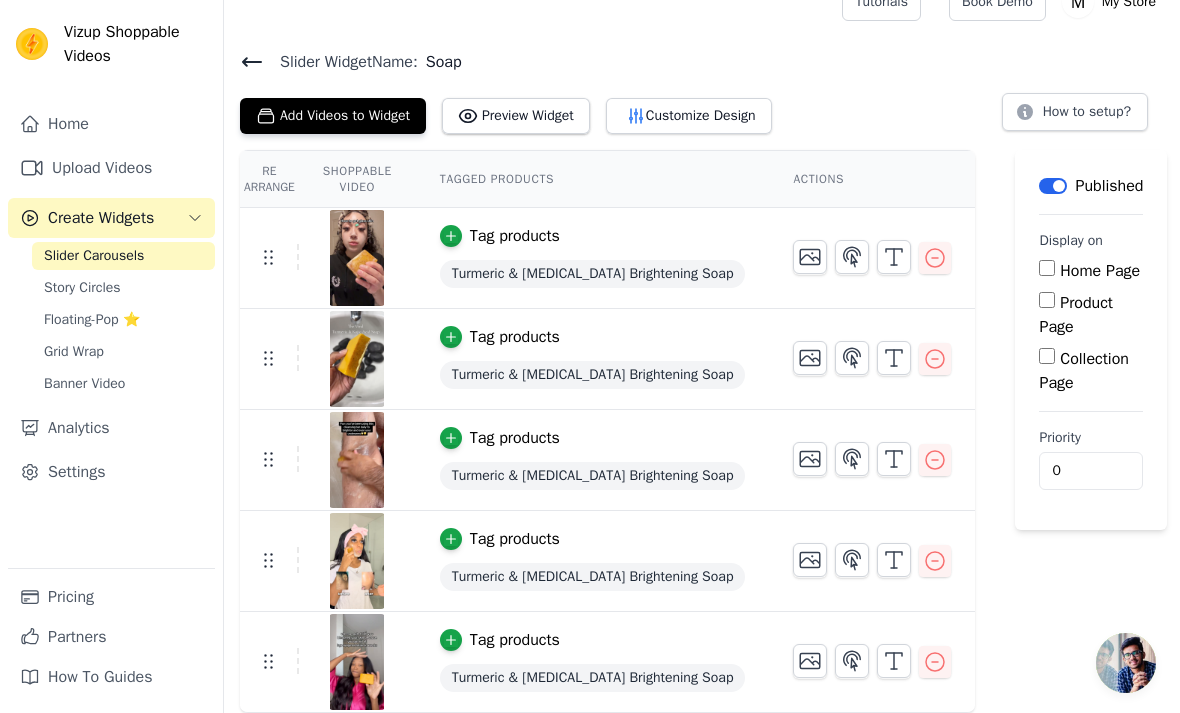 scroll, scrollTop: 0, scrollLeft: 0, axis: both 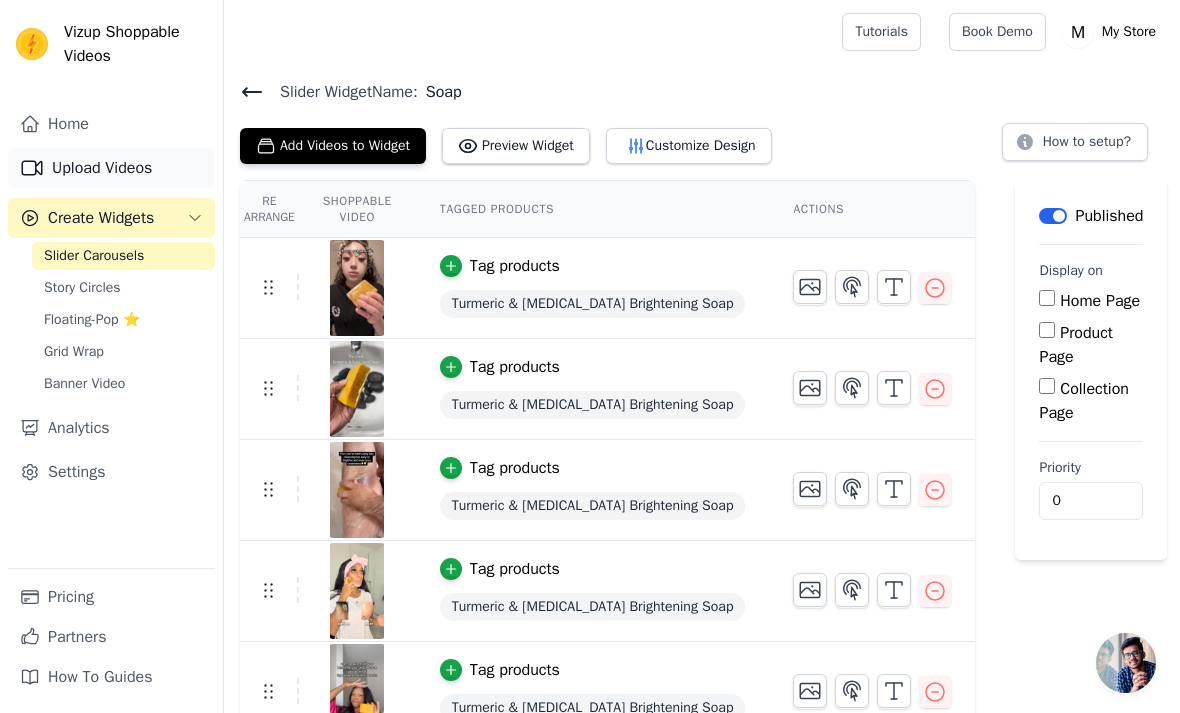click on "Upload Videos" at bounding box center (111, 168) 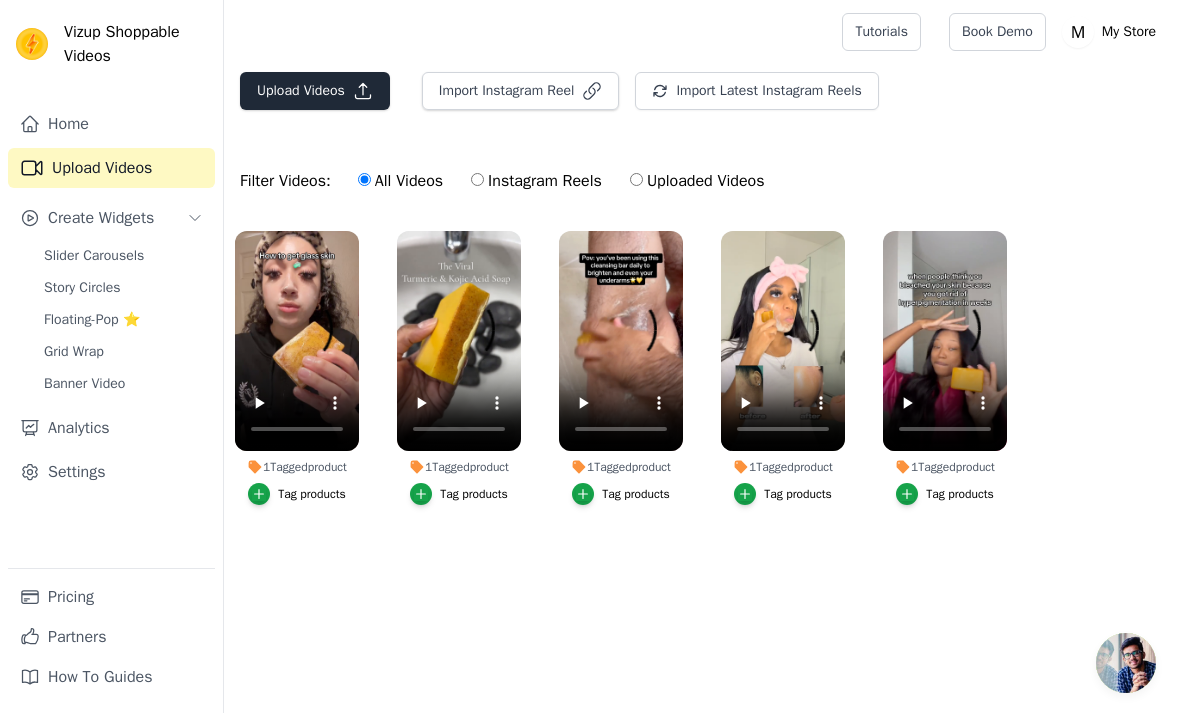 click on "Upload Videos" at bounding box center (315, 91) 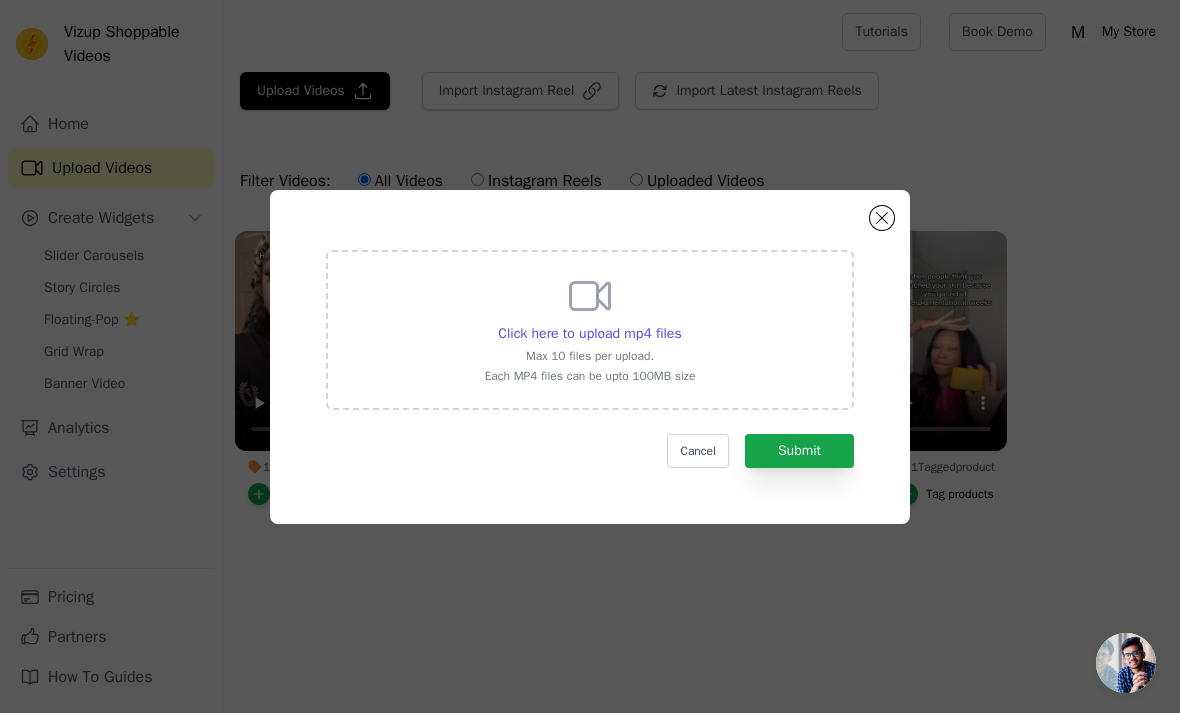 click on "Click here to upload mp4 files     Max 10 files per upload.   Each MP4 files can be upto 100MB size" at bounding box center [590, 328] 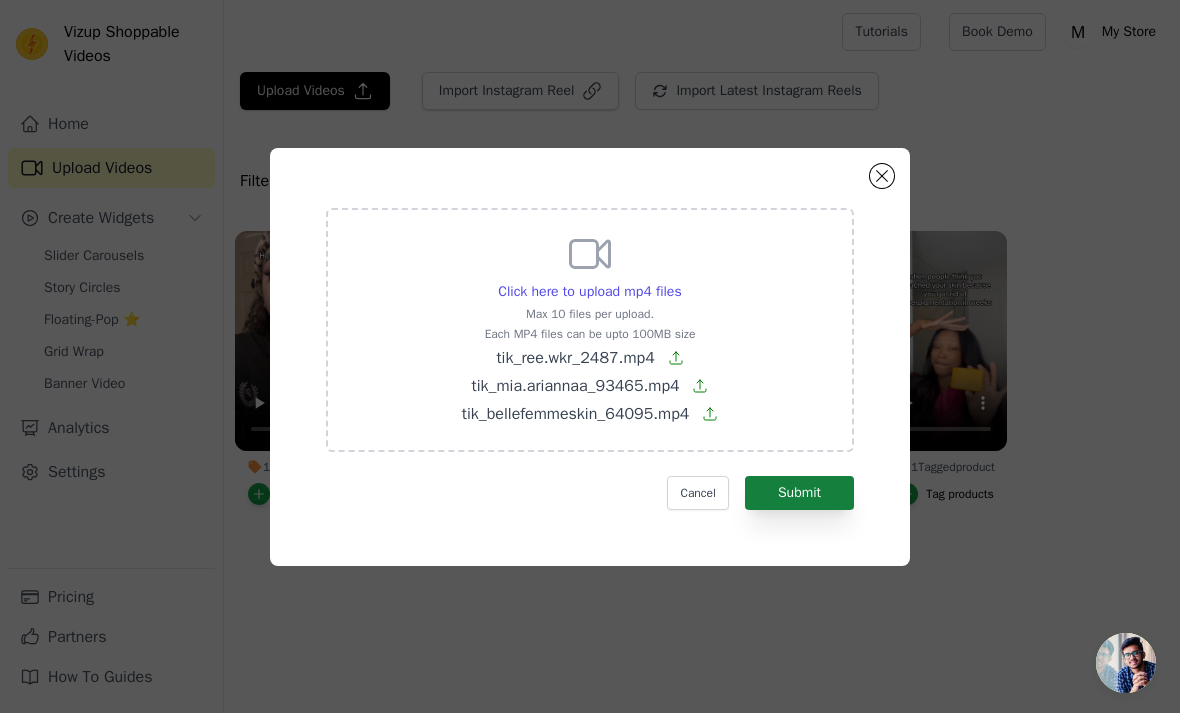 click on "Submit" at bounding box center (799, 493) 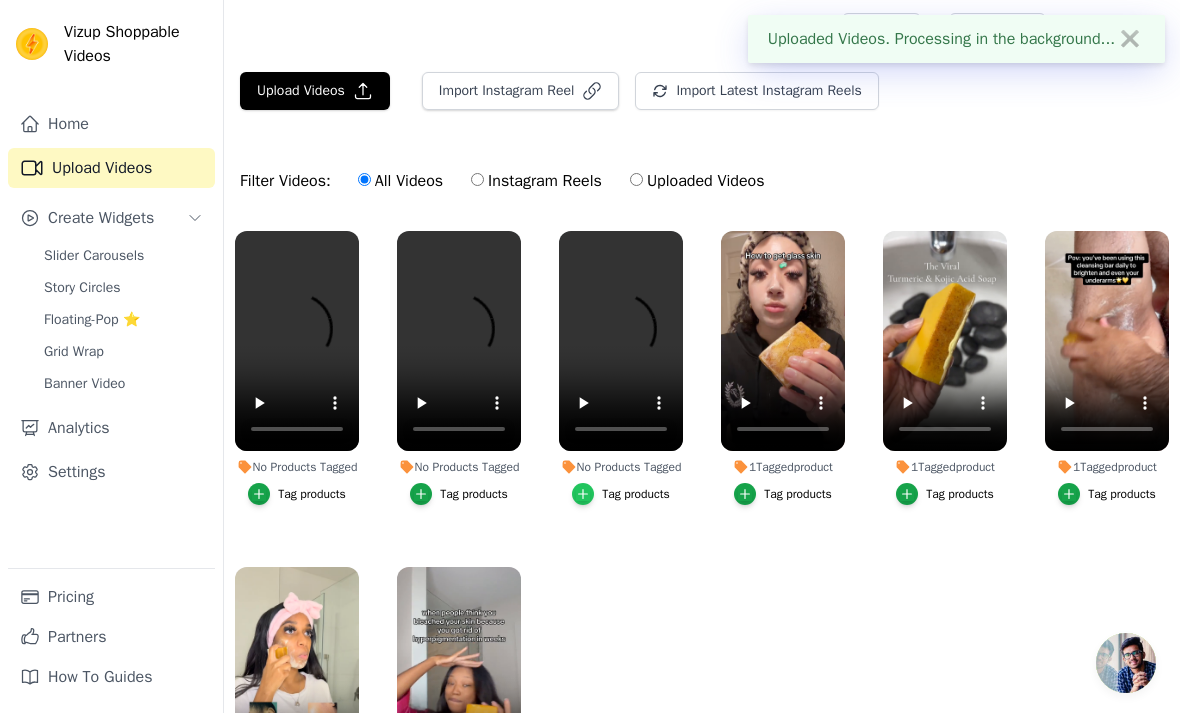 click at bounding box center (583, 494) 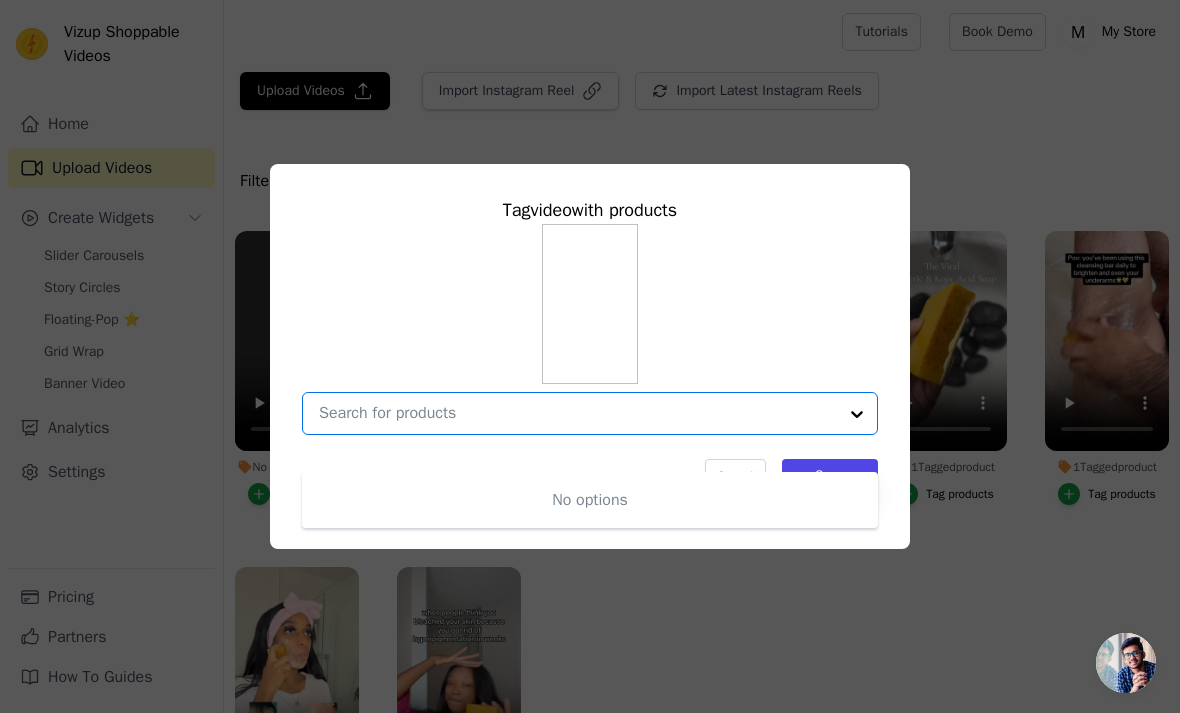 click on "No Products Tagged     Tag  video  with products       No options     Option undefined, selected.                     Cancel   Save     Tag products" at bounding box center [578, 413] 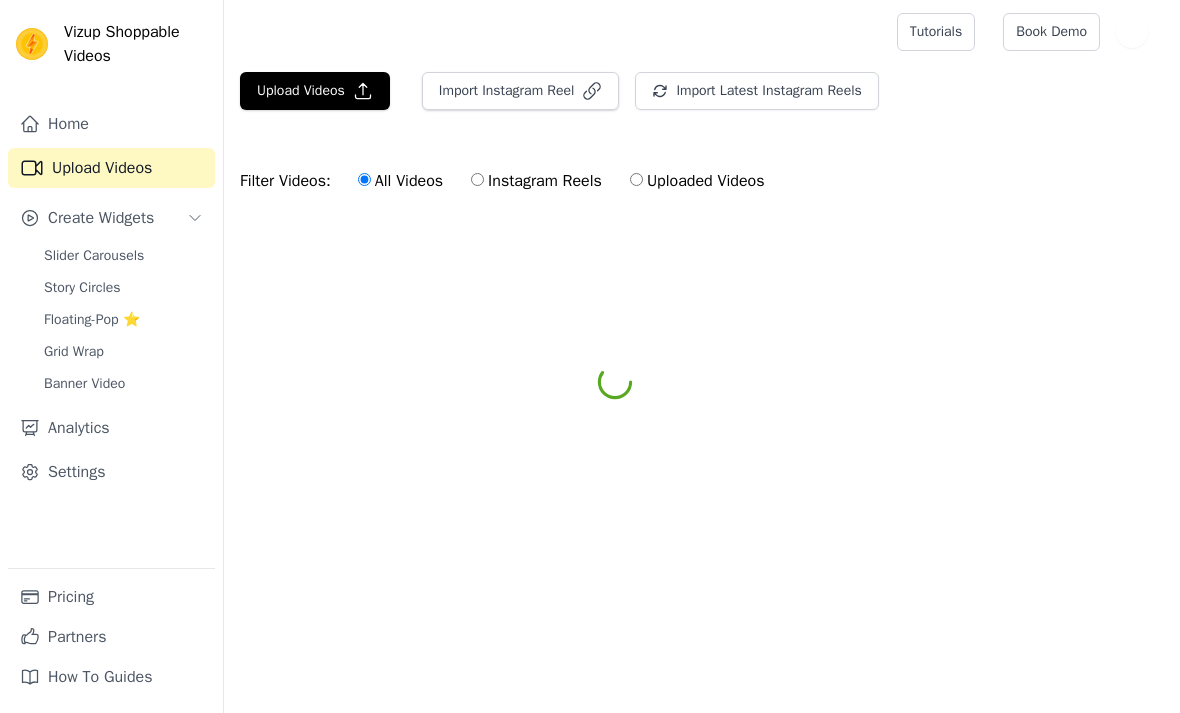 scroll, scrollTop: 0, scrollLeft: 0, axis: both 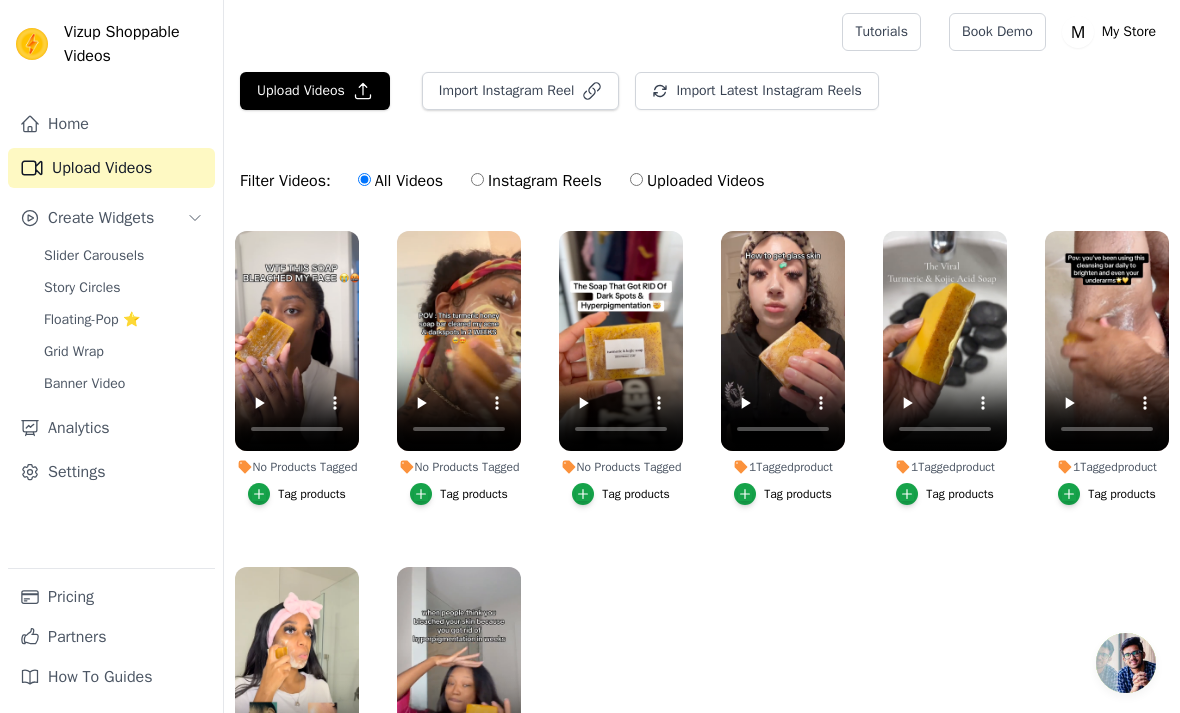 click on "Tag products" at bounding box center (621, 494) 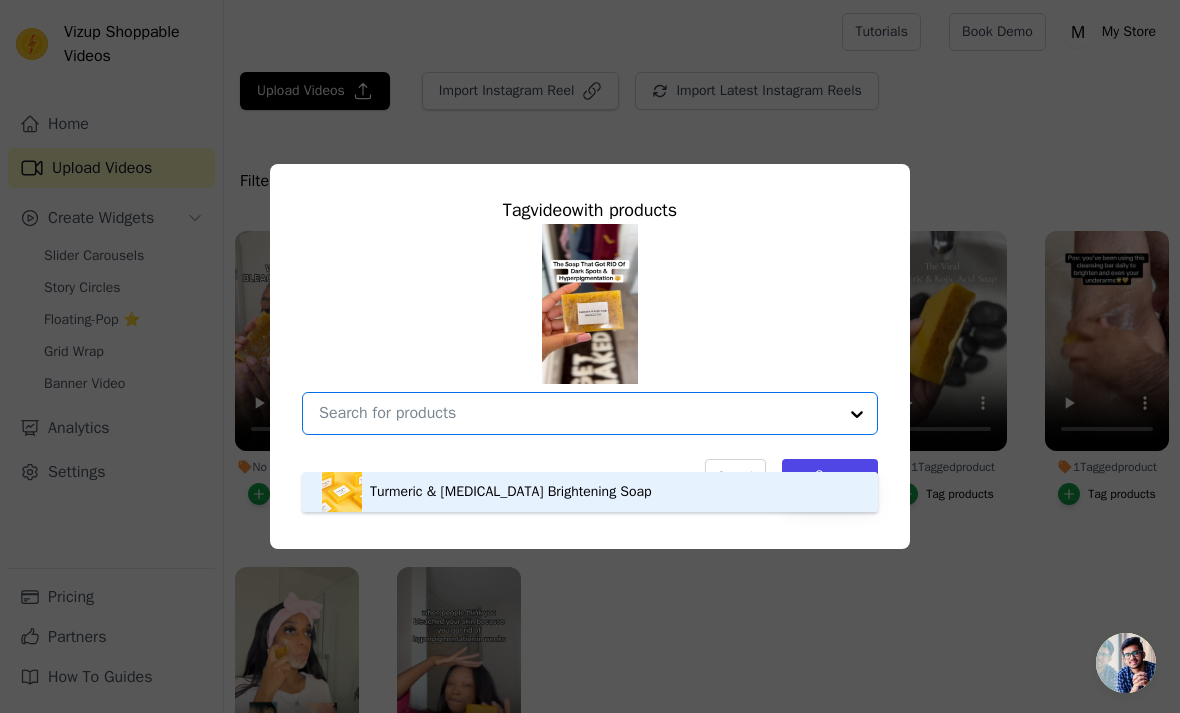 click at bounding box center (342, 492) 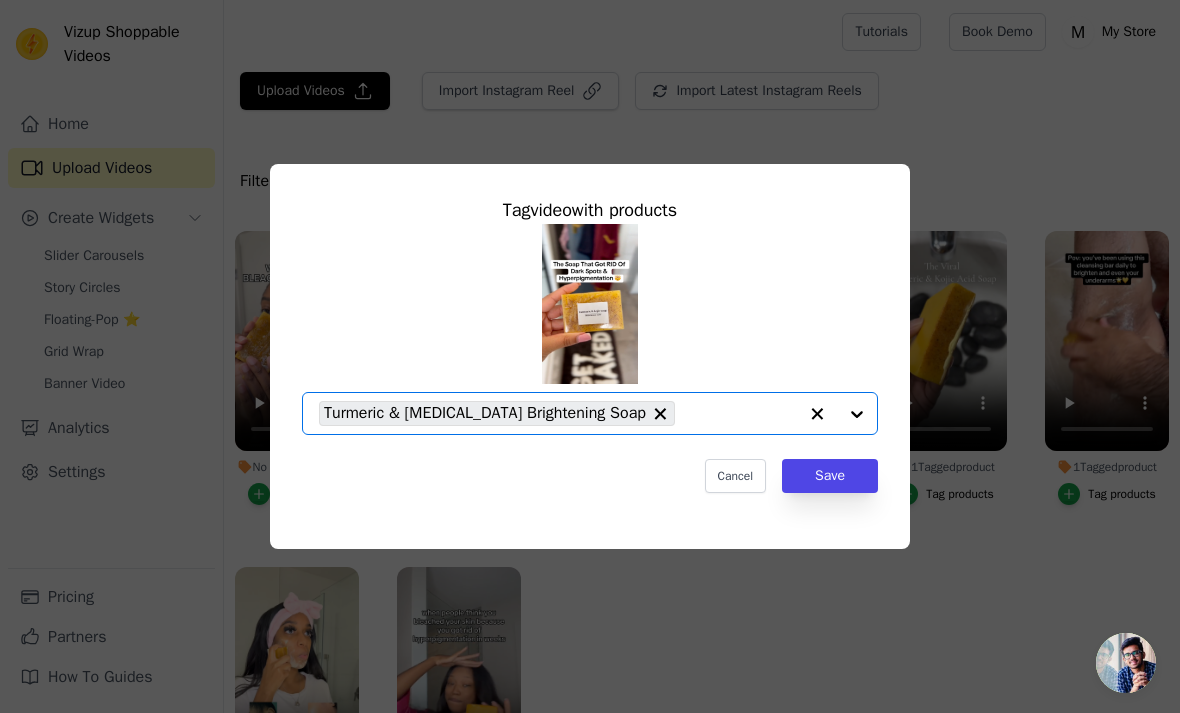 click on "Tag  video  with products       Option Turmeric & [MEDICAL_DATA] Brightening Soap, selected.   Select is focused, type to refine list, press down to open the menu.     Turmeric & [MEDICAL_DATA] Brightening Soap                   Cancel   Save" at bounding box center (590, 344) 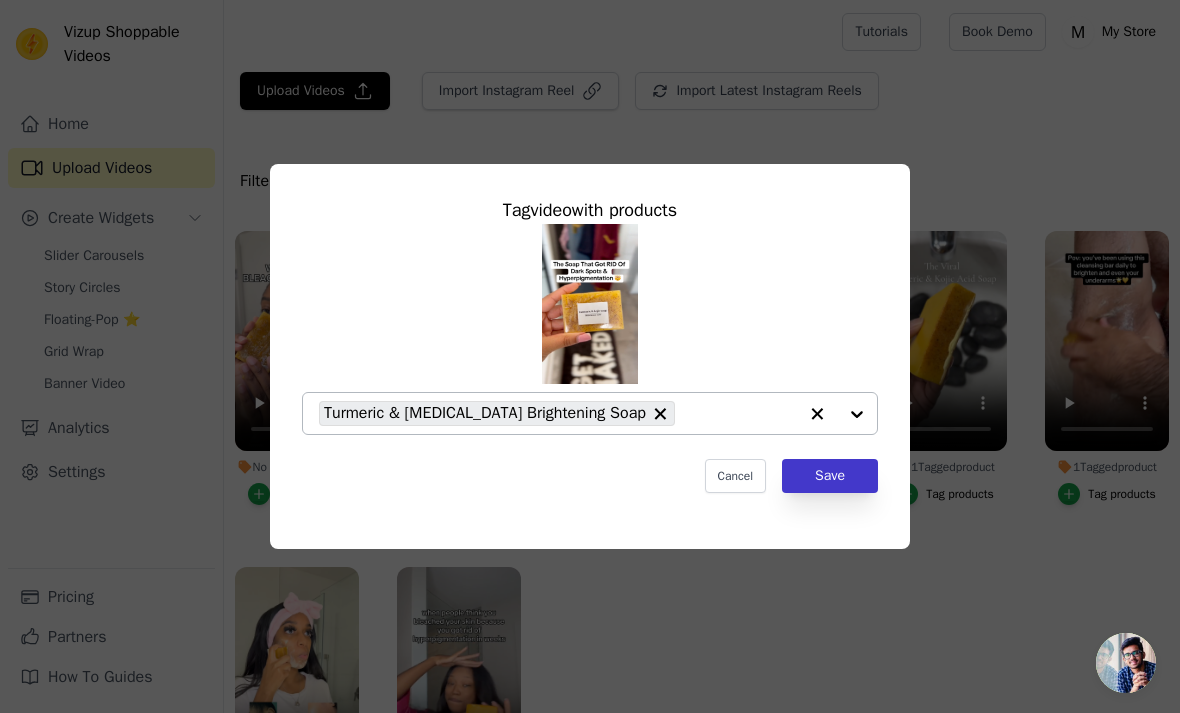 click on "Save" at bounding box center (830, 476) 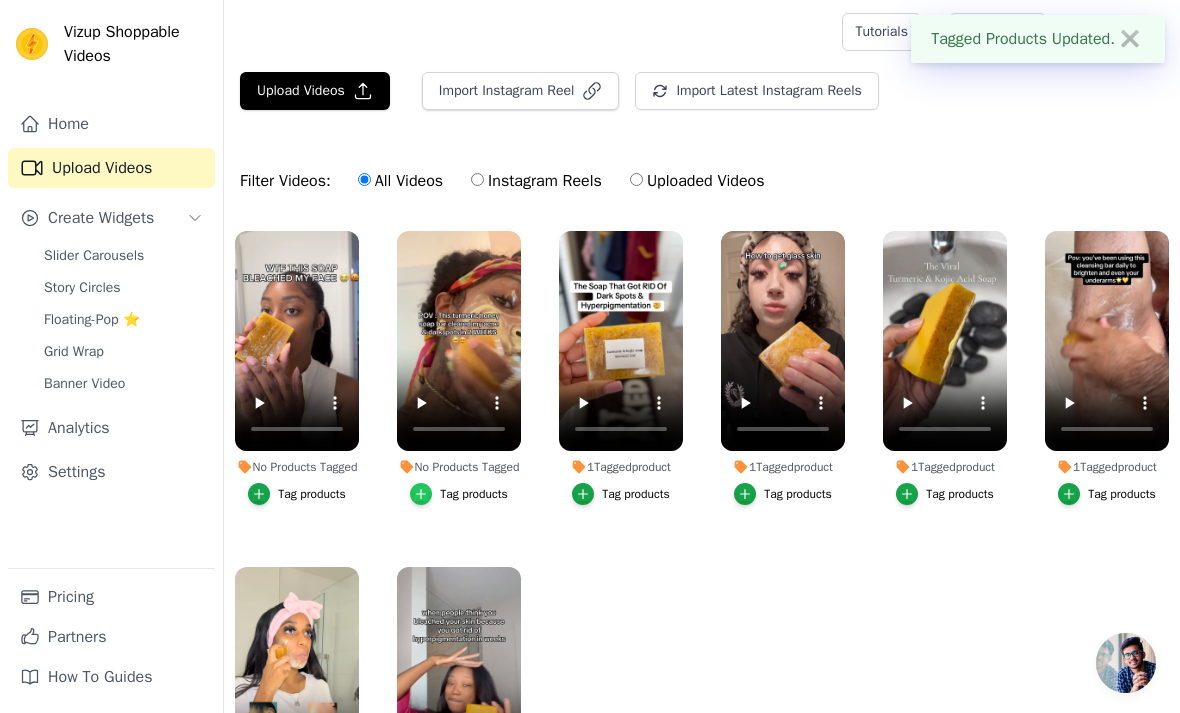 click 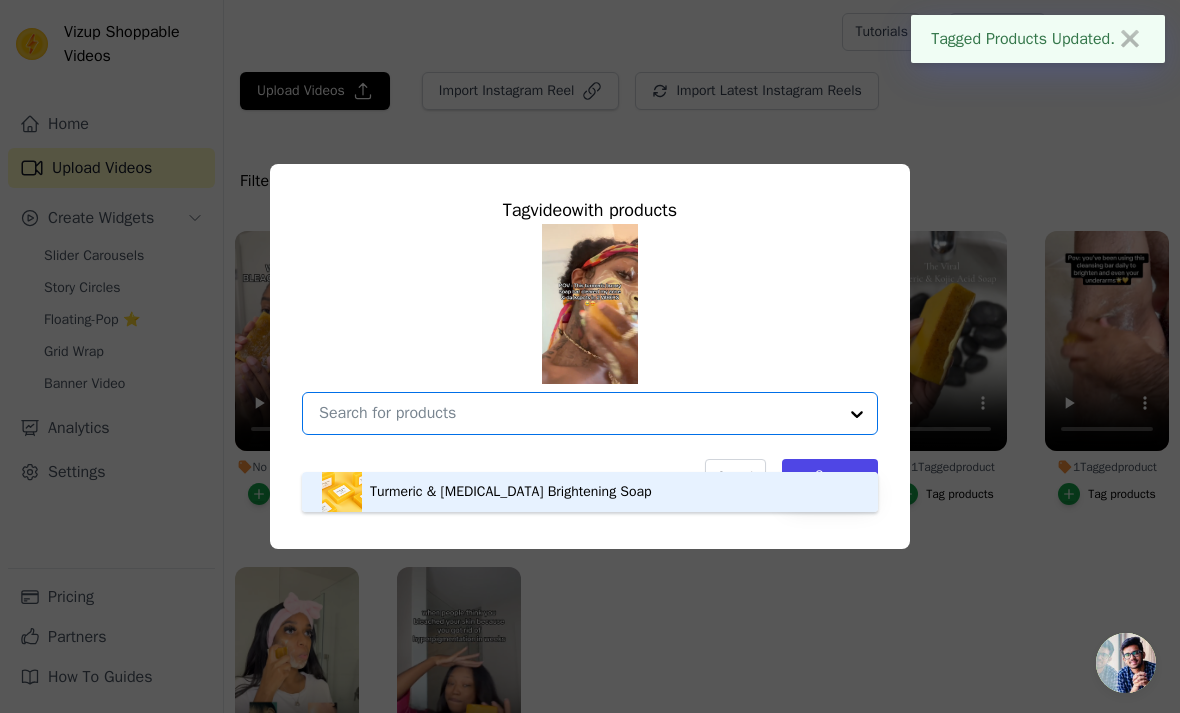 click at bounding box center [342, 492] 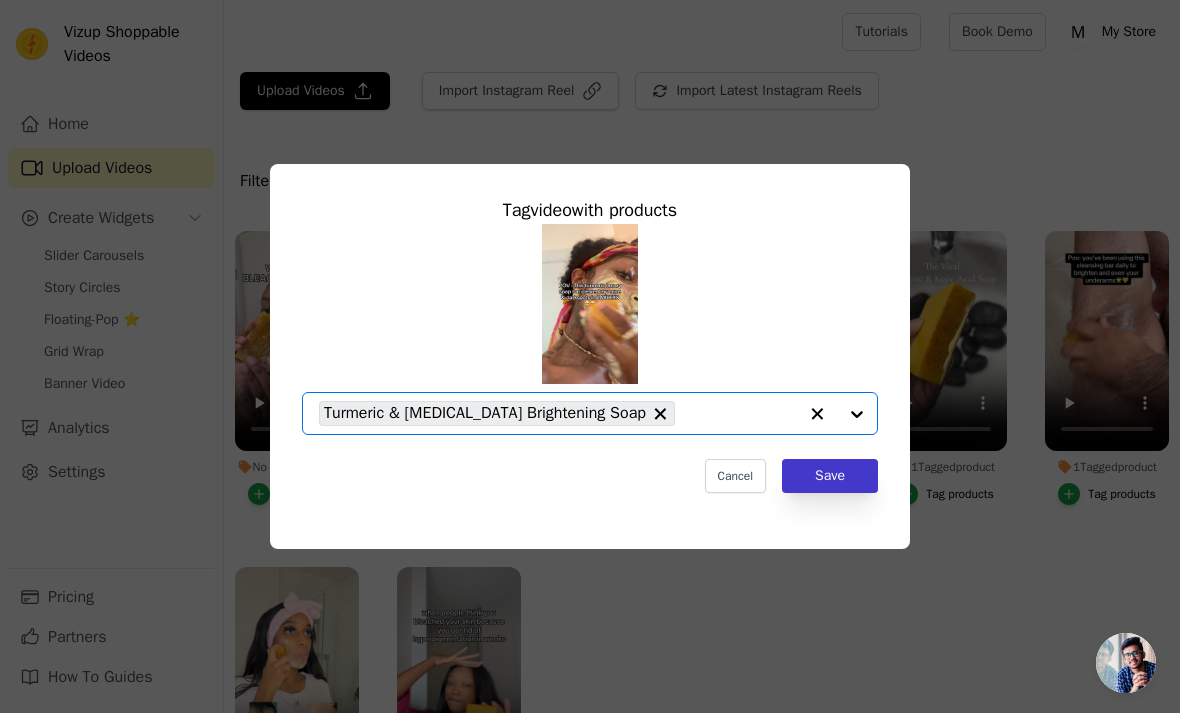 click on "Save" at bounding box center [830, 476] 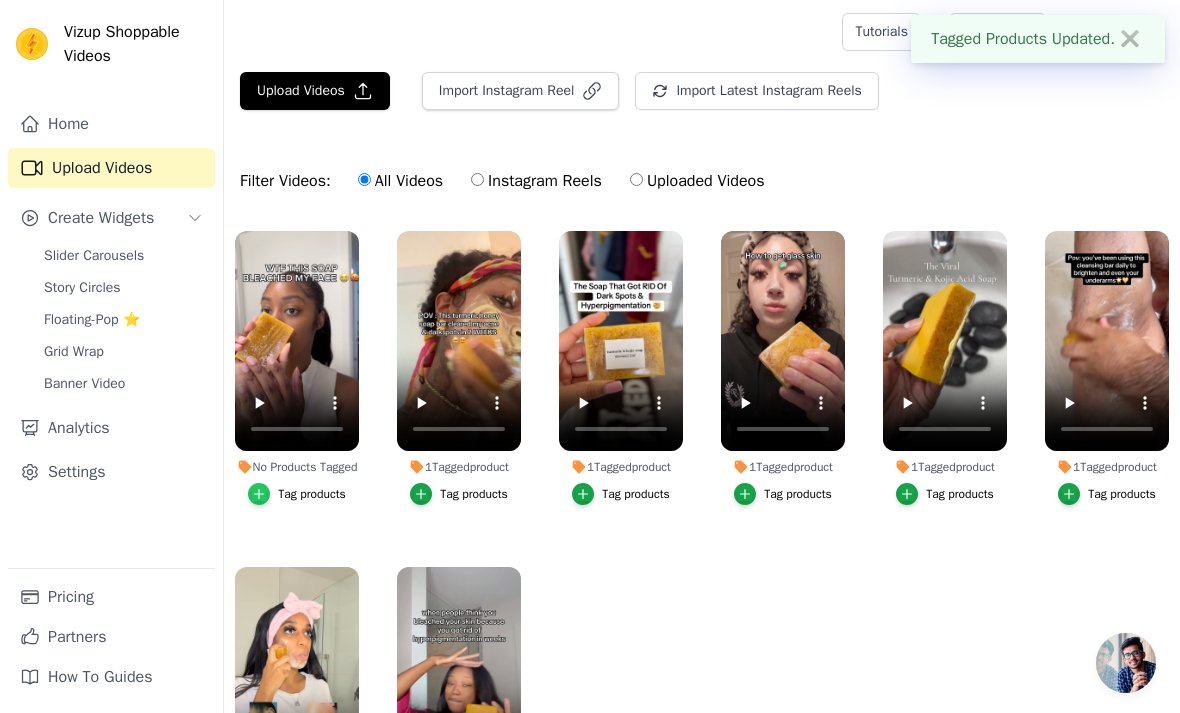 click 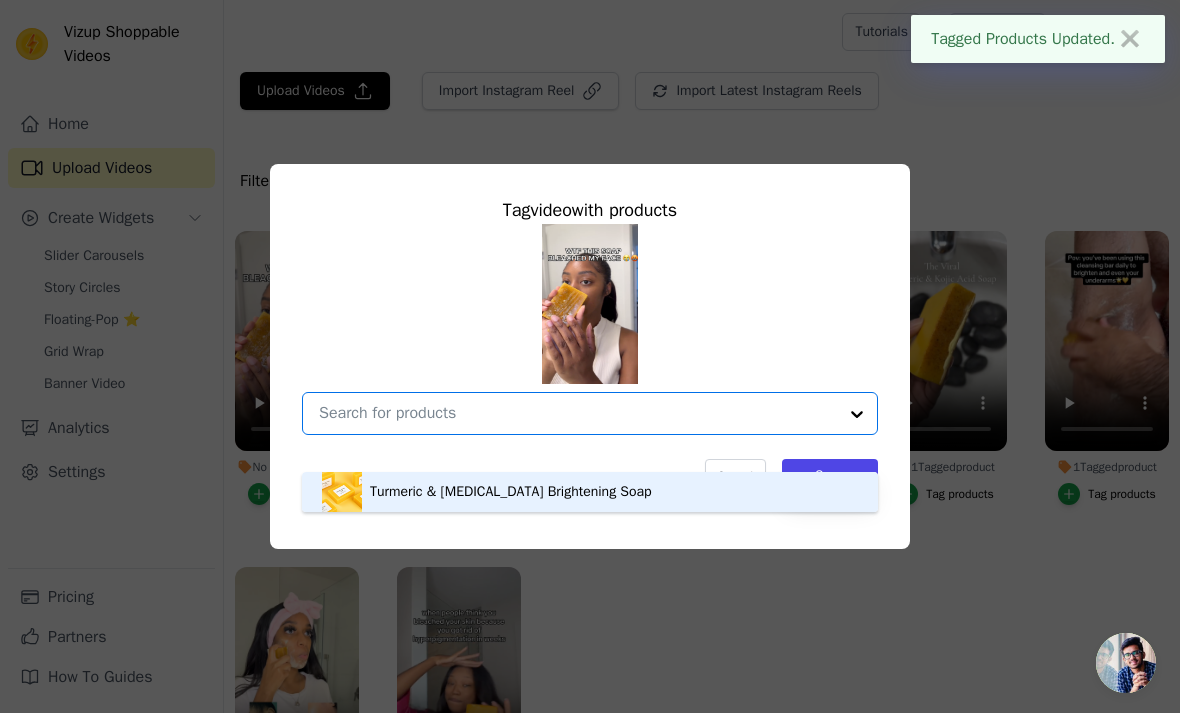 click at bounding box center [342, 492] 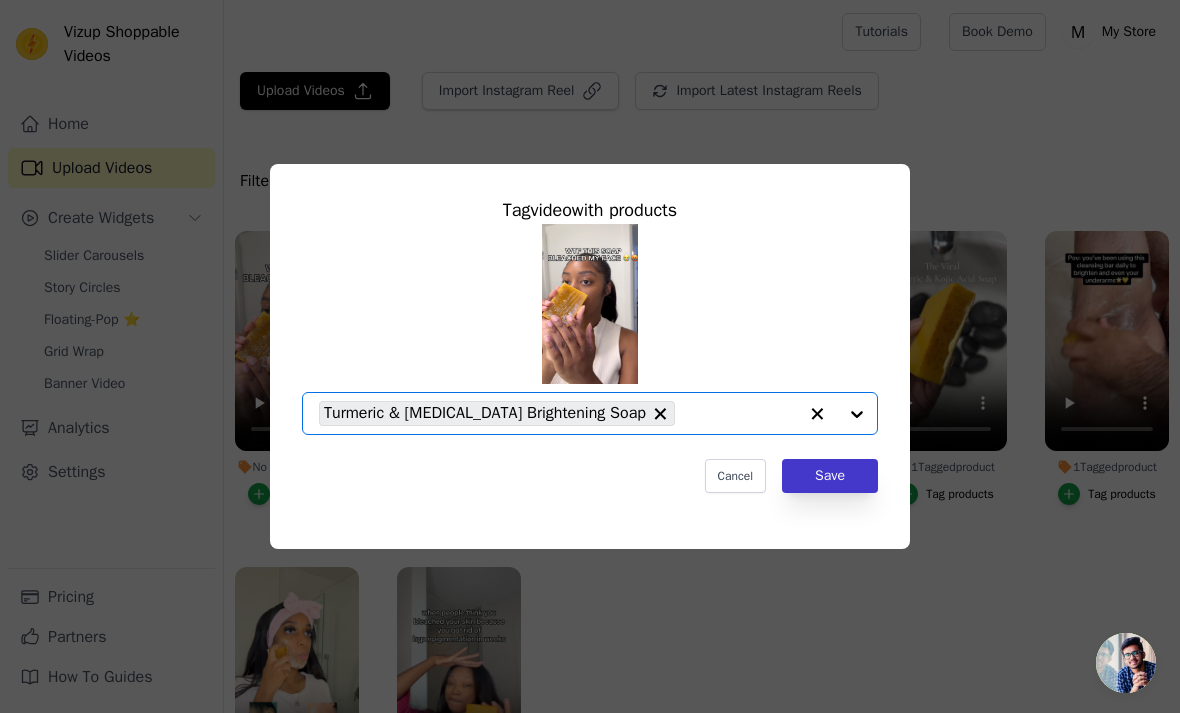 click on "Save" at bounding box center (830, 476) 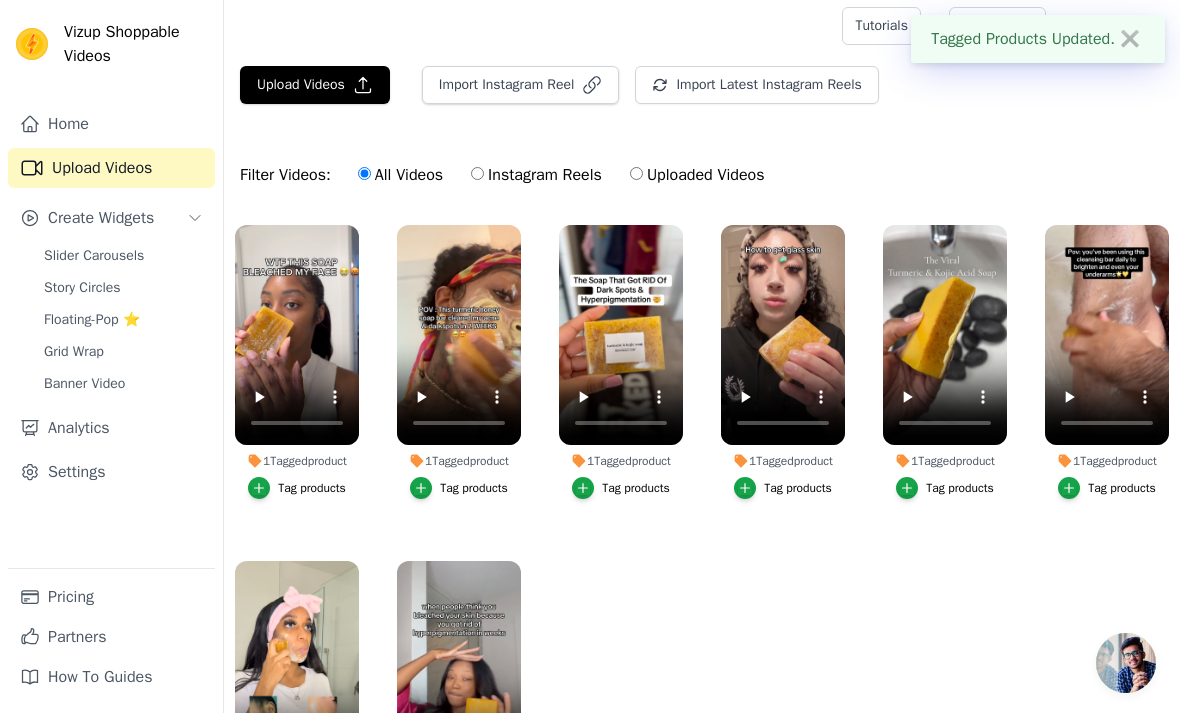 scroll, scrollTop: 0, scrollLeft: 0, axis: both 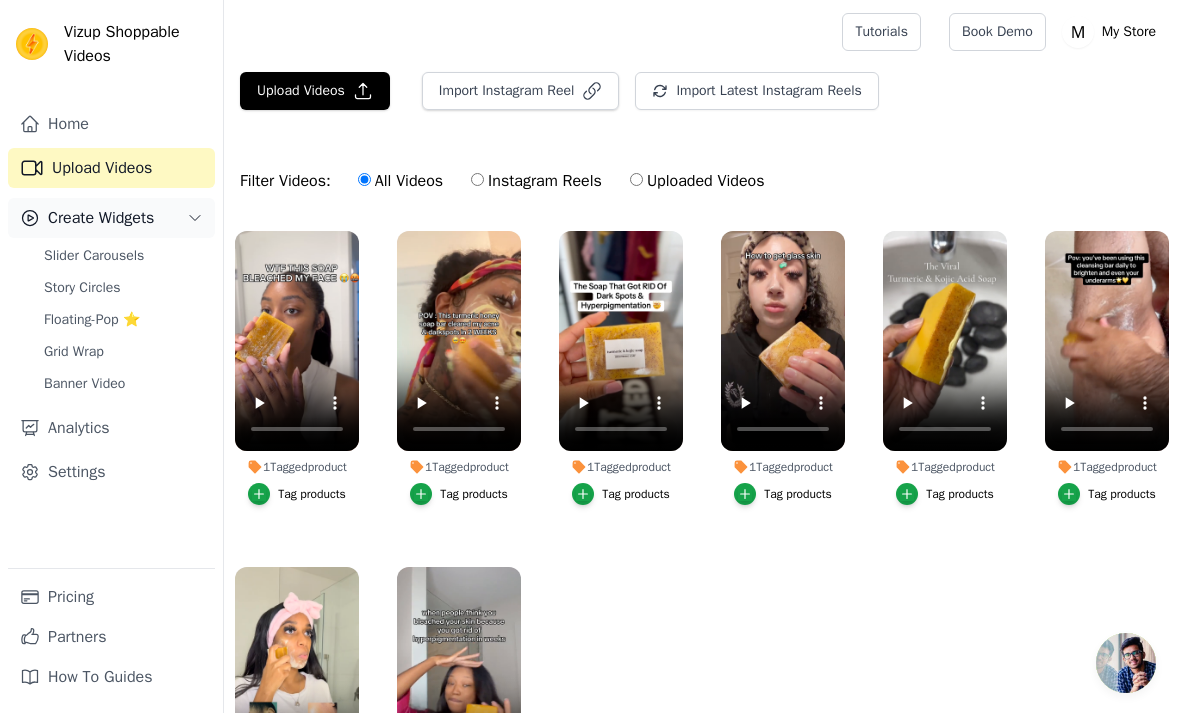 click on "Create Widgets" at bounding box center [101, 218] 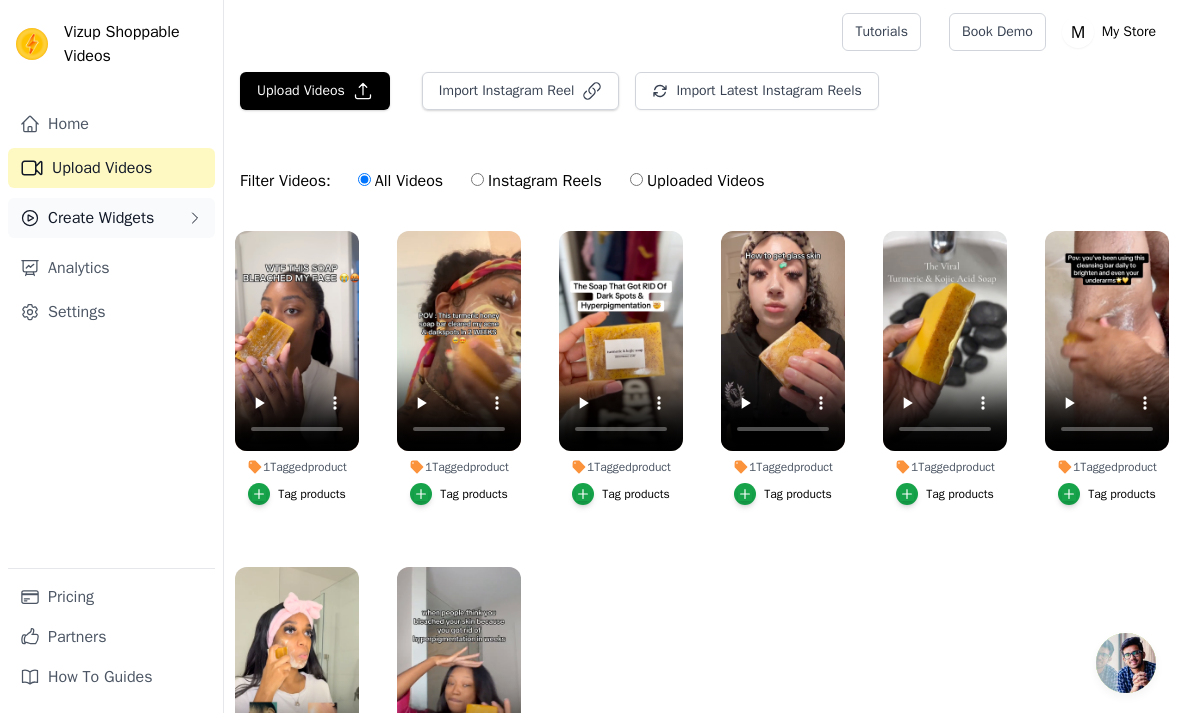 click on "Create Widgets" at bounding box center [101, 218] 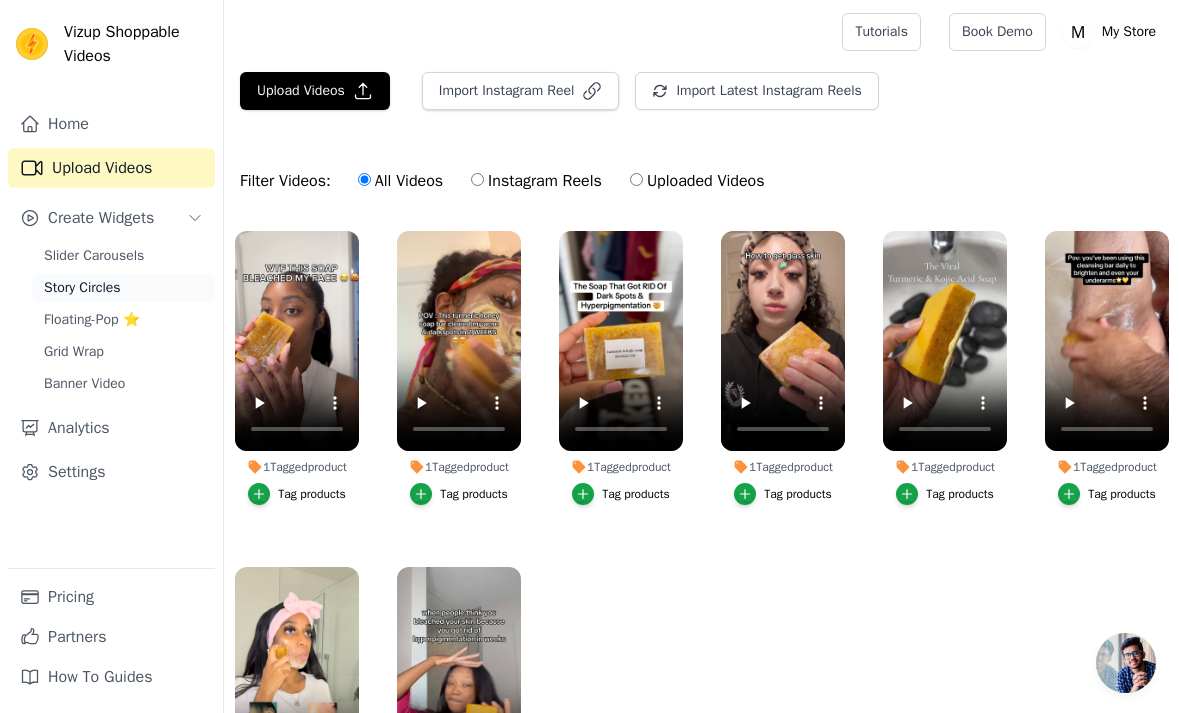 click on "Story Circles" at bounding box center [82, 288] 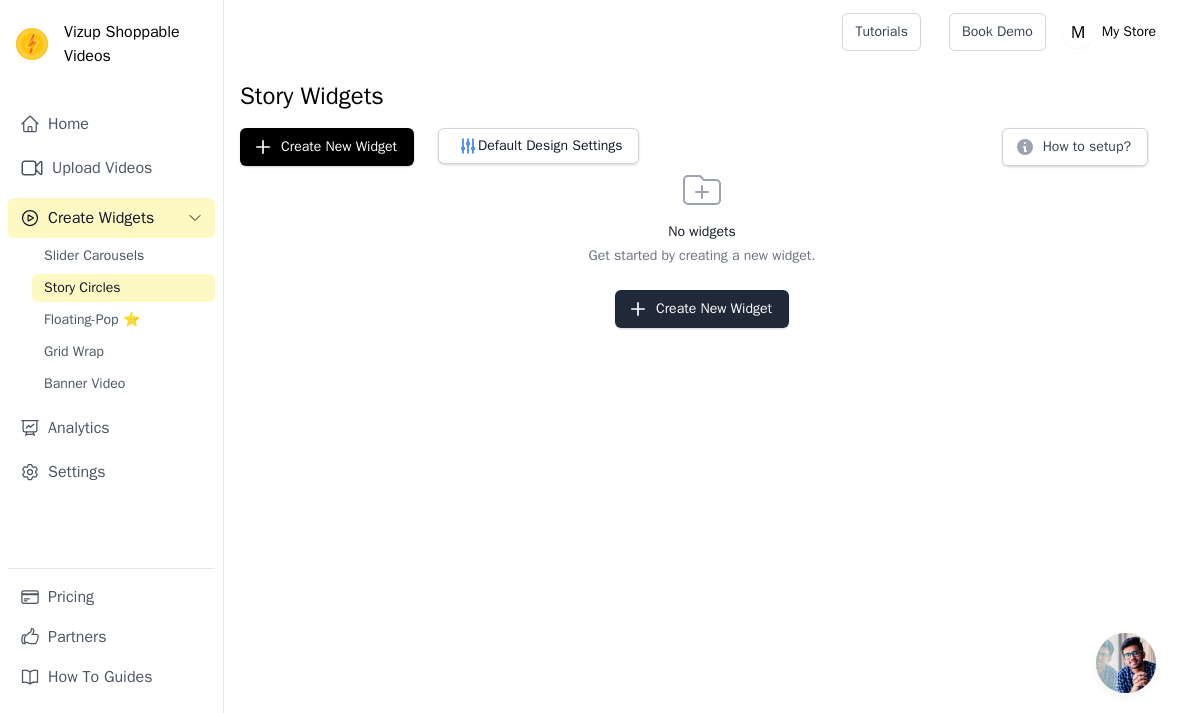 click 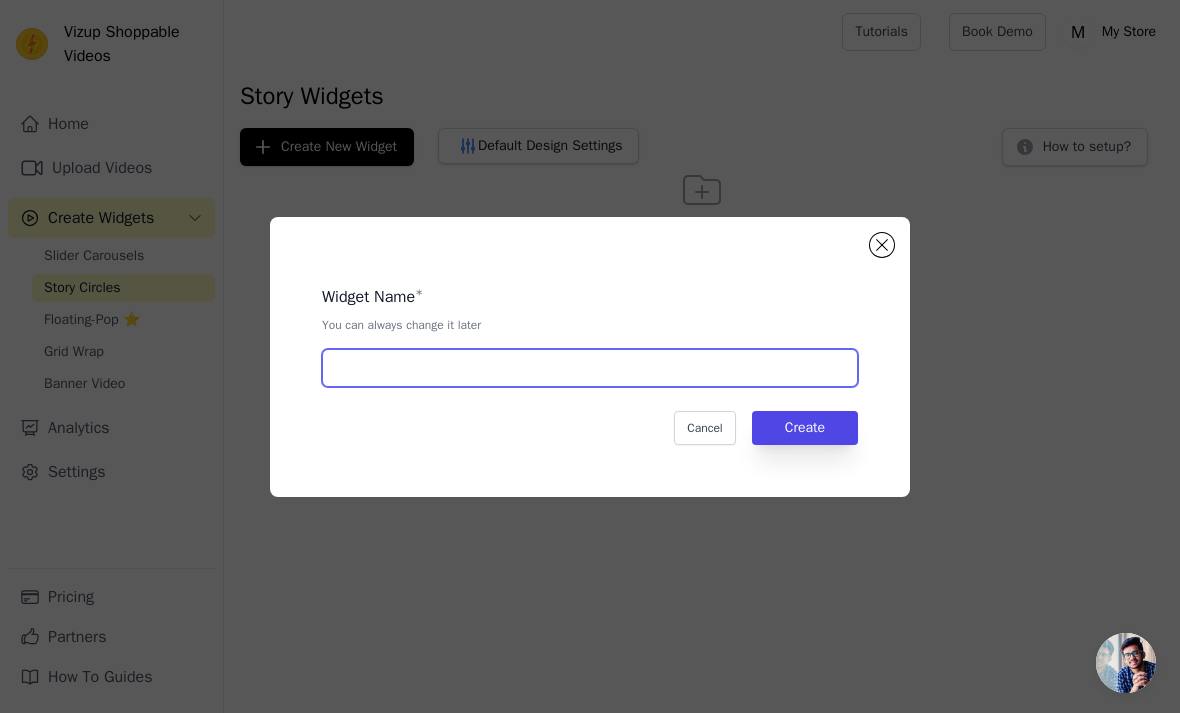 click at bounding box center (590, 368) 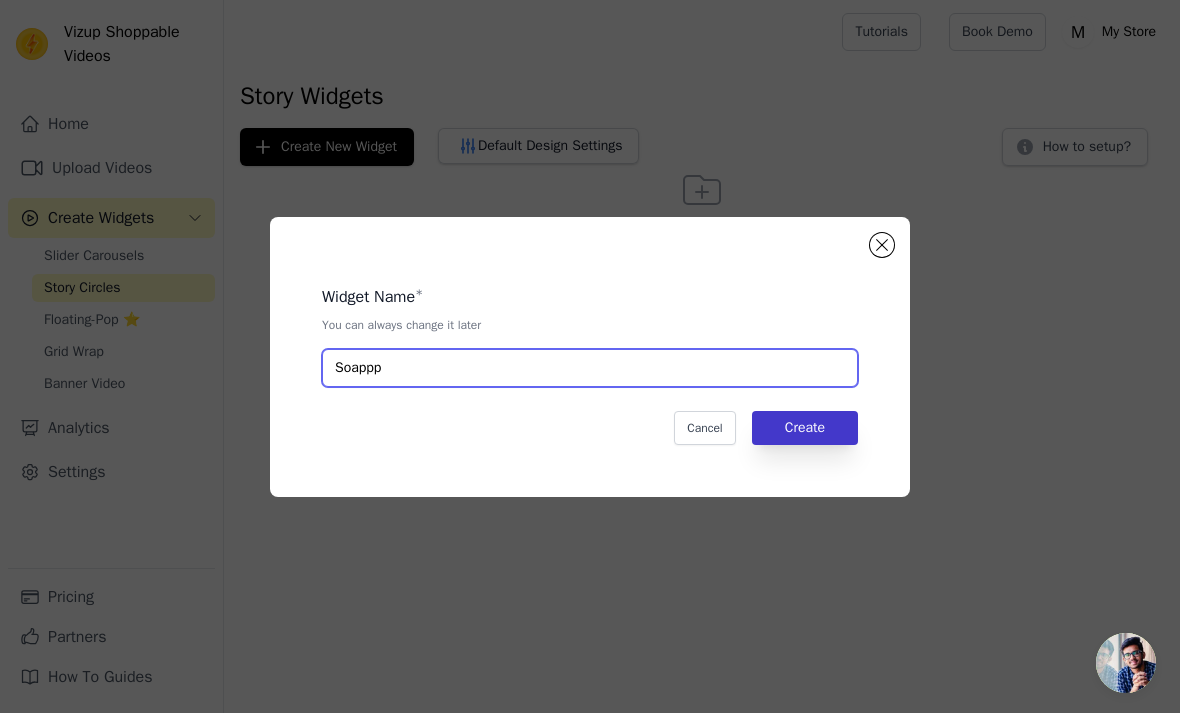 type on "Soappp" 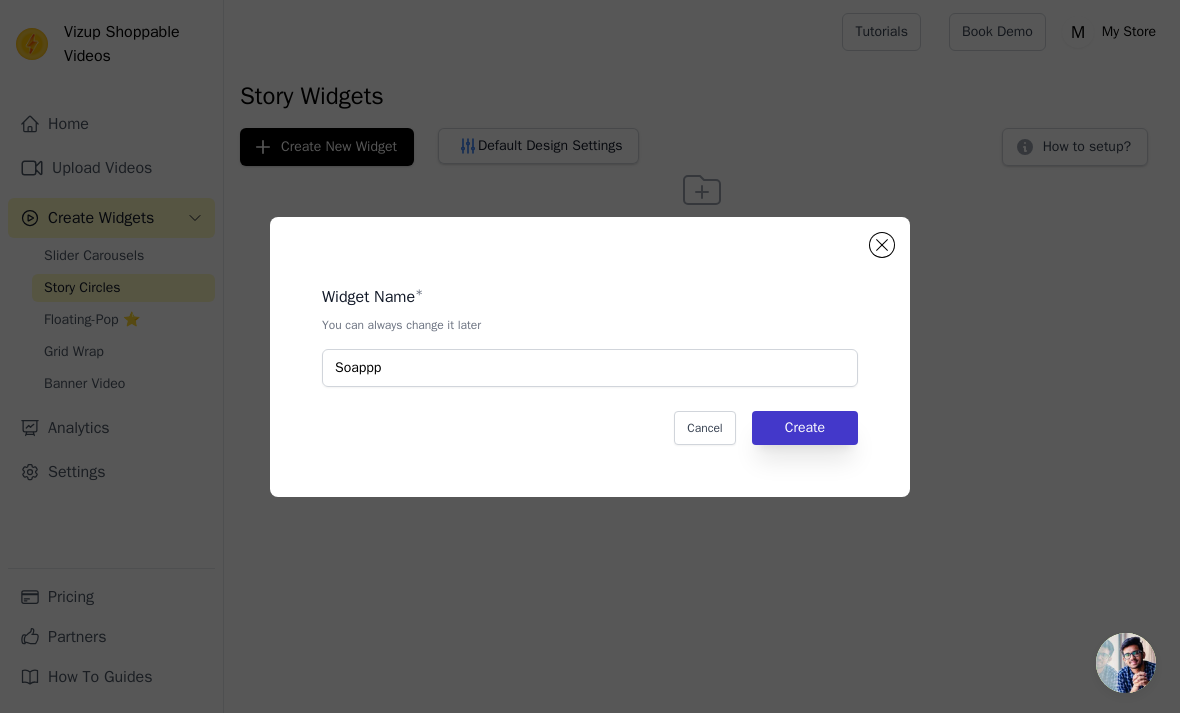 click on "Create" at bounding box center (805, 428) 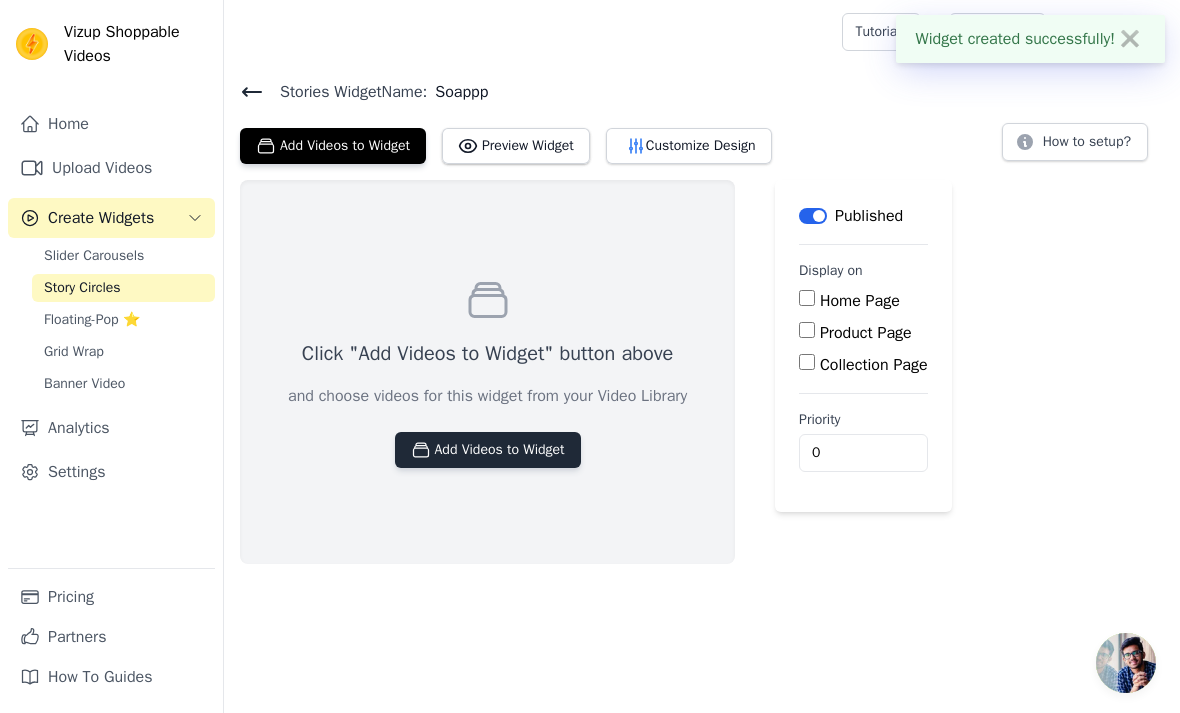 click on "Add Videos to Widget" at bounding box center [488, 450] 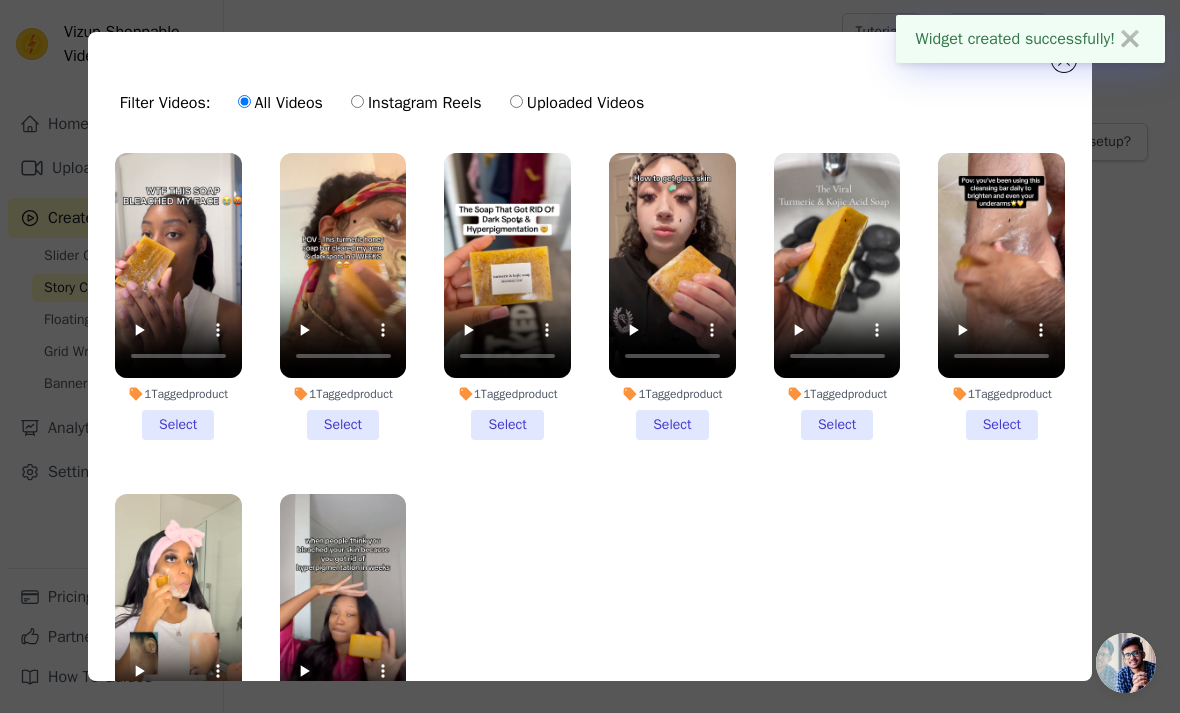 click on "1  Tagged  product     Select" at bounding box center [178, 296] 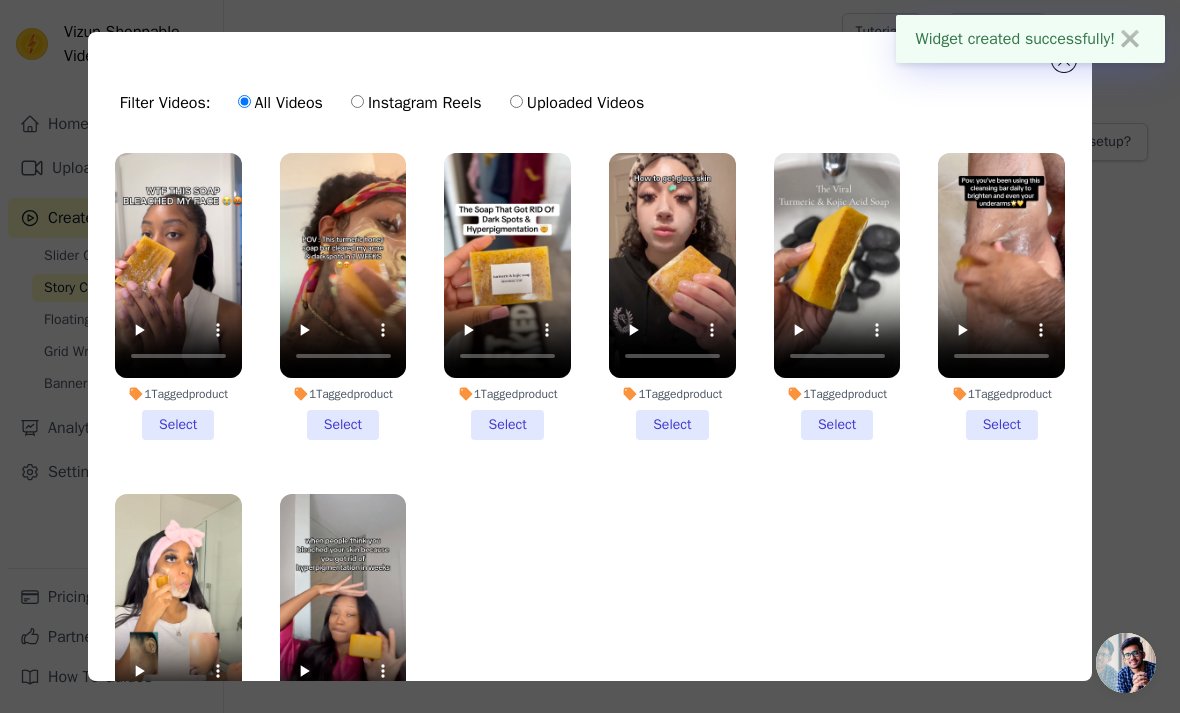 click on "1  Tagged  product     Select" at bounding box center [0, 0] 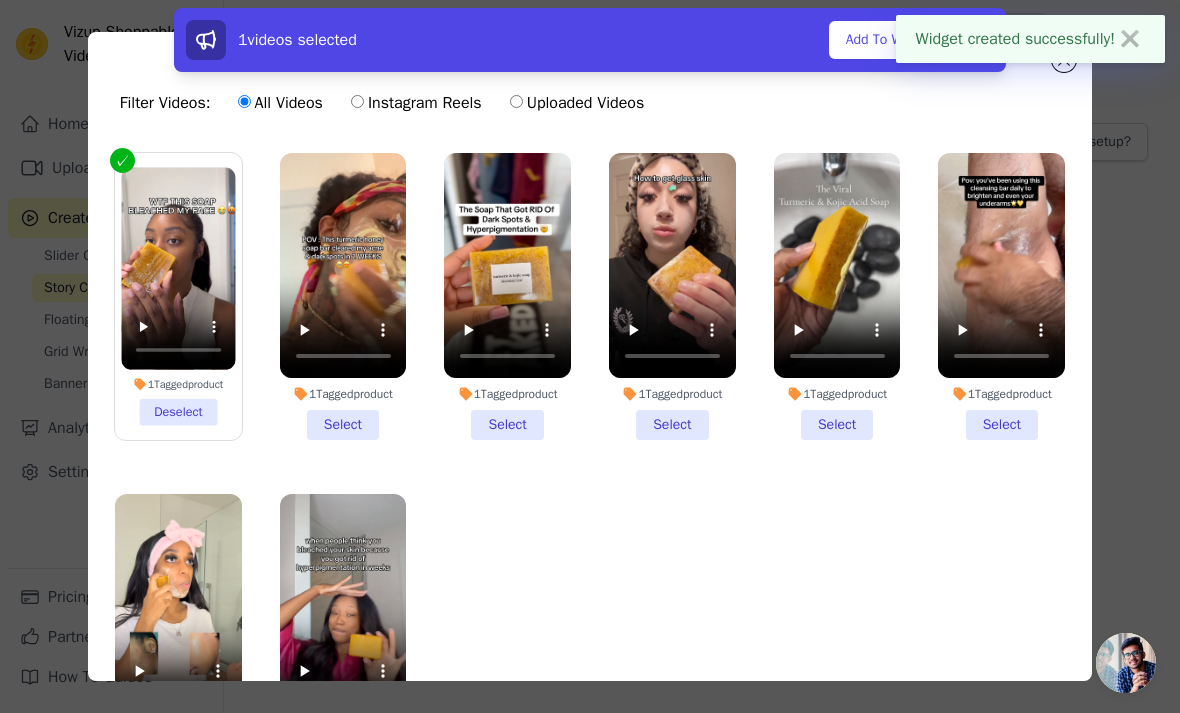 click on "1  Tagged  product     Select" at bounding box center (343, 296) 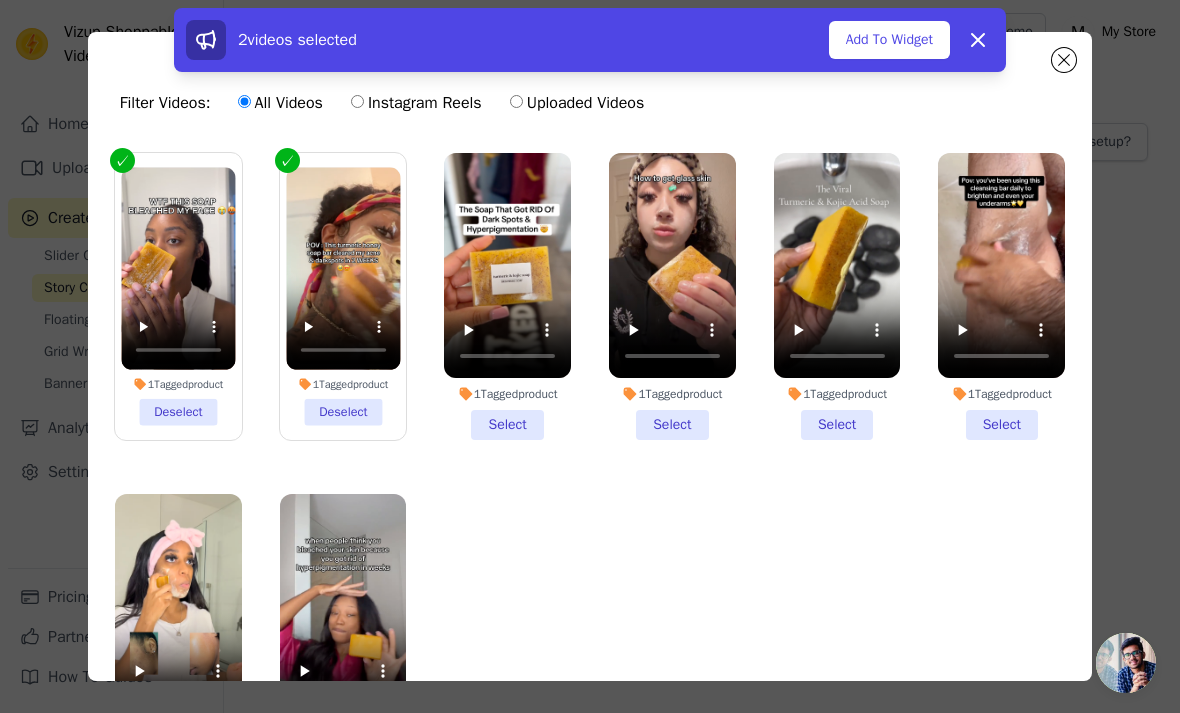 click on "1  Tagged  product     Select" at bounding box center (507, 296) 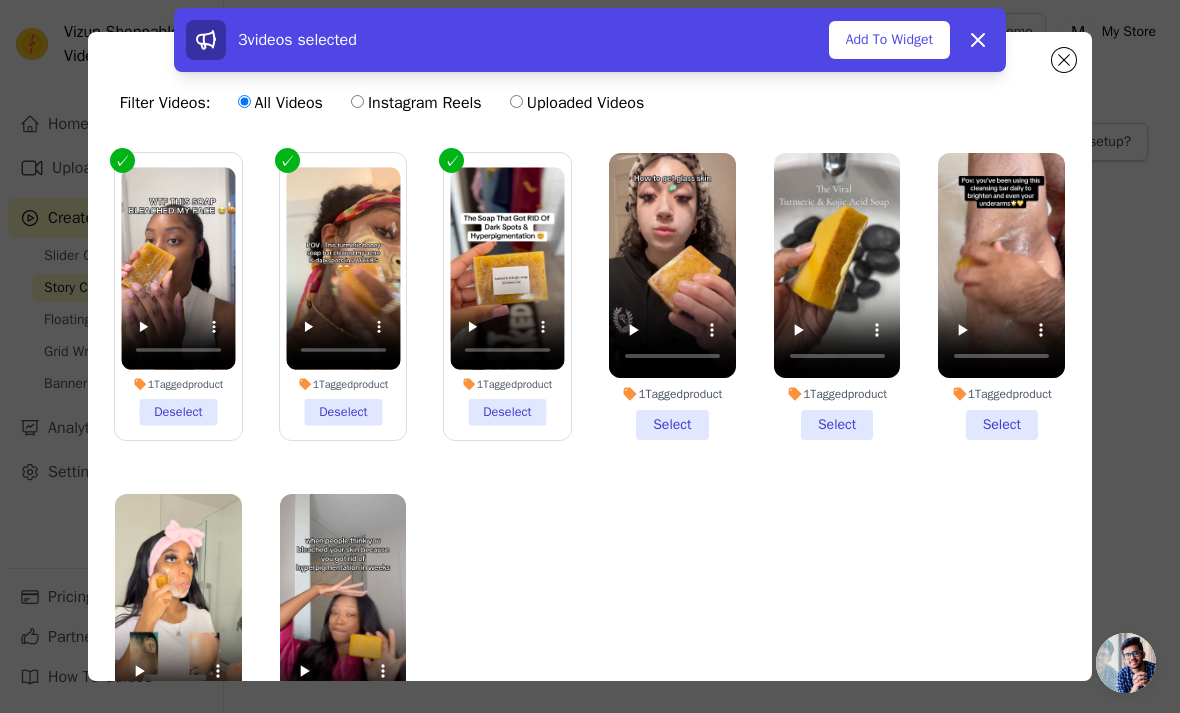 click on "1  Tagged  product     Select" at bounding box center [672, 296] 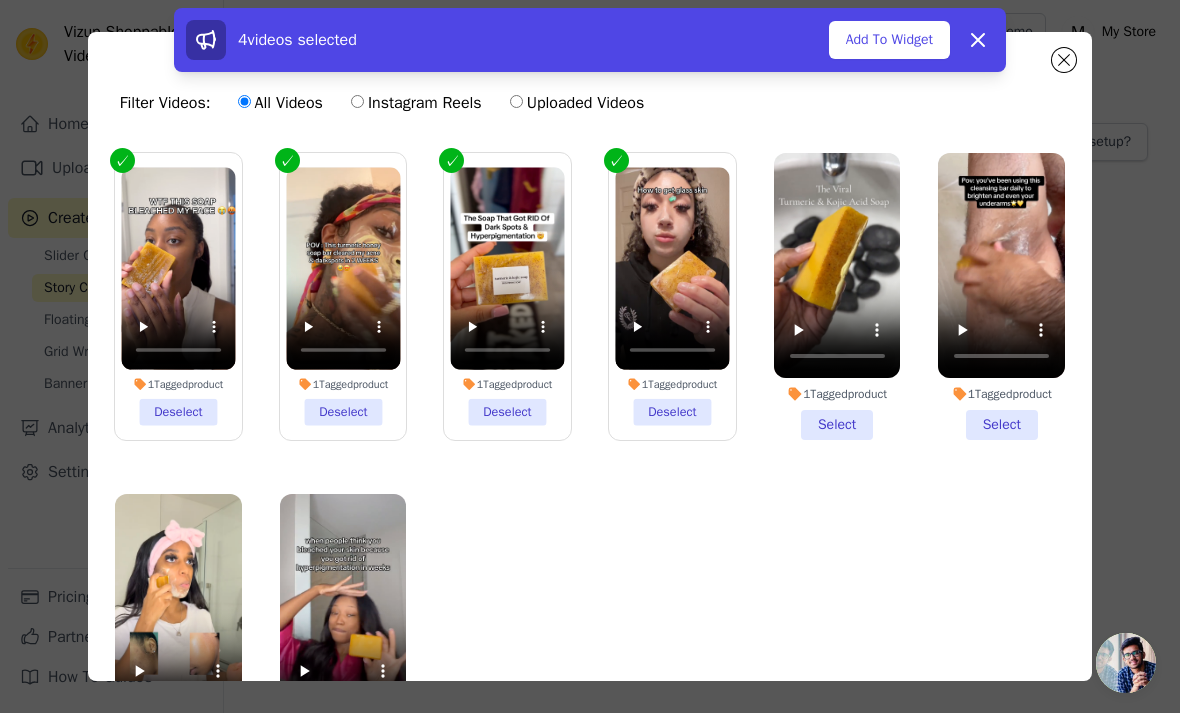 click on "1  Tagged  product     Select" at bounding box center [837, 296] 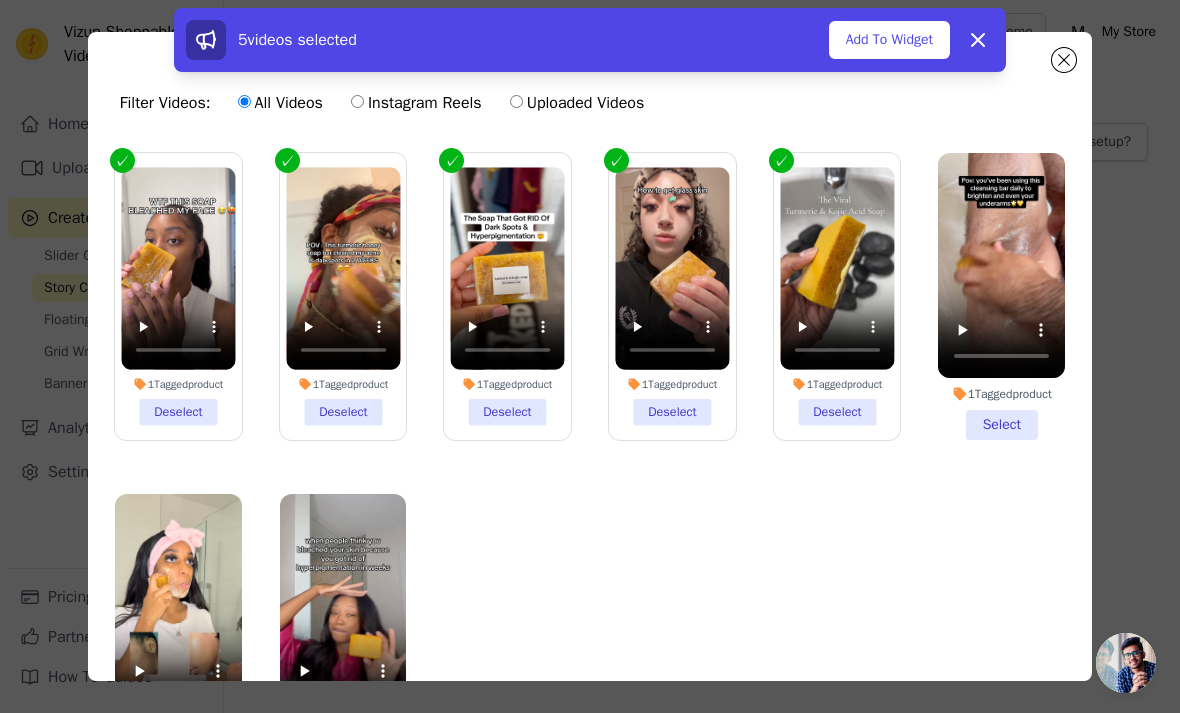 click on "1  Tagged  product     Select" at bounding box center (1001, 296) 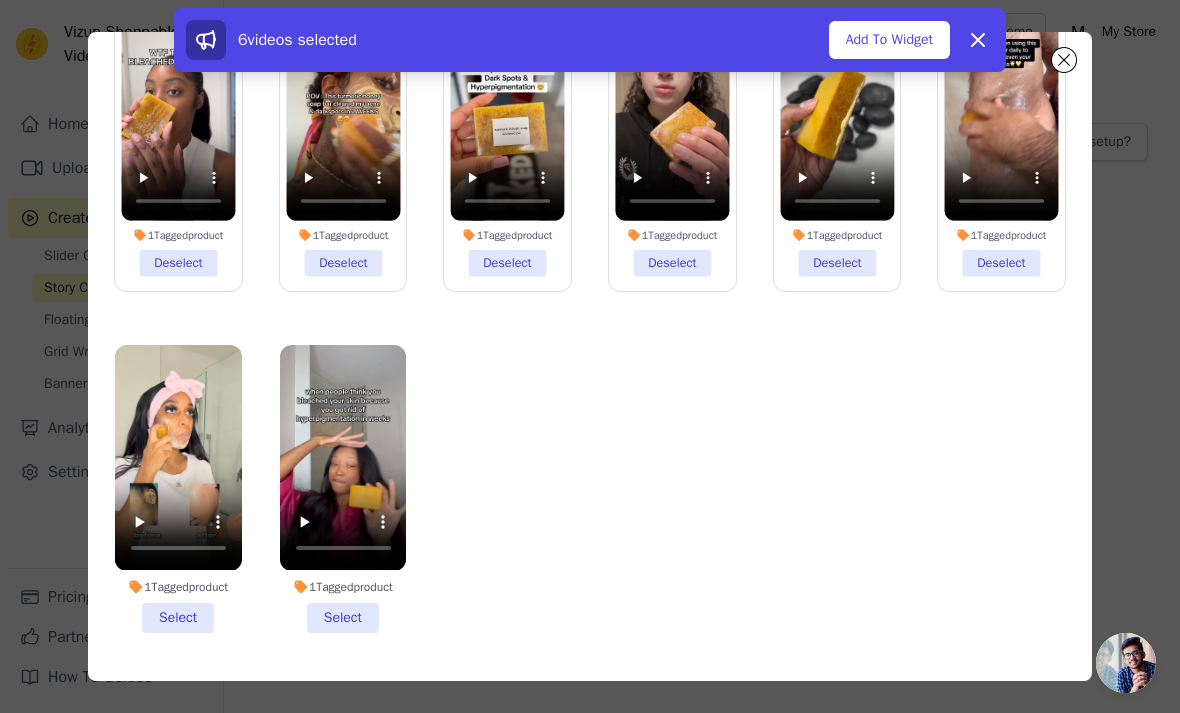 scroll, scrollTop: 144, scrollLeft: 0, axis: vertical 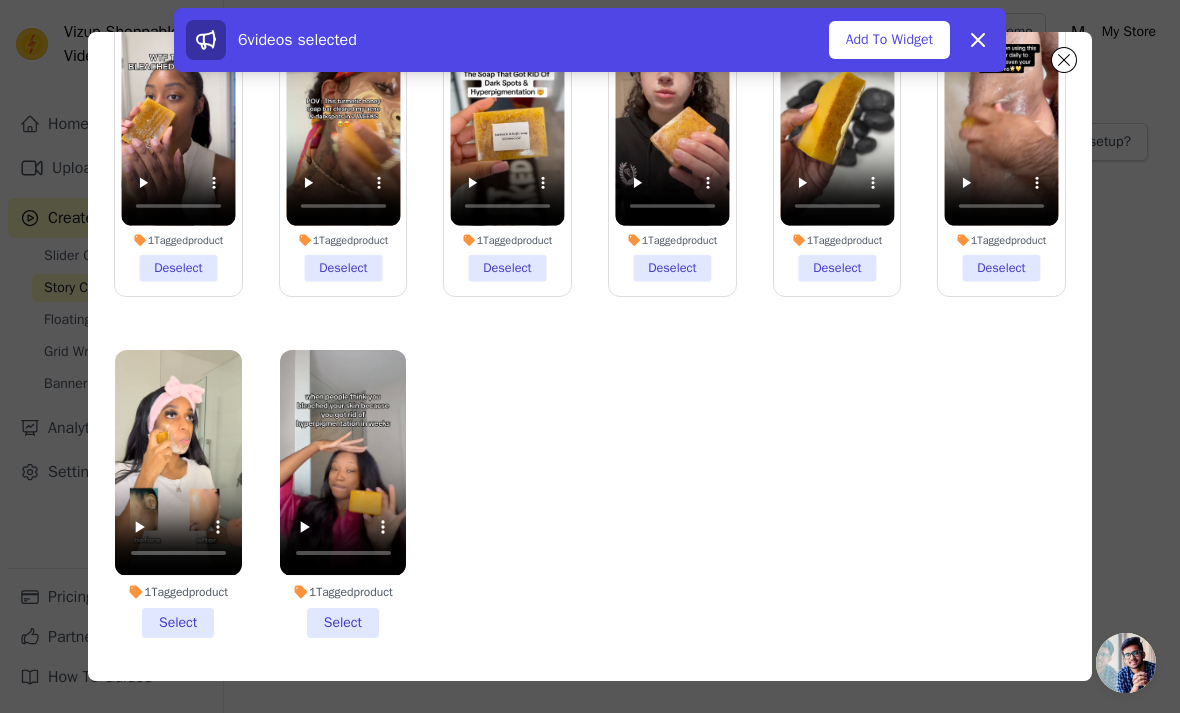 click on "1  Tagged  product     Select" at bounding box center (178, 493) 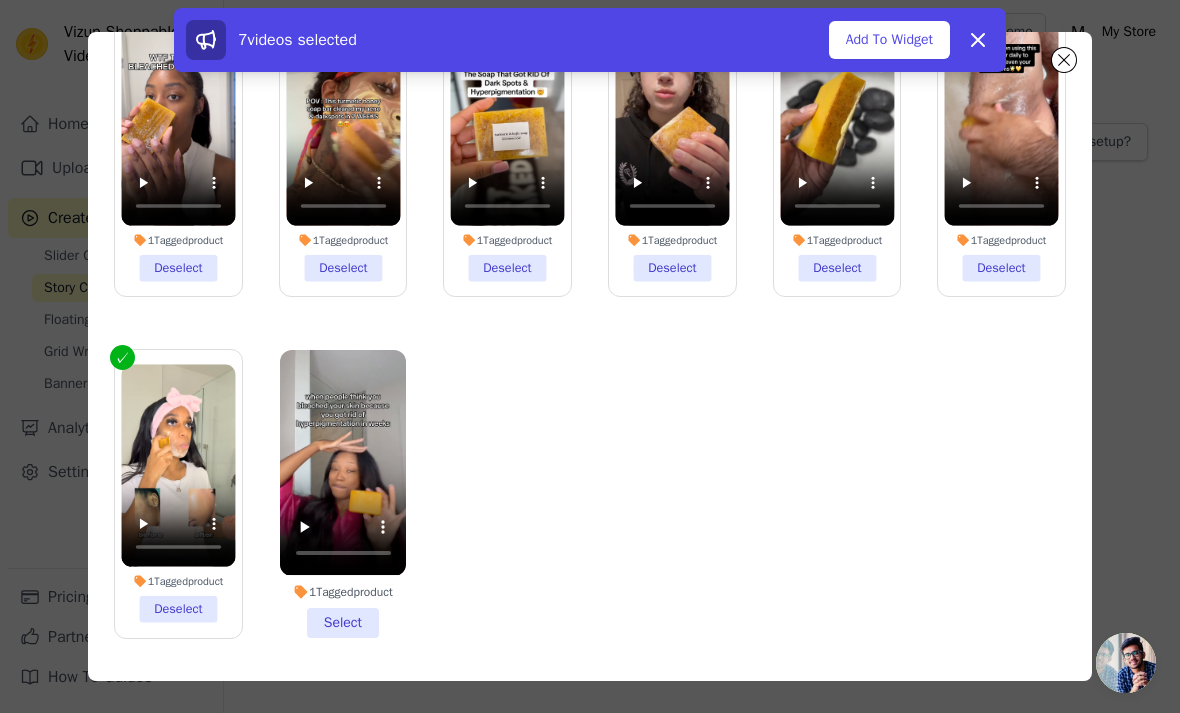 click on "1  Tagged  product     Select" at bounding box center [343, 493] 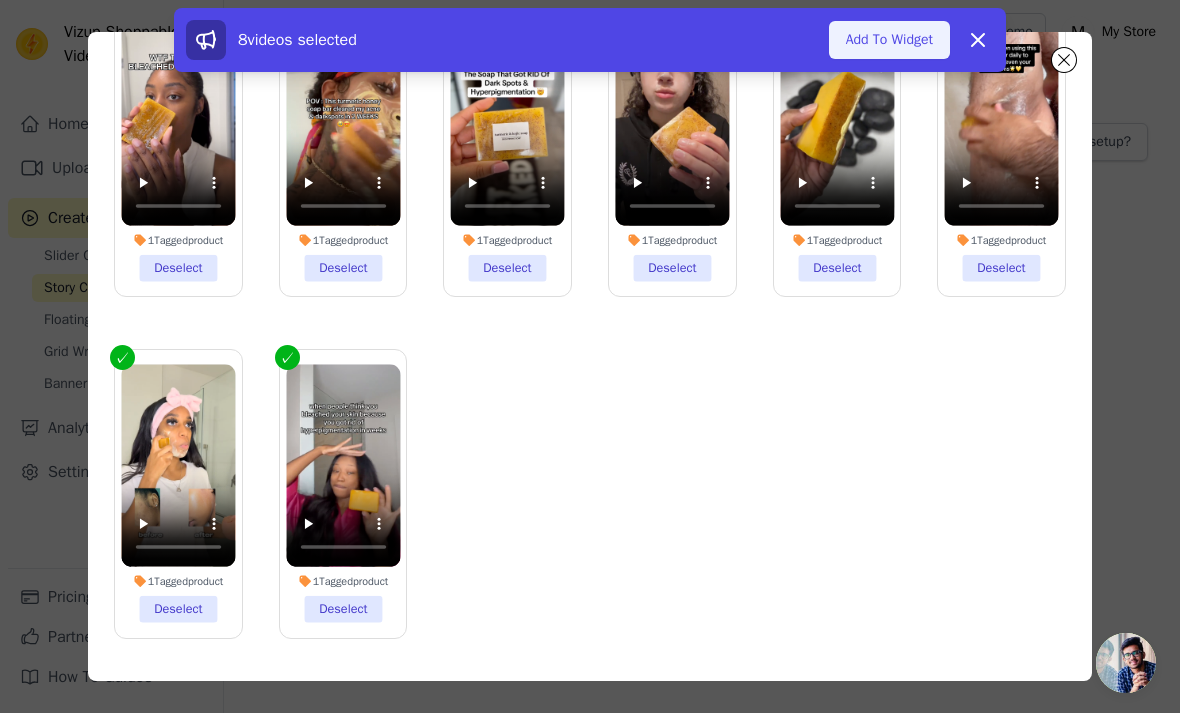 click on "Add To Widget" at bounding box center [889, 40] 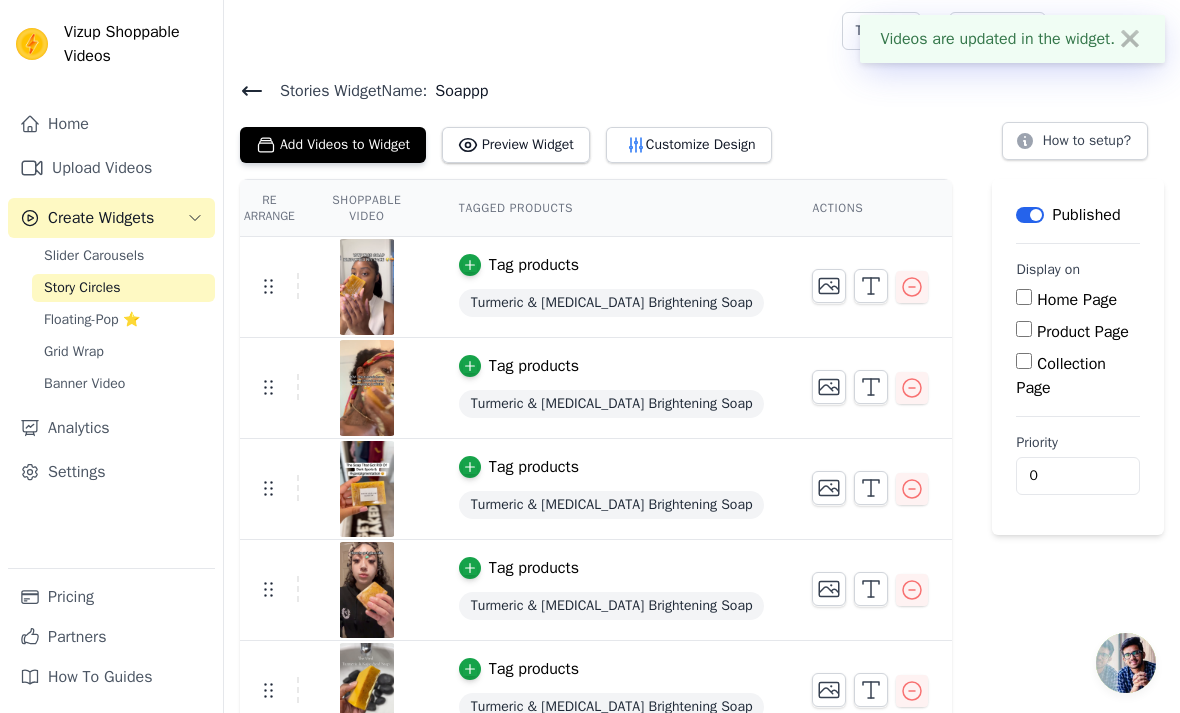 scroll, scrollTop: 0, scrollLeft: 0, axis: both 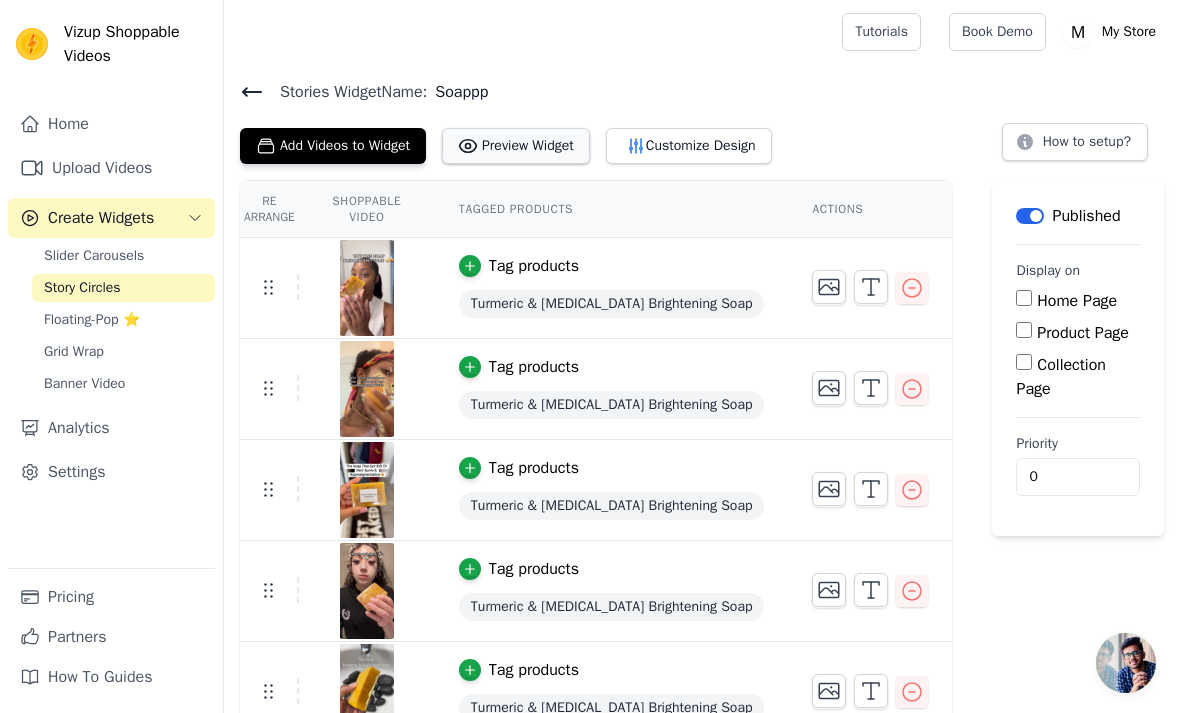 click 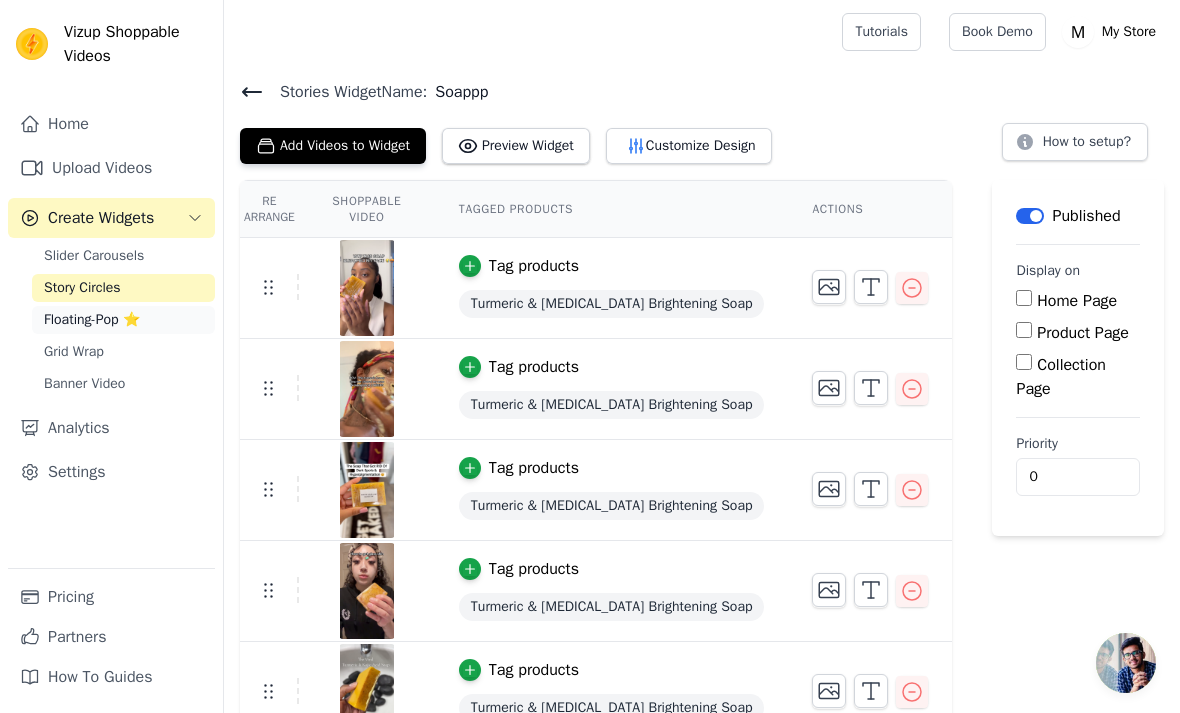 click on "Floating-Pop ⭐" at bounding box center (92, 320) 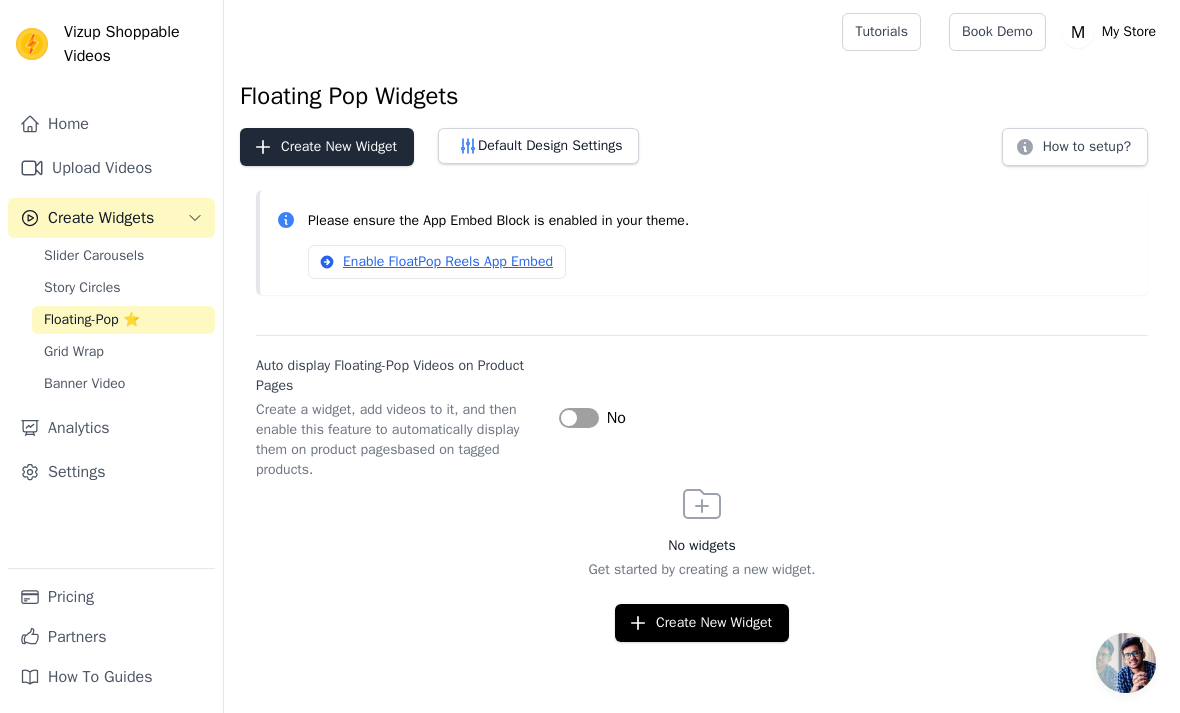 click on "Create New Widget" at bounding box center (327, 147) 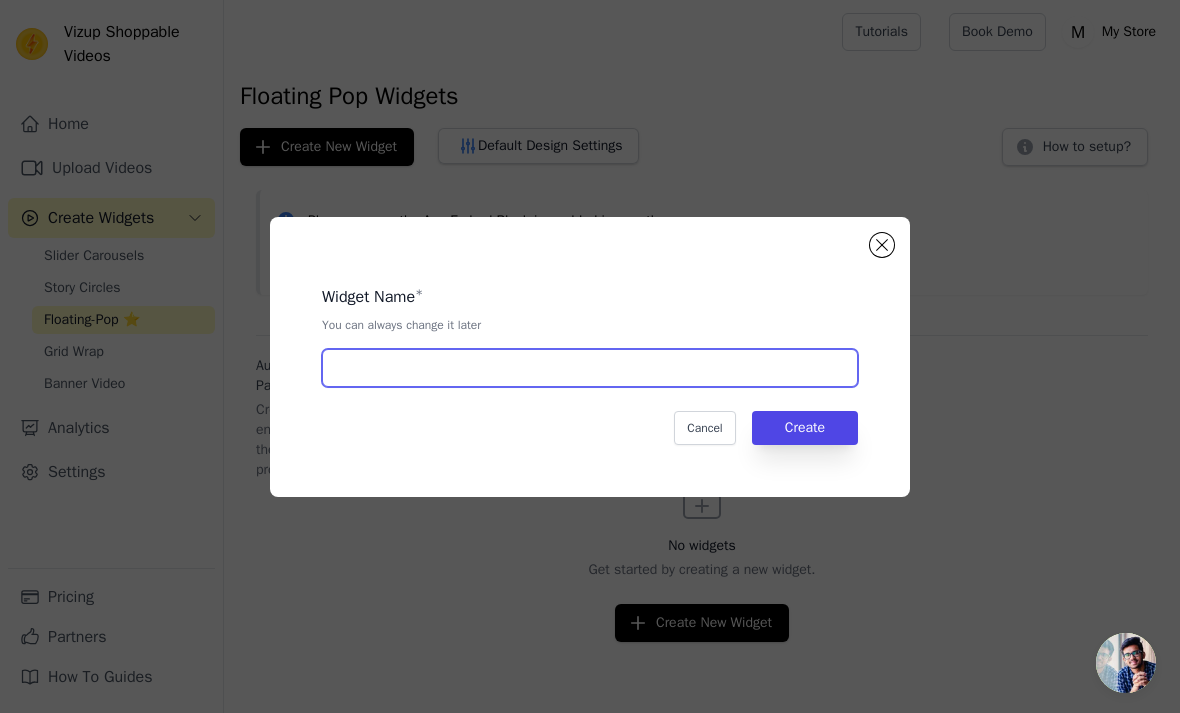 click at bounding box center [590, 368] 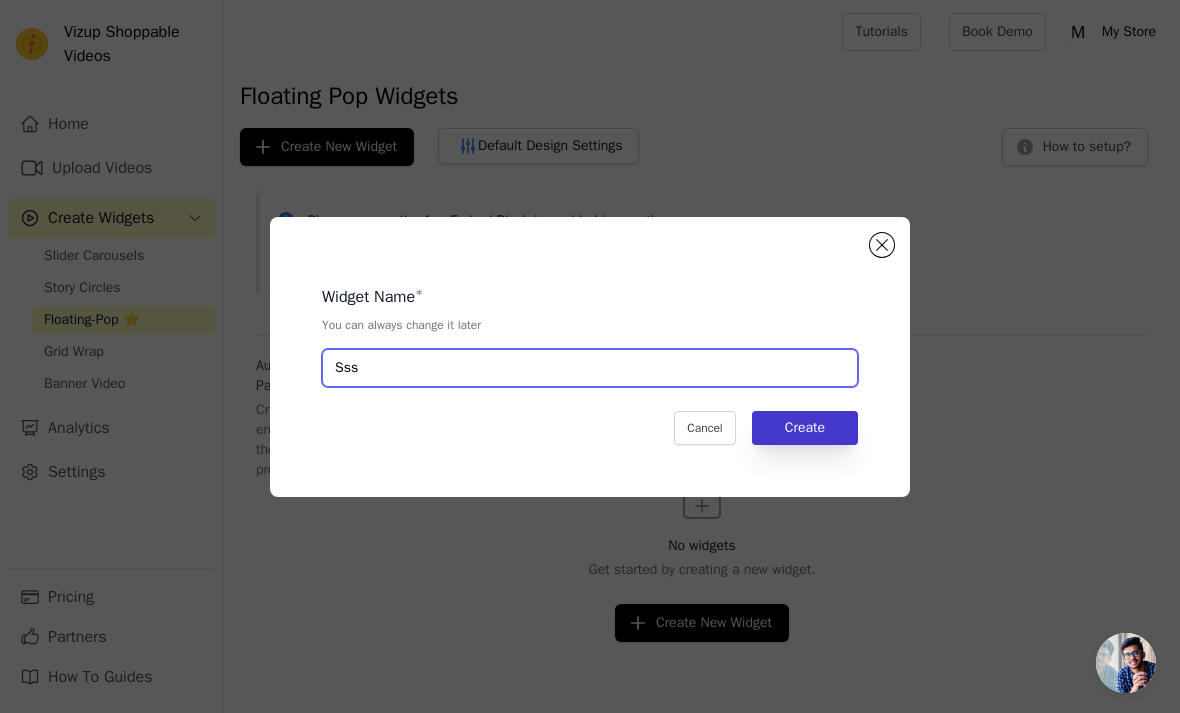 type on "Sss" 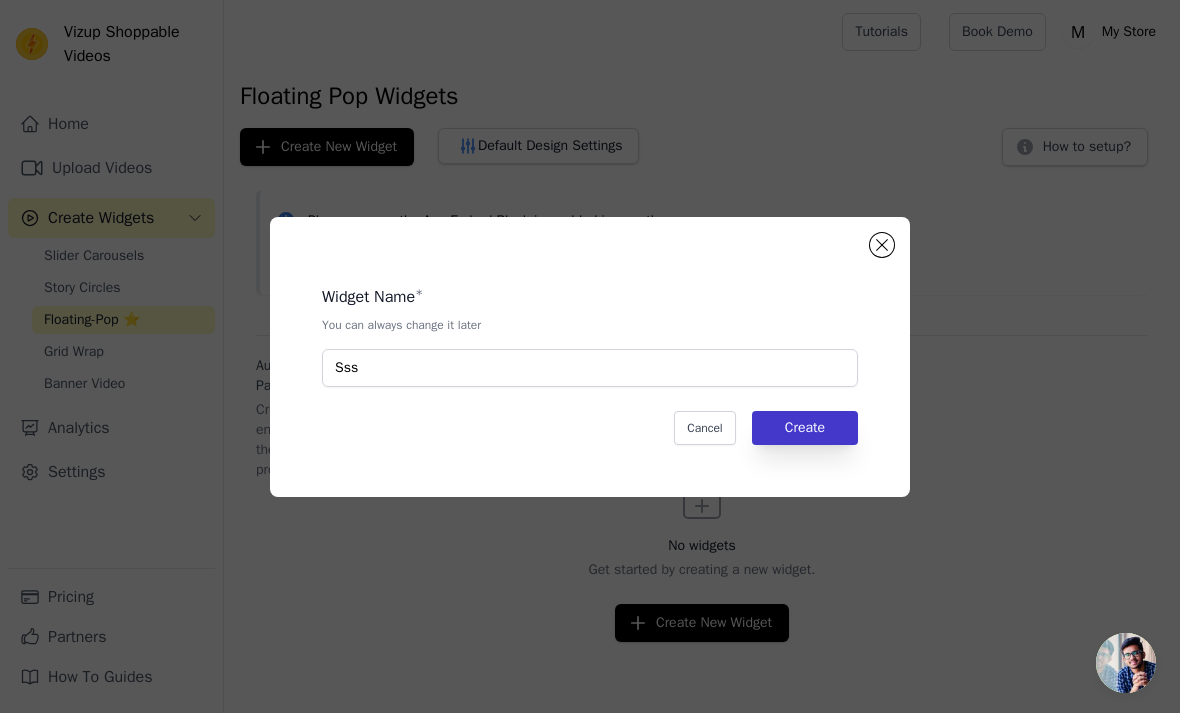 click on "Create" at bounding box center [805, 428] 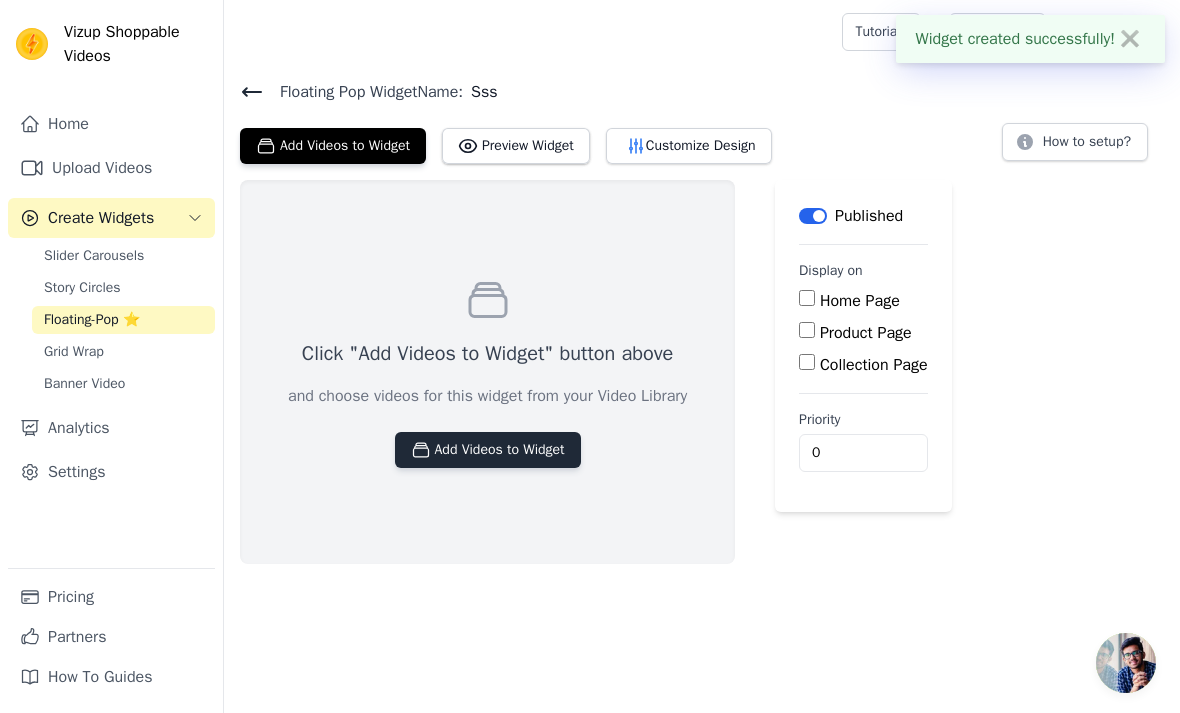 click 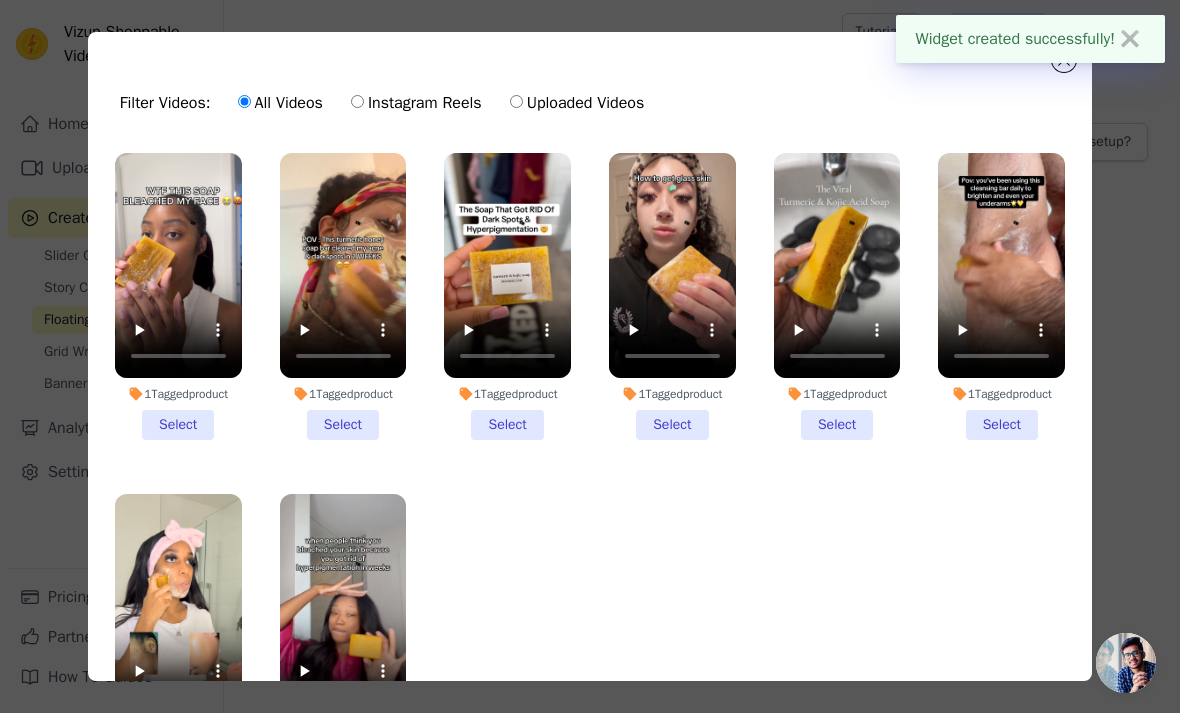 click on "1  Tagged  product     Select" at bounding box center [178, 296] 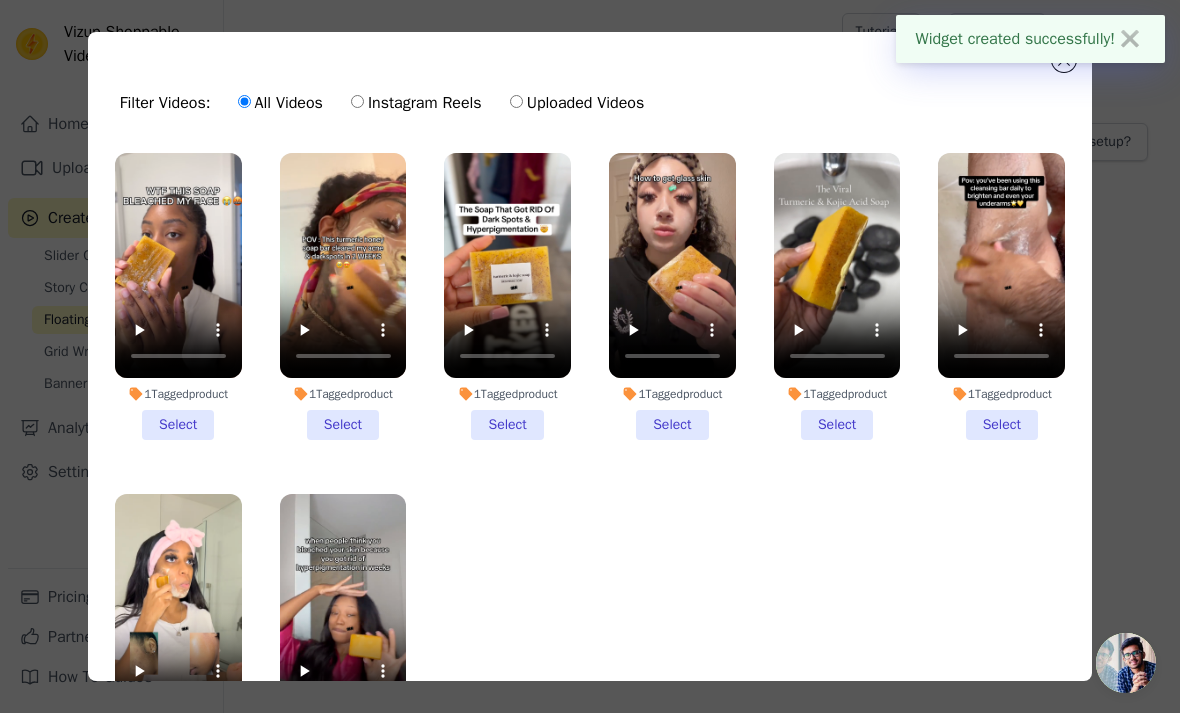 click on "1  Tagged  product     Select" at bounding box center [0, 0] 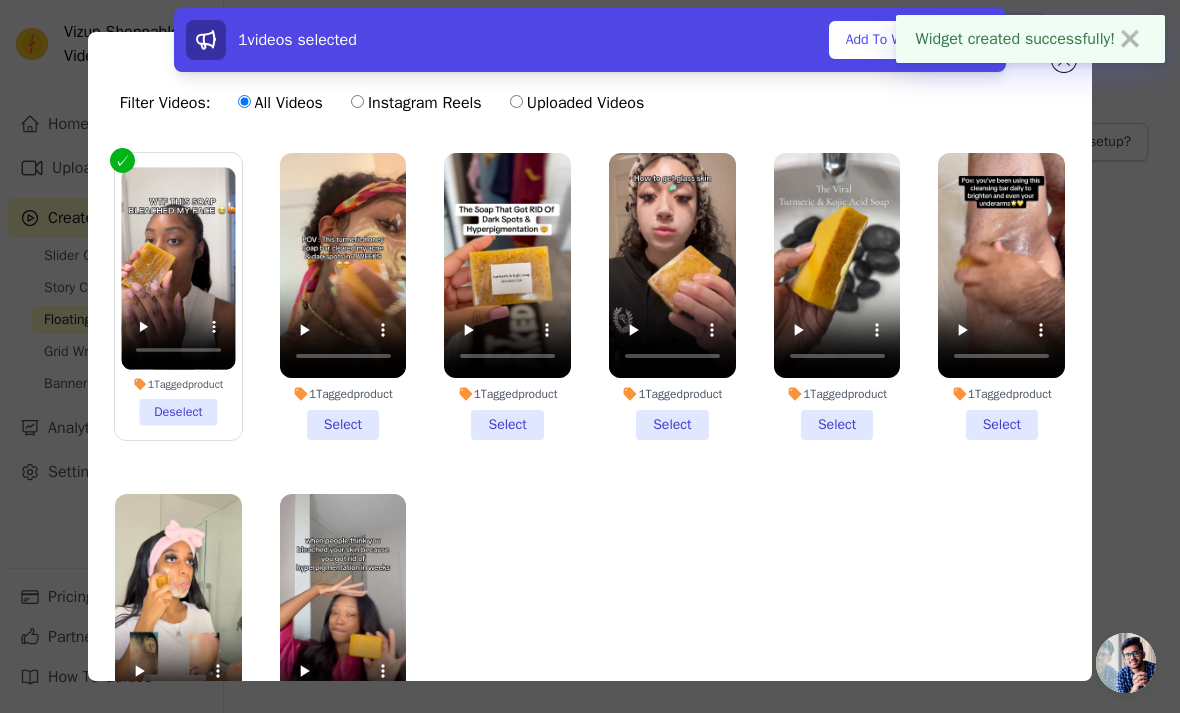 click on "1  Tagged  product     Select" at bounding box center [343, 296] 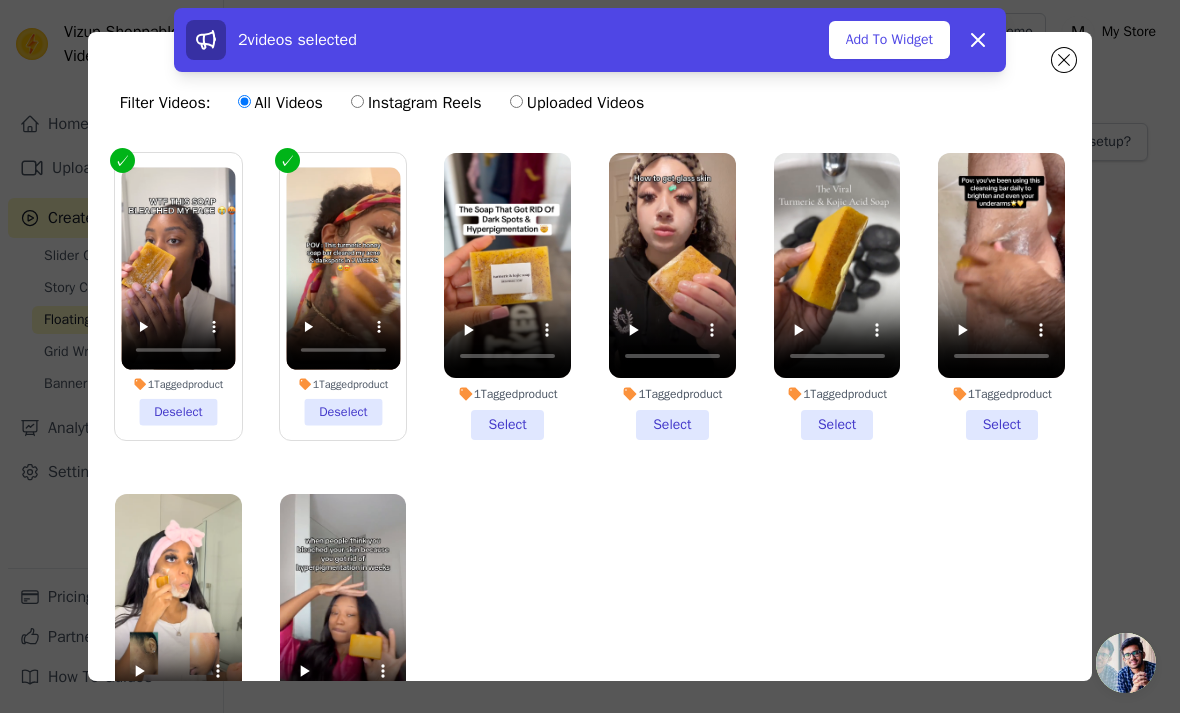 click on "1  Tagged  product     Select" at bounding box center (507, 296) 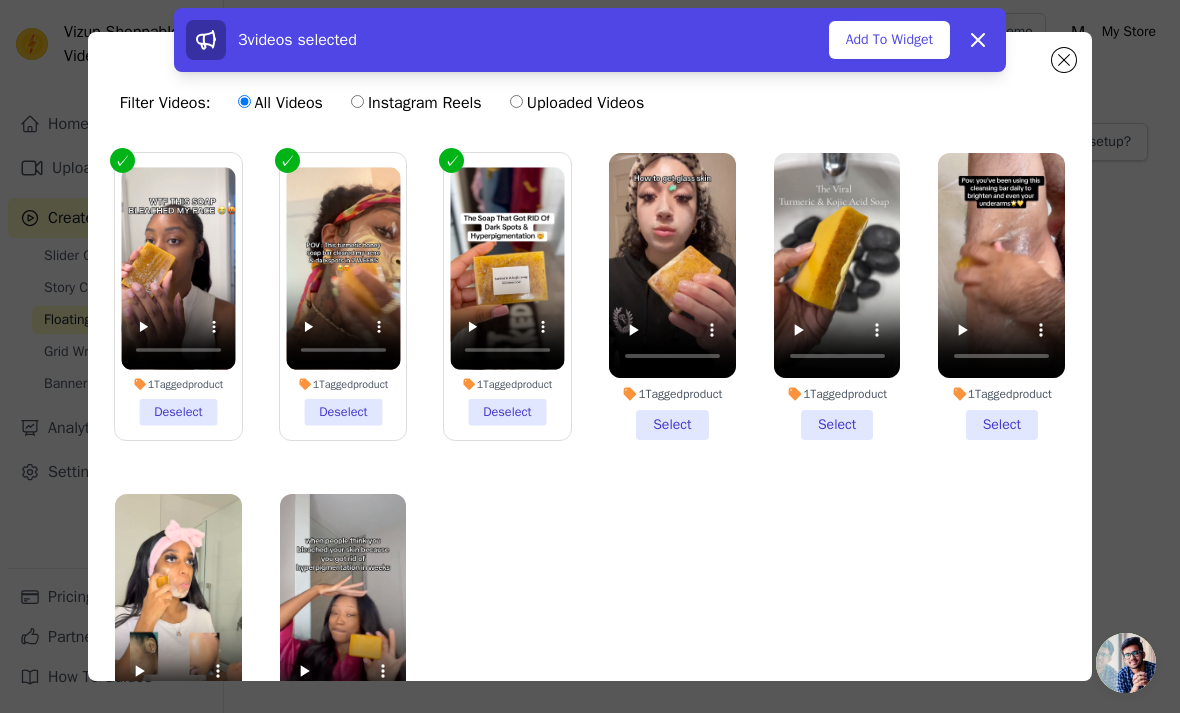 click on "1  Tagged  product     Select" at bounding box center [672, 296] 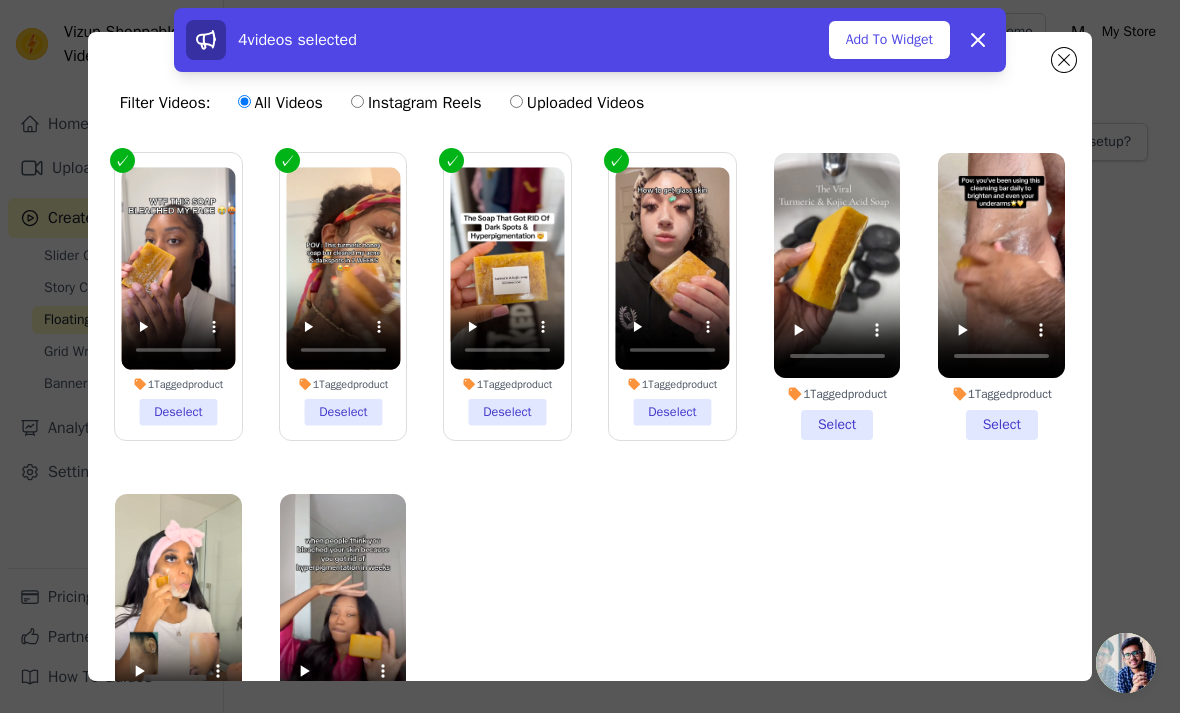 click on "1  Tagged  product     Select" at bounding box center [837, 296] 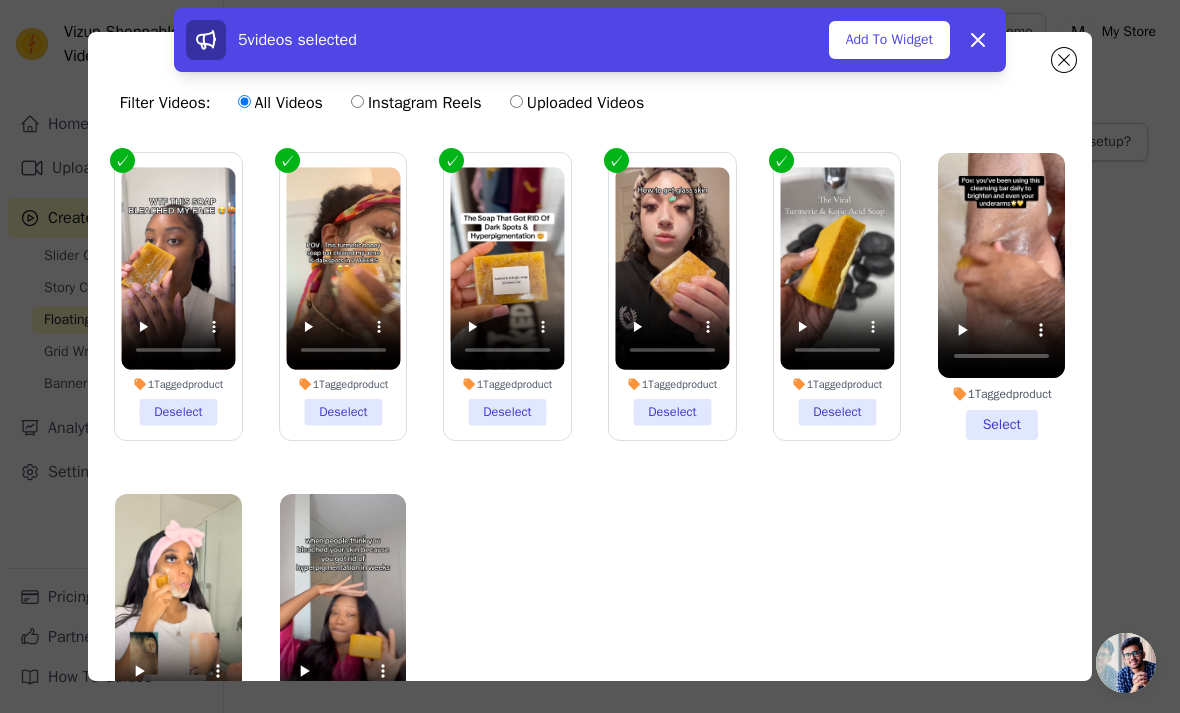 click on "1  Tagged  product     Select" at bounding box center [1001, 296] 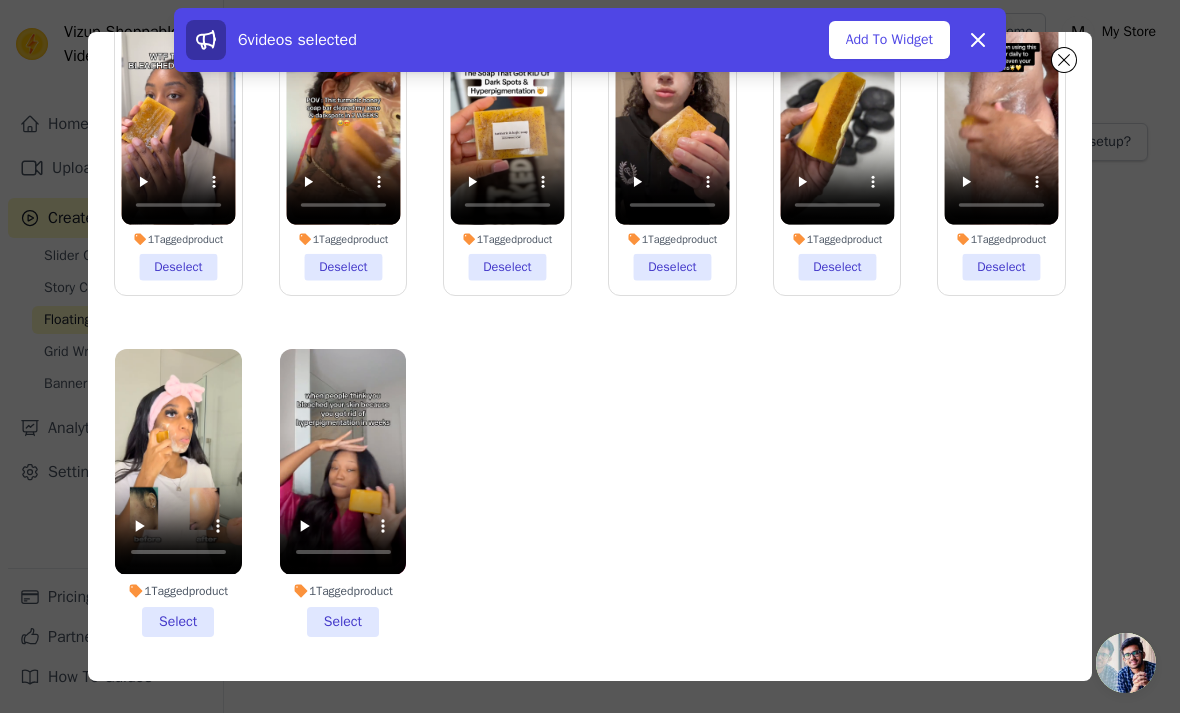 scroll, scrollTop: 144, scrollLeft: 0, axis: vertical 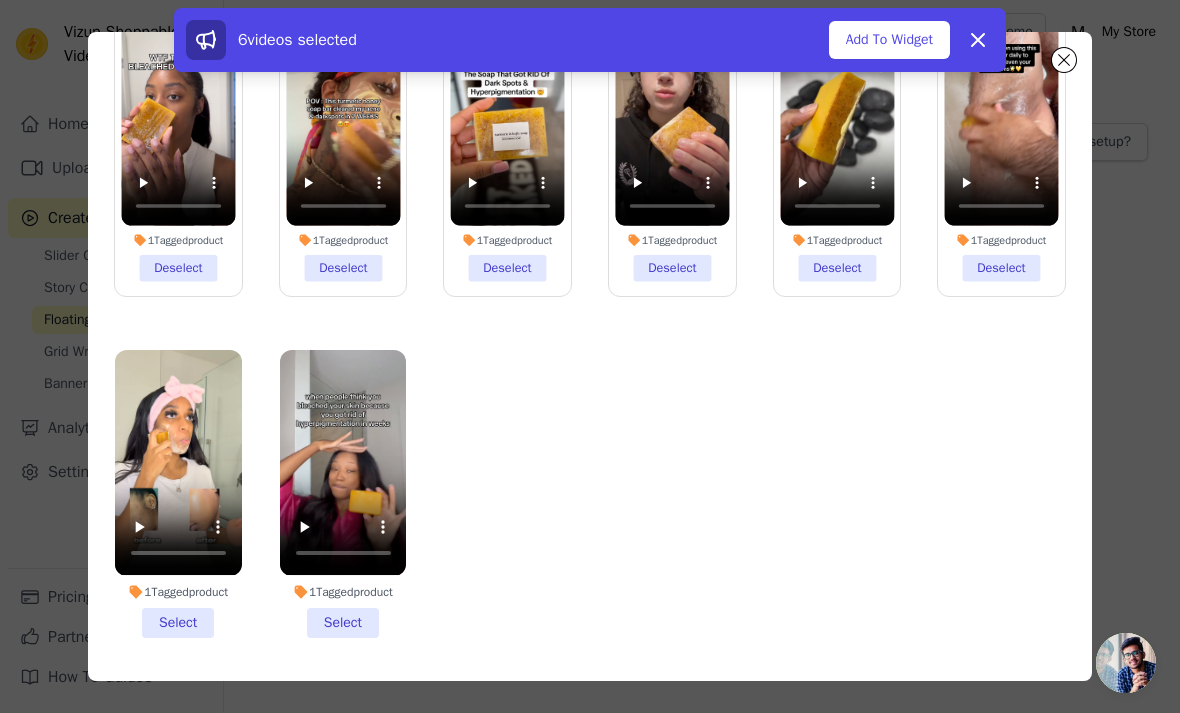 click on "1  Tagged  product     Select" at bounding box center [343, 493] 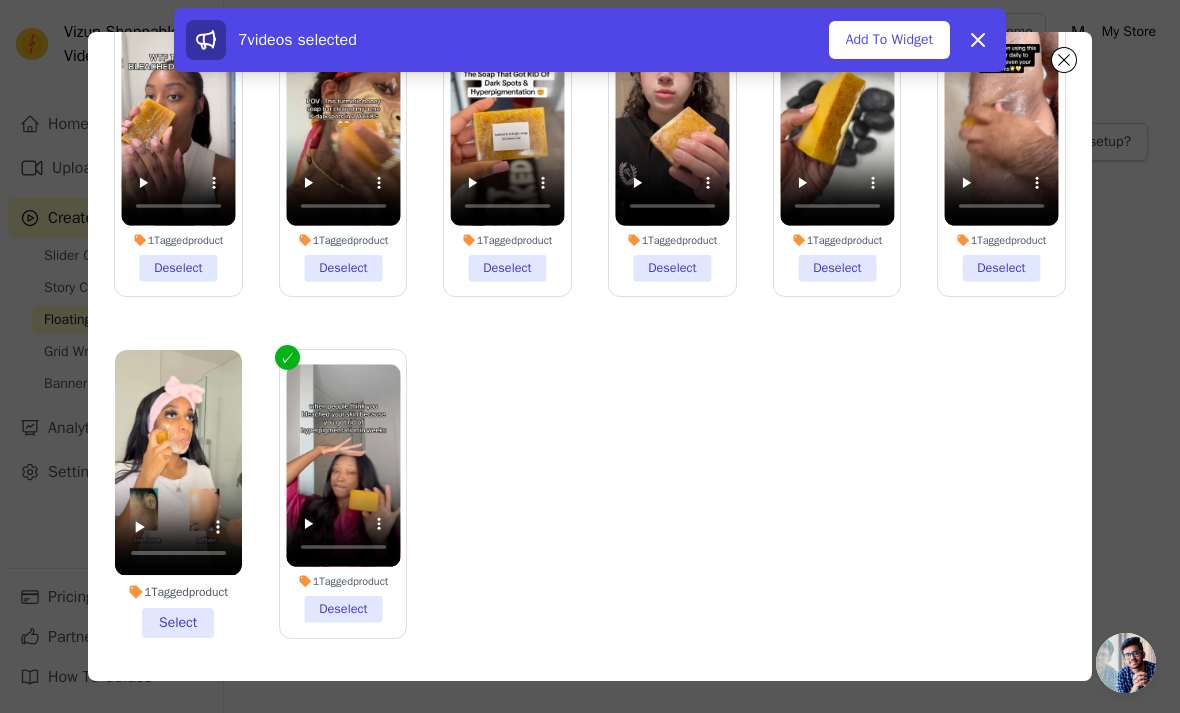 click on "1  Tagged  product     Select" at bounding box center (178, 493) 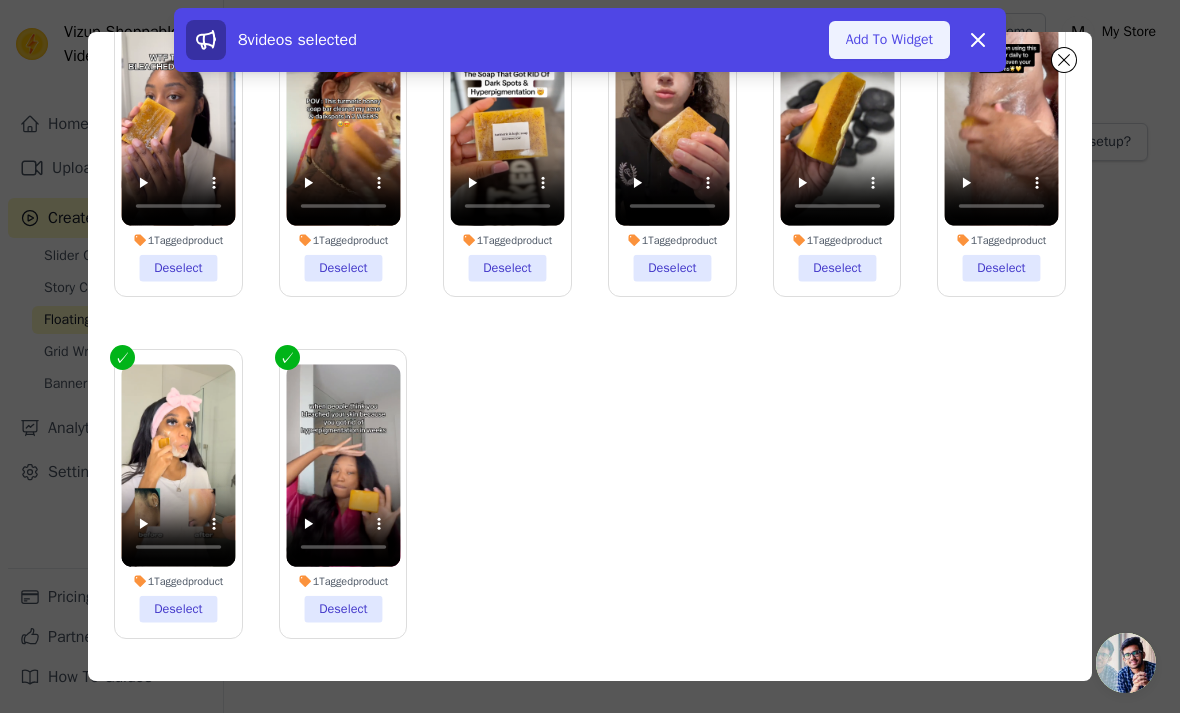 click on "Add To Widget" at bounding box center [889, 40] 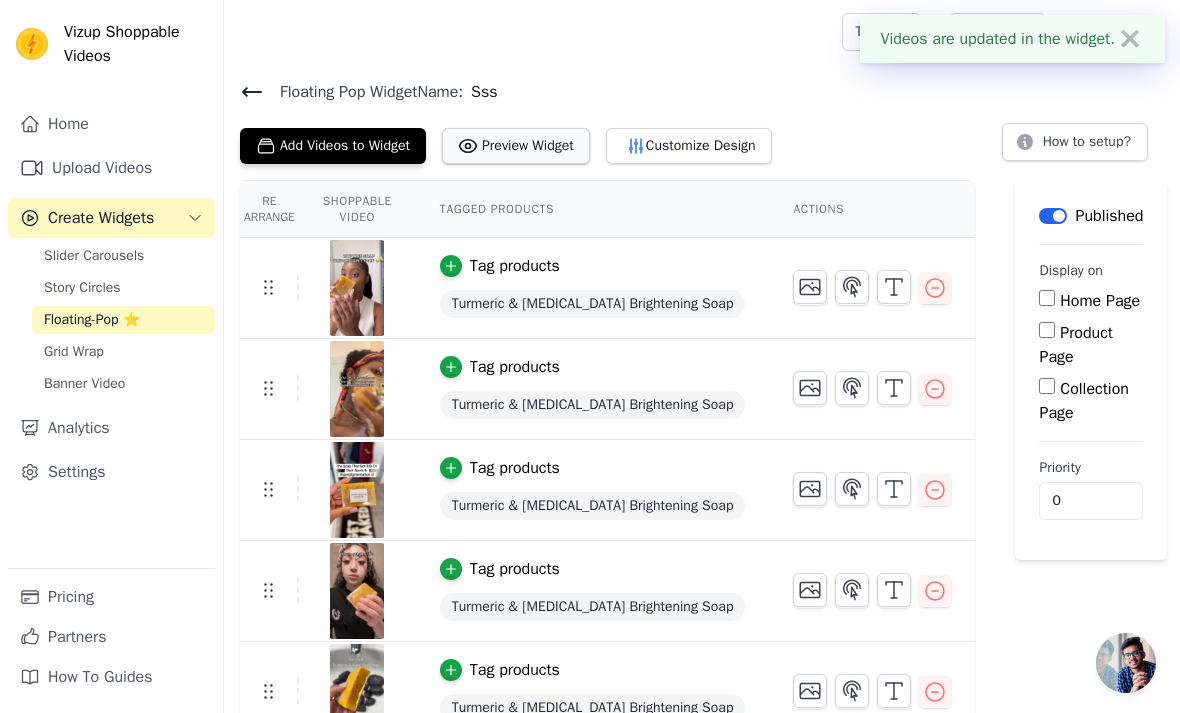 click on "Preview Widget" at bounding box center [516, 146] 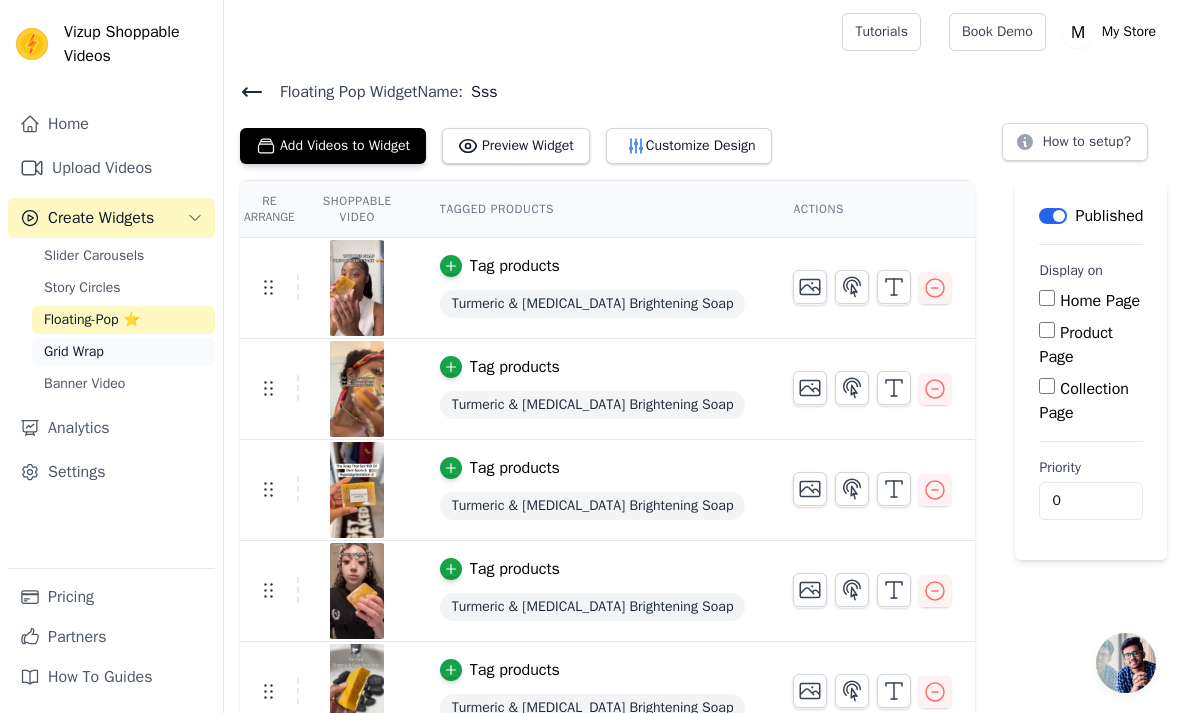 click on "Grid Wrap" at bounding box center [74, 352] 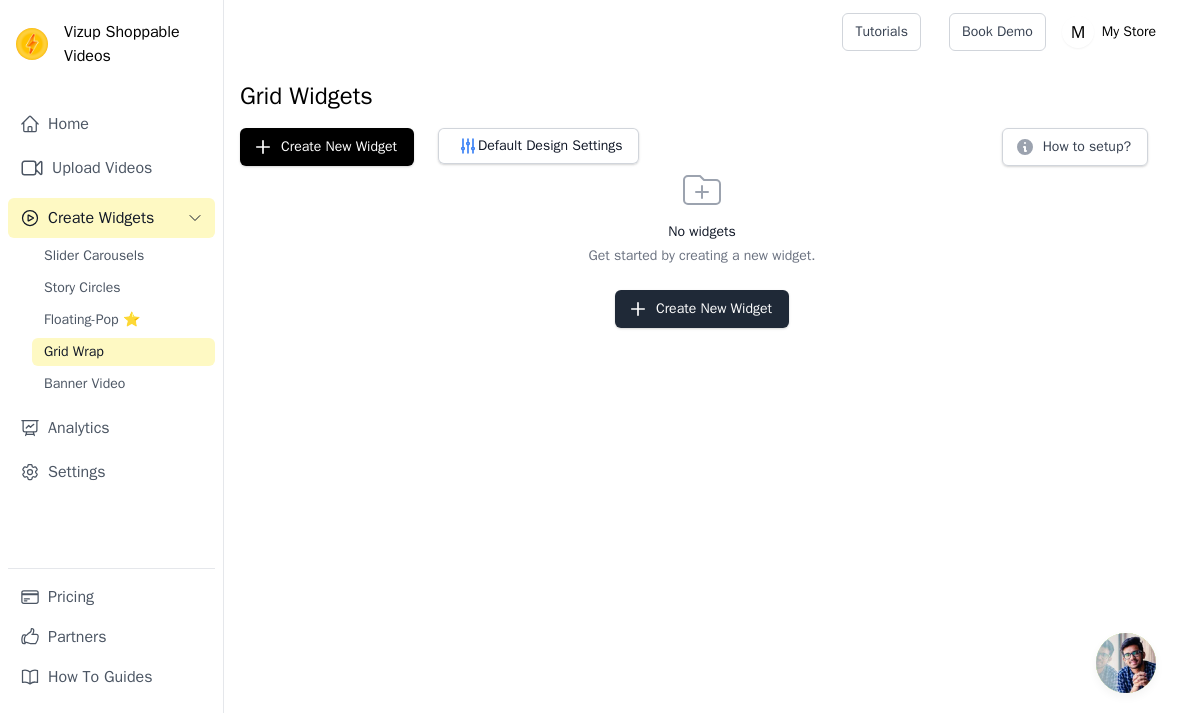 click on "Create New Widget" at bounding box center [702, 309] 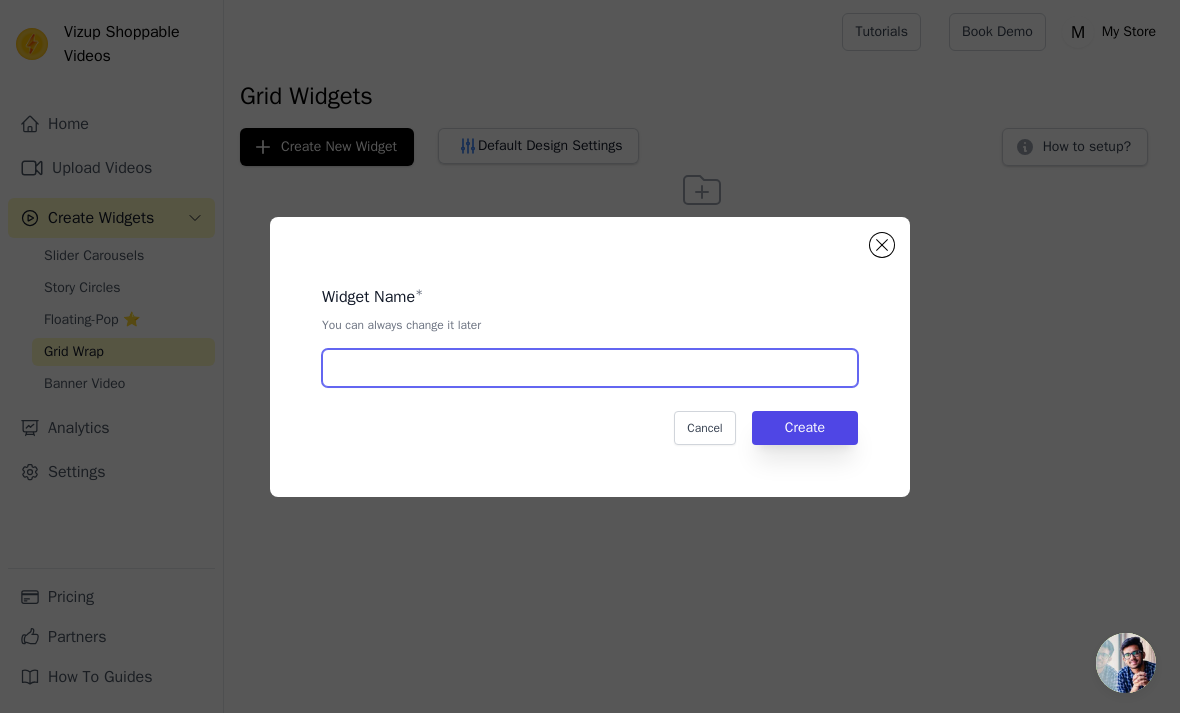 click at bounding box center [590, 368] 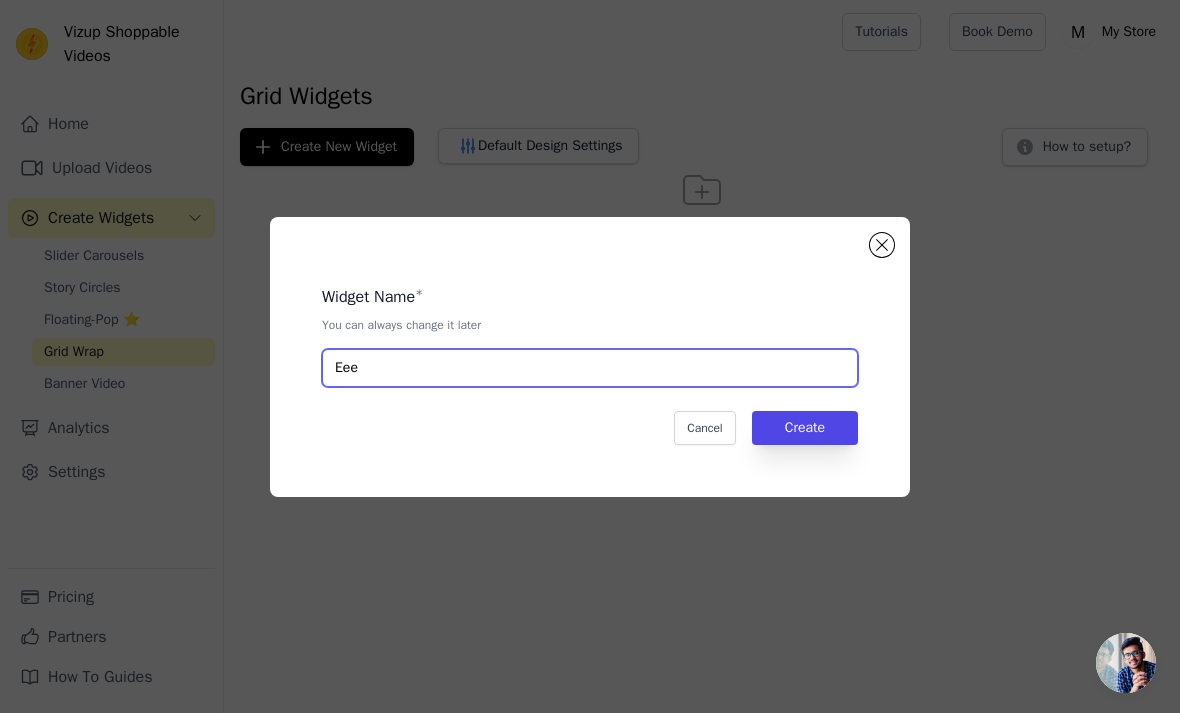 type on "Eee" 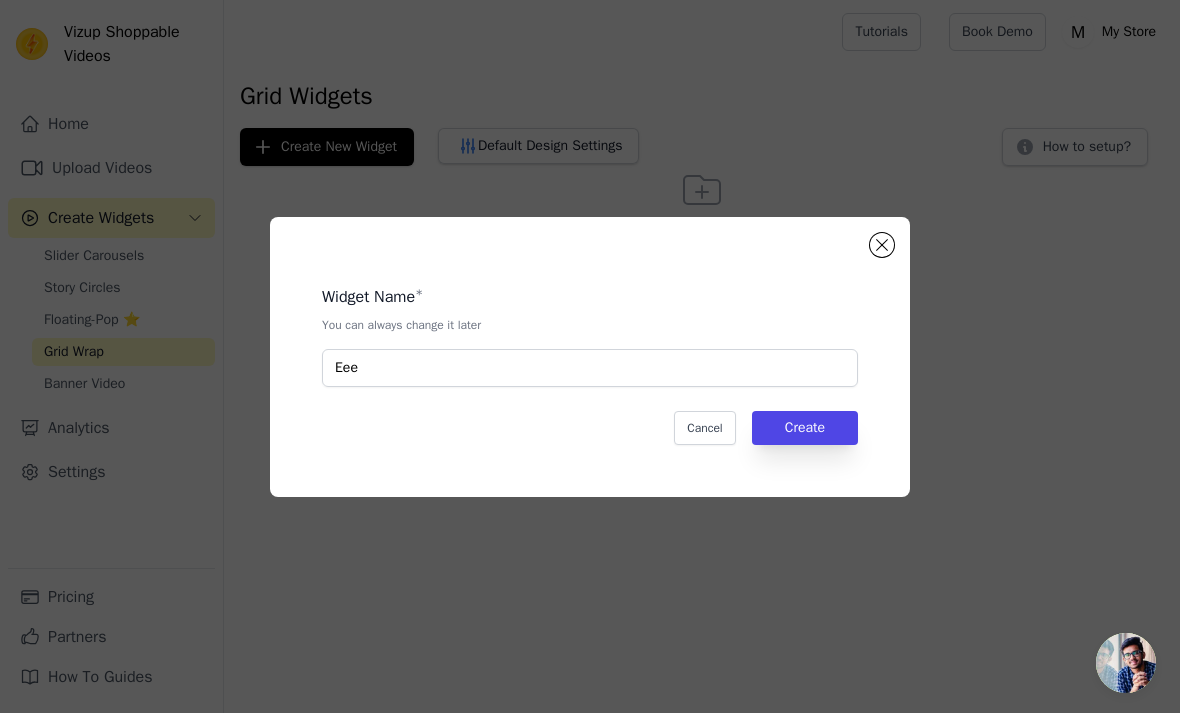 click on "Widget Name   *   You can always change it later   Eee     Cancel   Create" at bounding box center (590, 357) 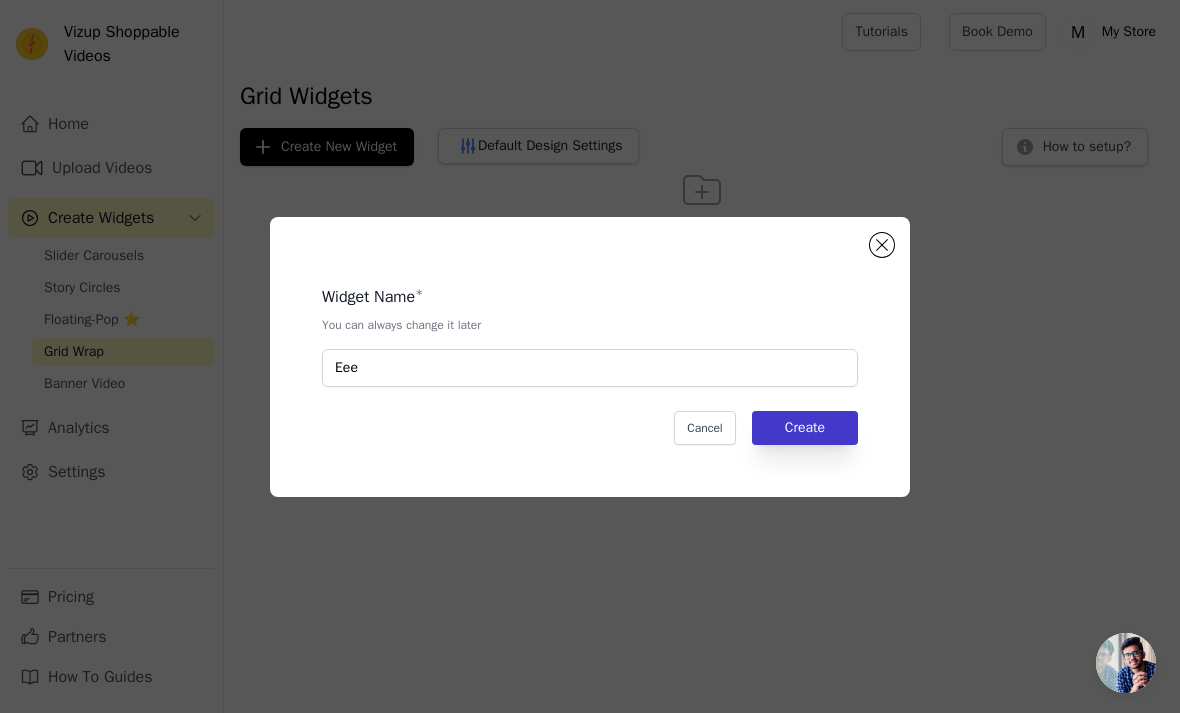 click on "Create" at bounding box center (805, 428) 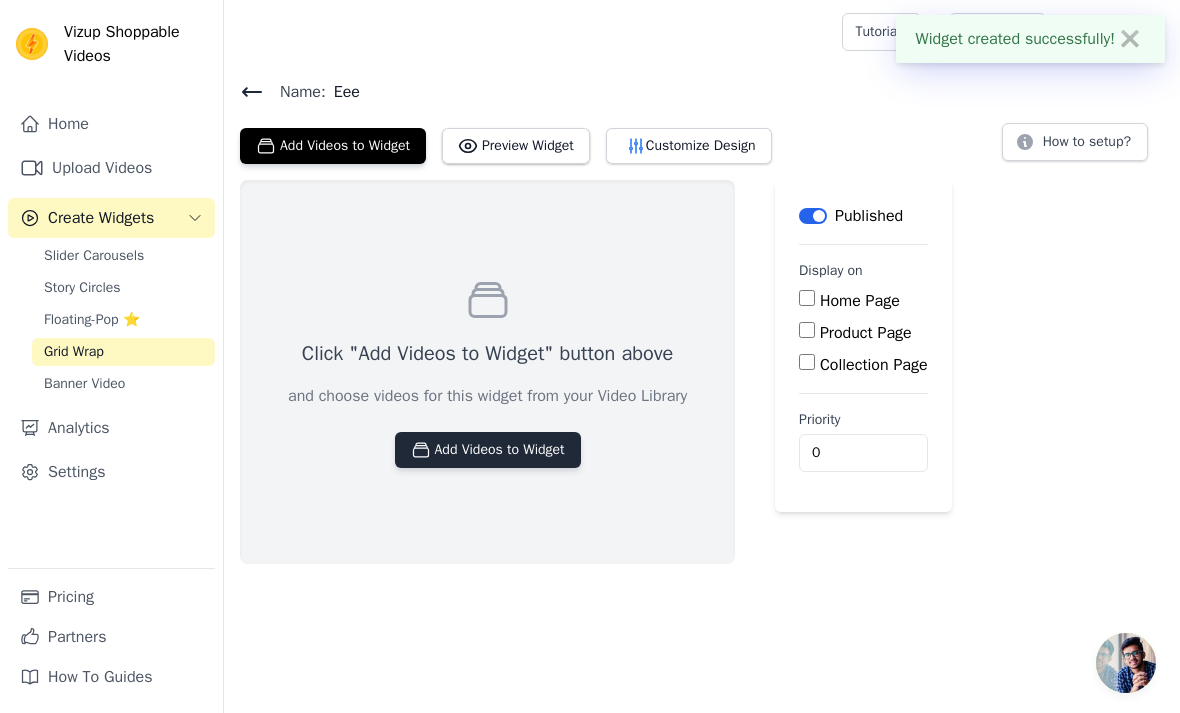 click on "Add Videos to Widget" at bounding box center (488, 450) 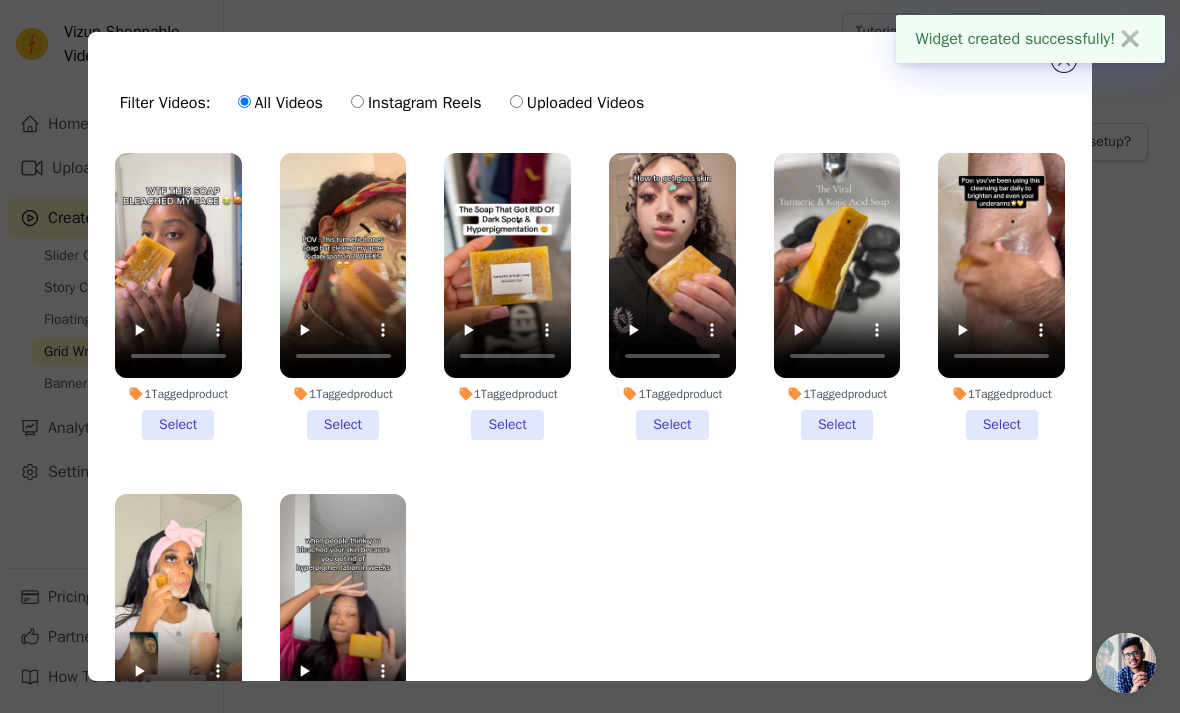 click on "1  Tagged  product     Select" at bounding box center (178, 296) 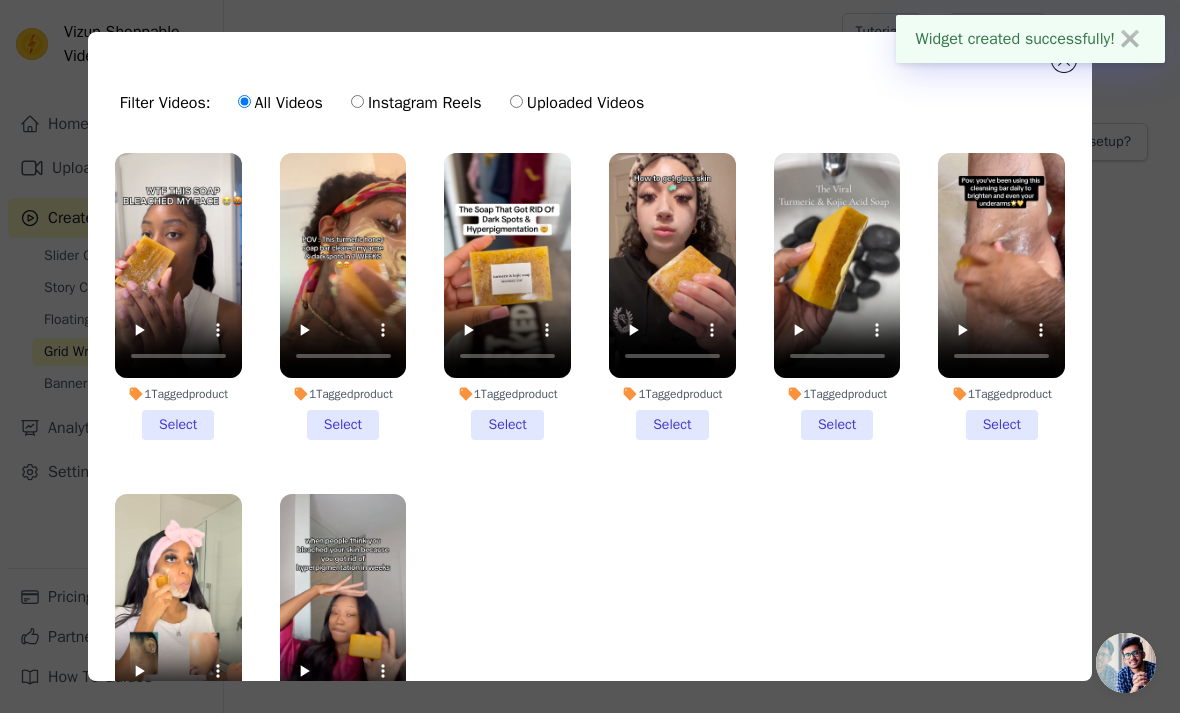 click on "1  Tagged  product     Select" at bounding box center [0, 0] 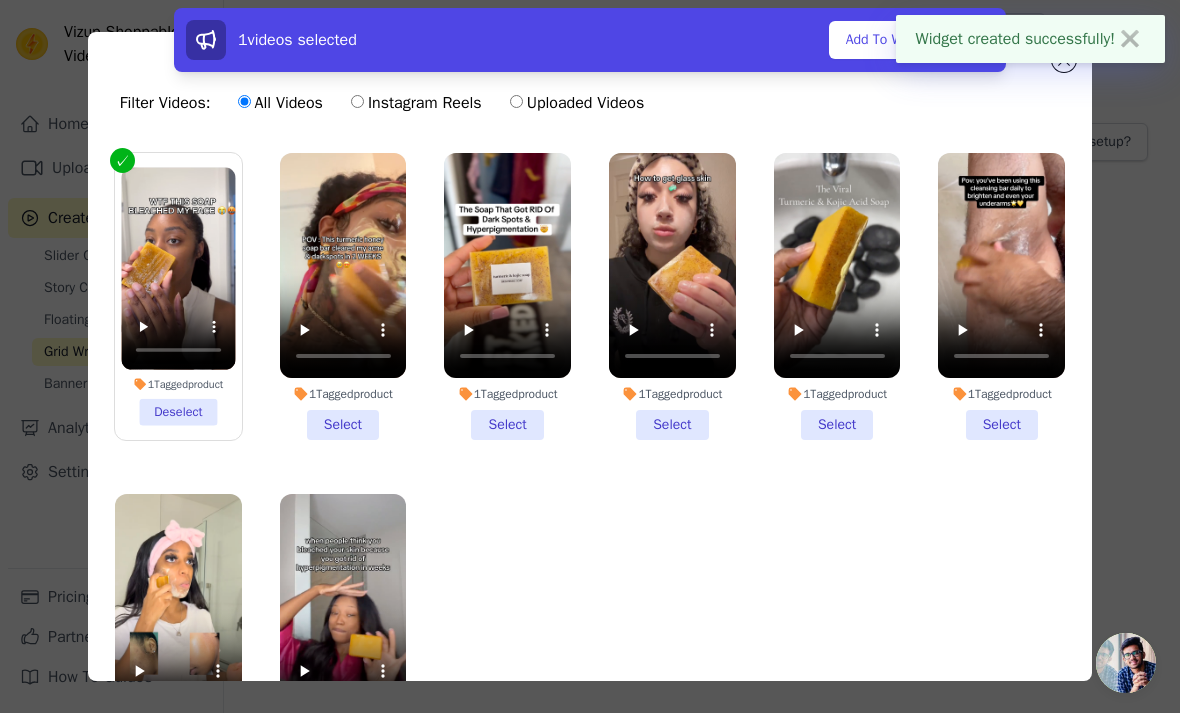 click on "1  Tagged  product     Select" at bounding box center (343, 296) 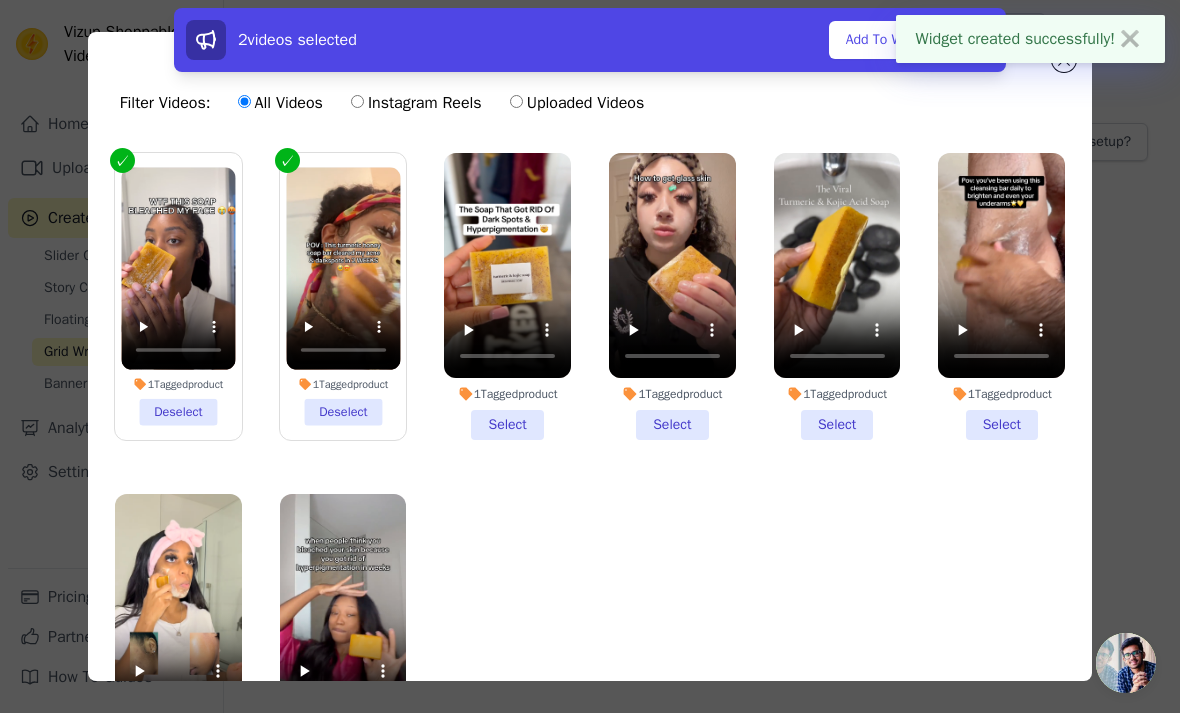 click on "1  Tagged  product     Select" at bounding box center (507, 296) 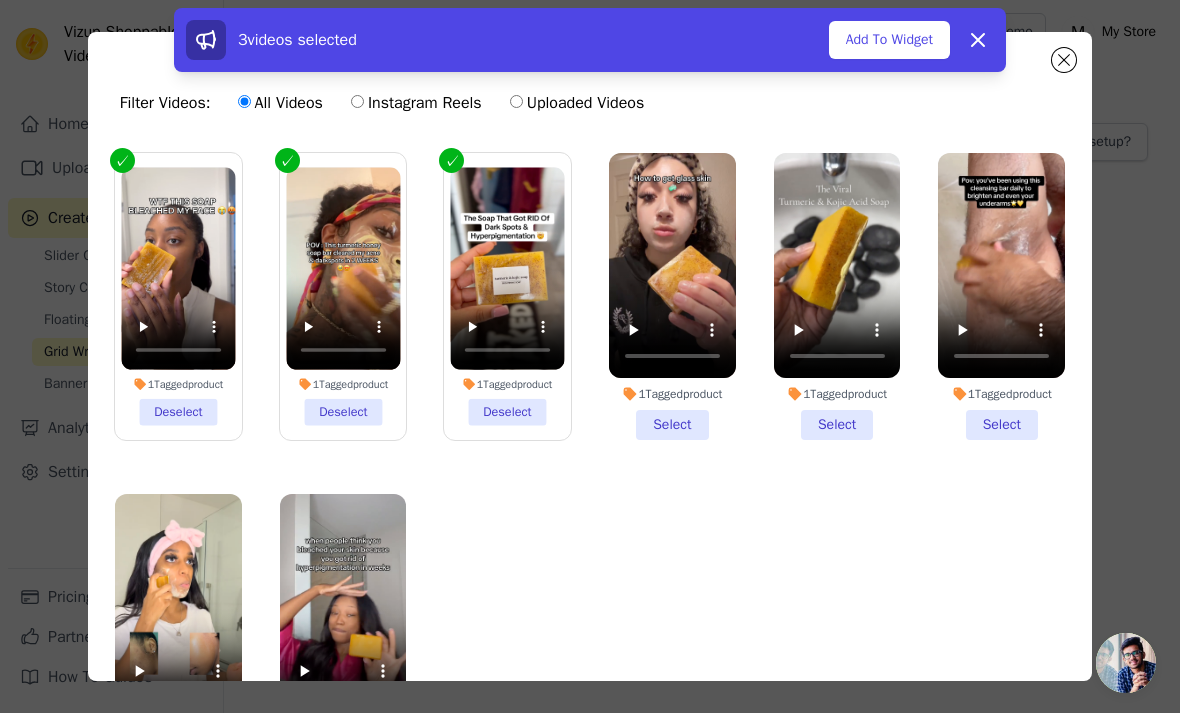 click on "1  Tagged  product     Select" at bounding box center [672, 296] 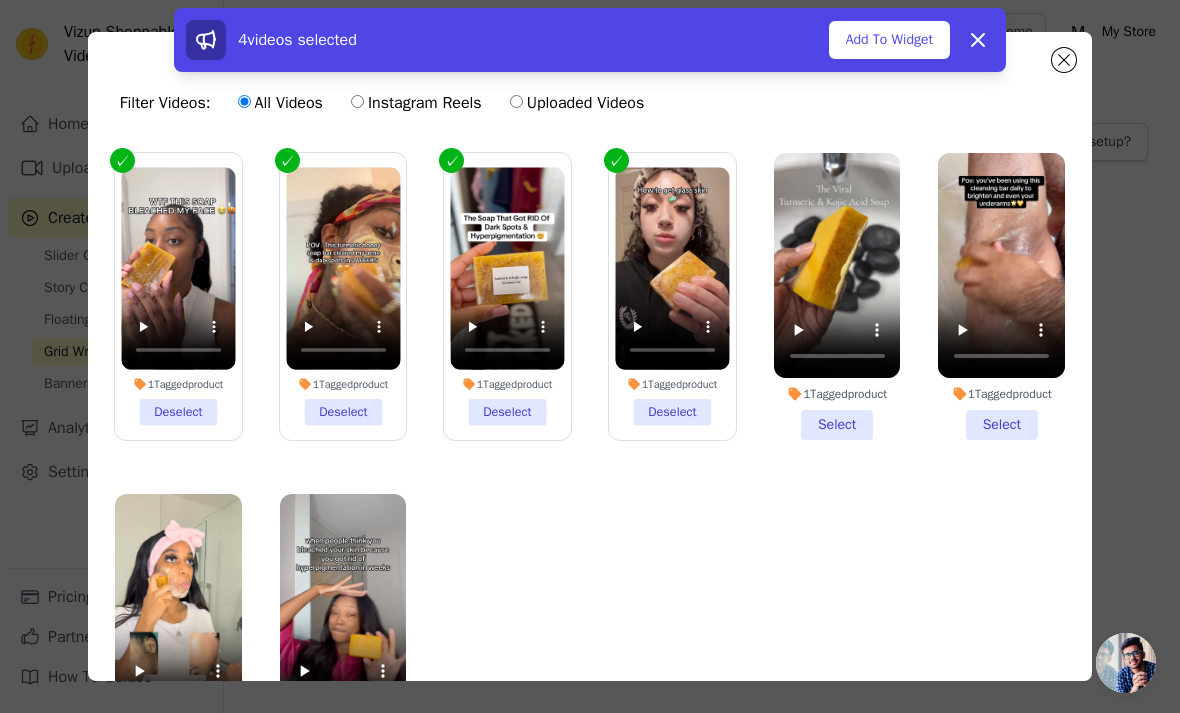 click on "1  Tagged  product     Select" at bounding box center [837, 296] 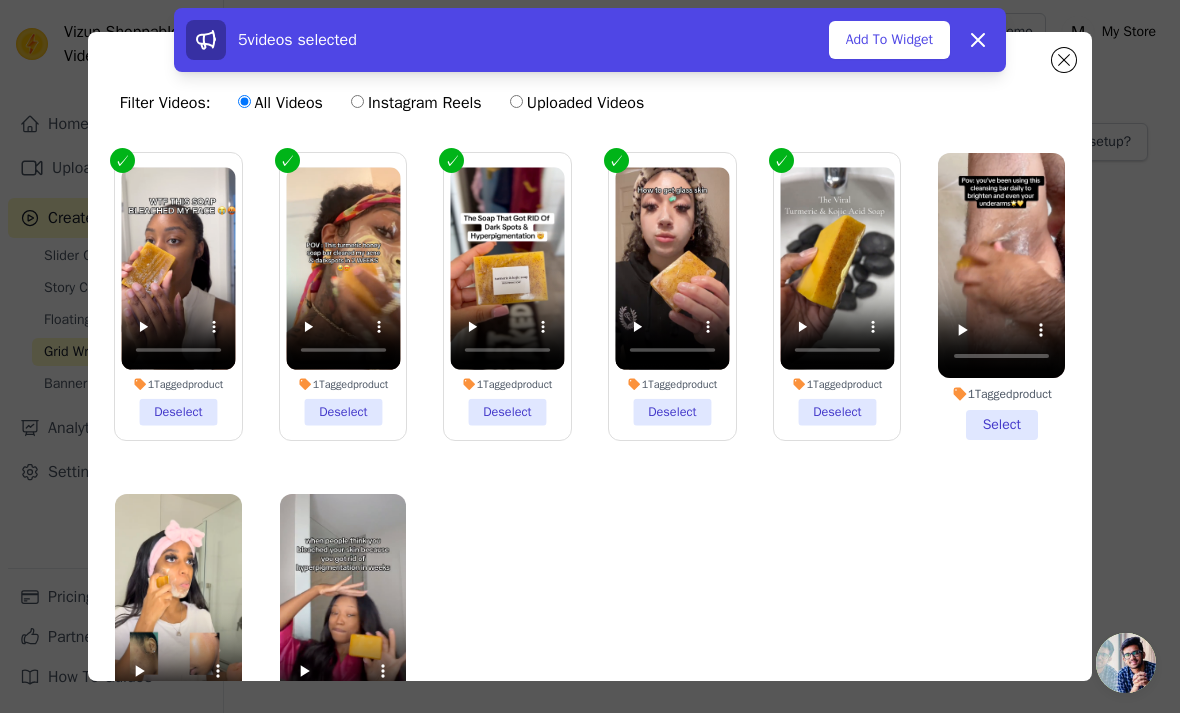 click on "1  Tagged  product     Select" at bounding box center [1001, 296] 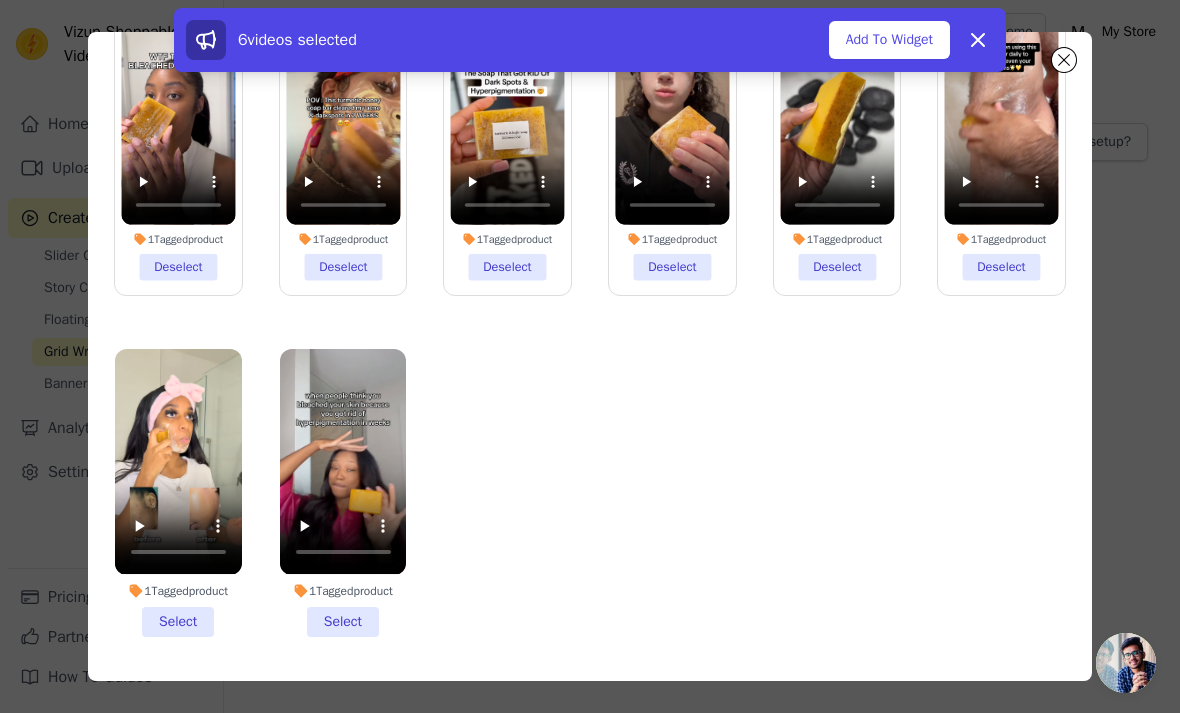 scroll, scrollTop: 144, scrollLeft: 0, axis: vertical 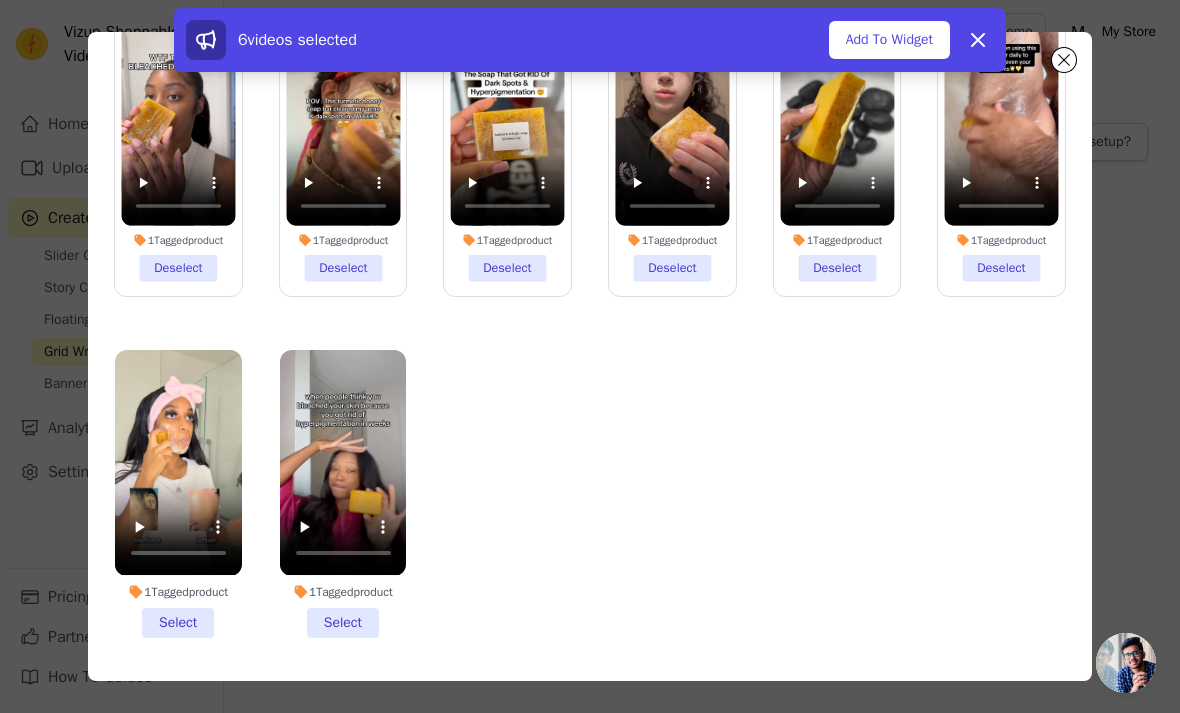click on "1  Tagged  product     Select" at bounding box center (343, 493) 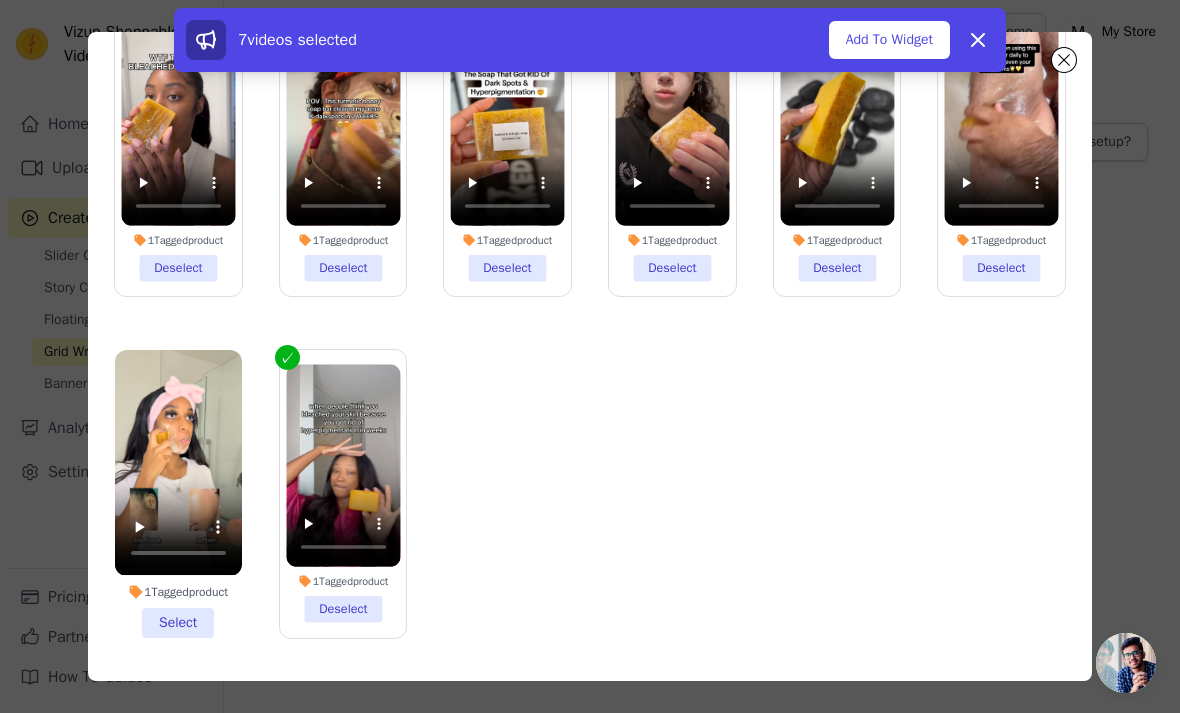 click on "1  Tagged  product     Select" at bounding box center (178, 493) 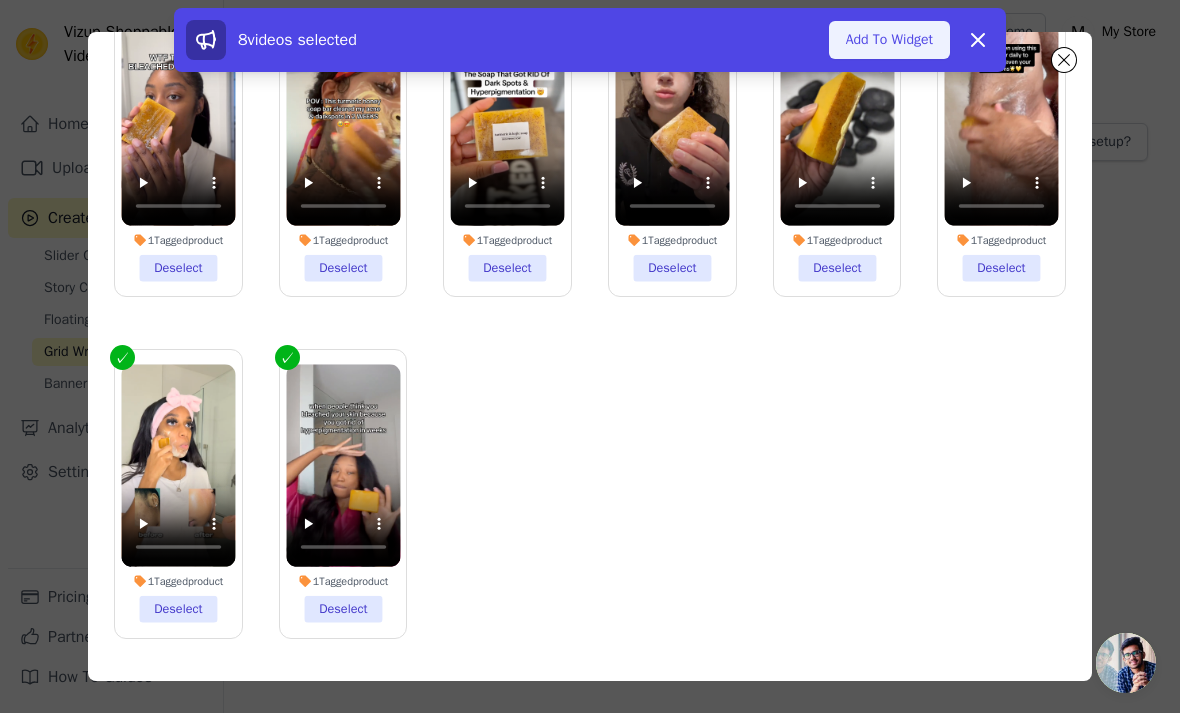 click on "Add To Widget" at bounding box center (889, 40) 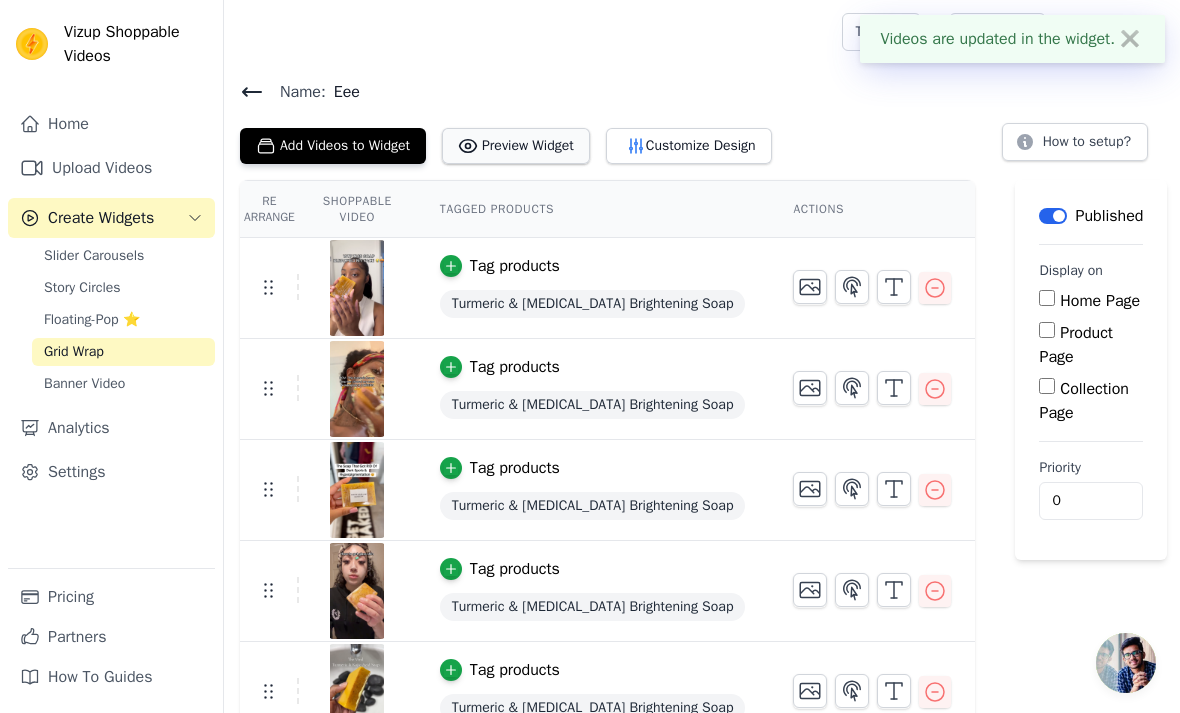 click on "Preview Widget" at bounding box center (516, 146) 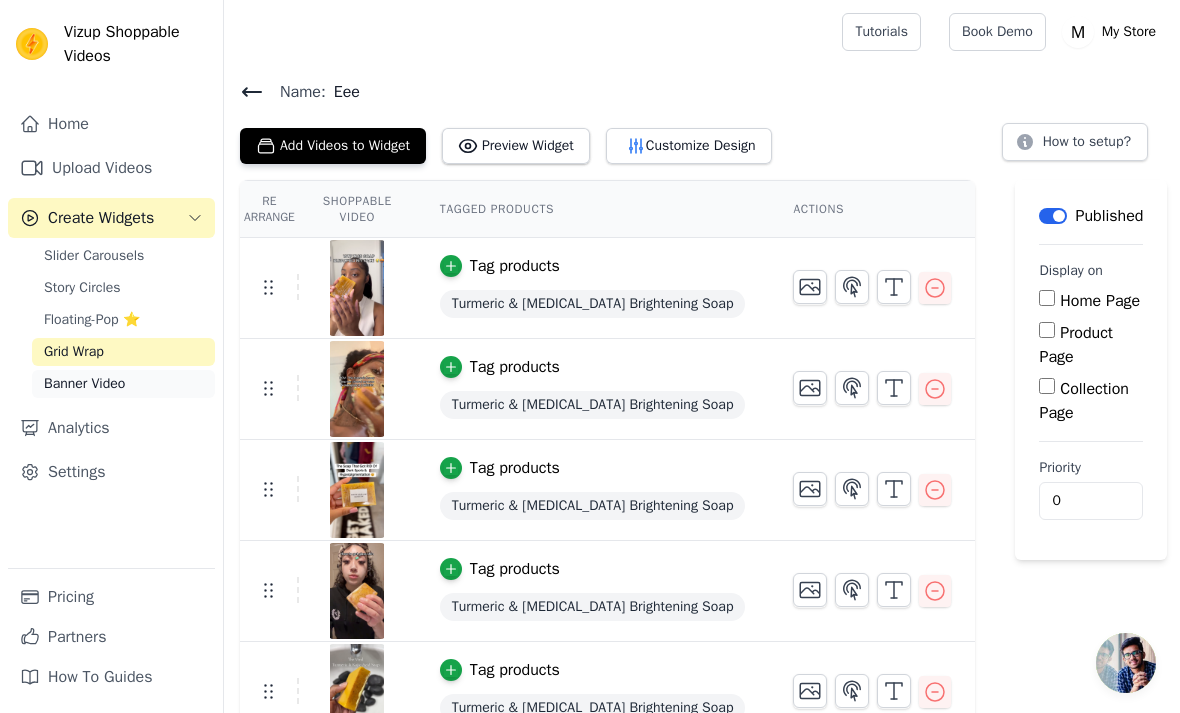 click on "Banner Video" at bounding box center (84, 384) 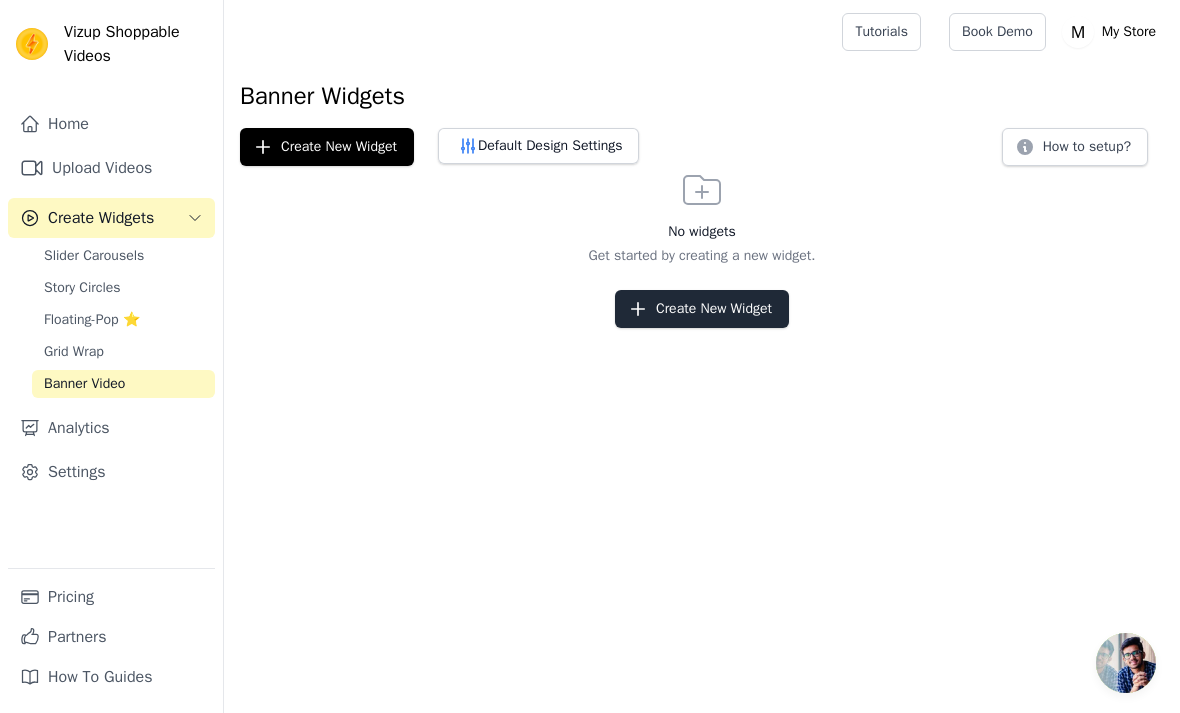 click on "Create New Widget" at bounding box center (702, 309) 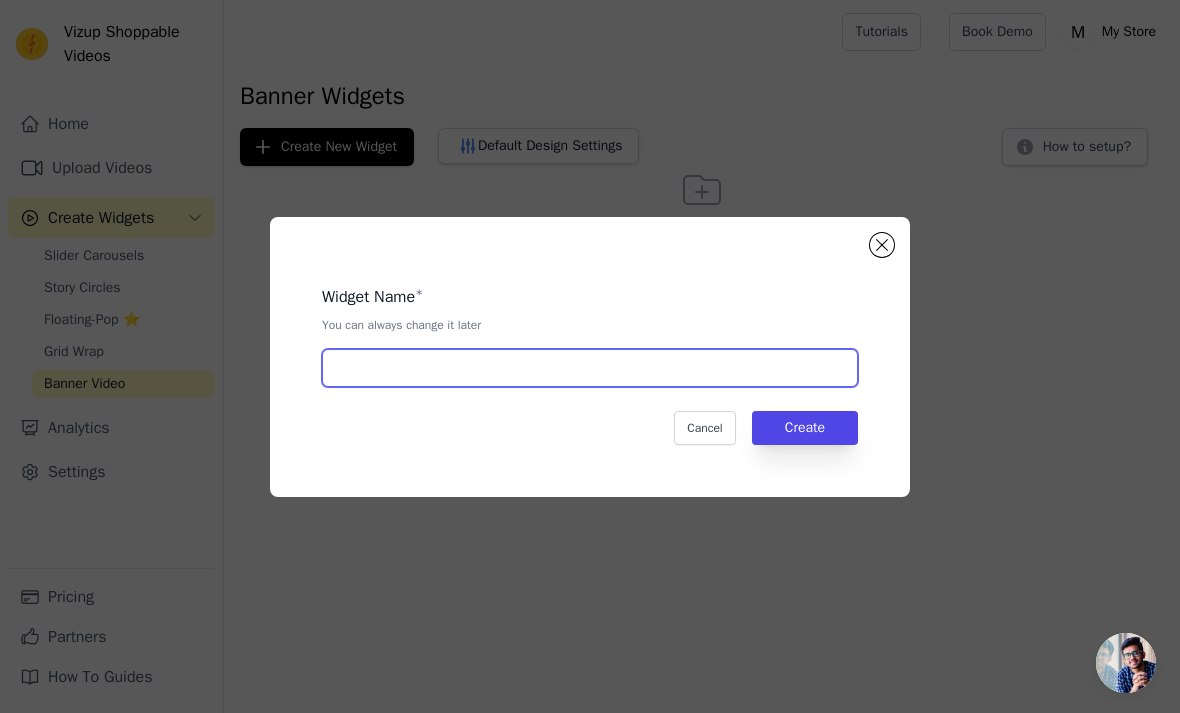click at bounding box center [590, 368] 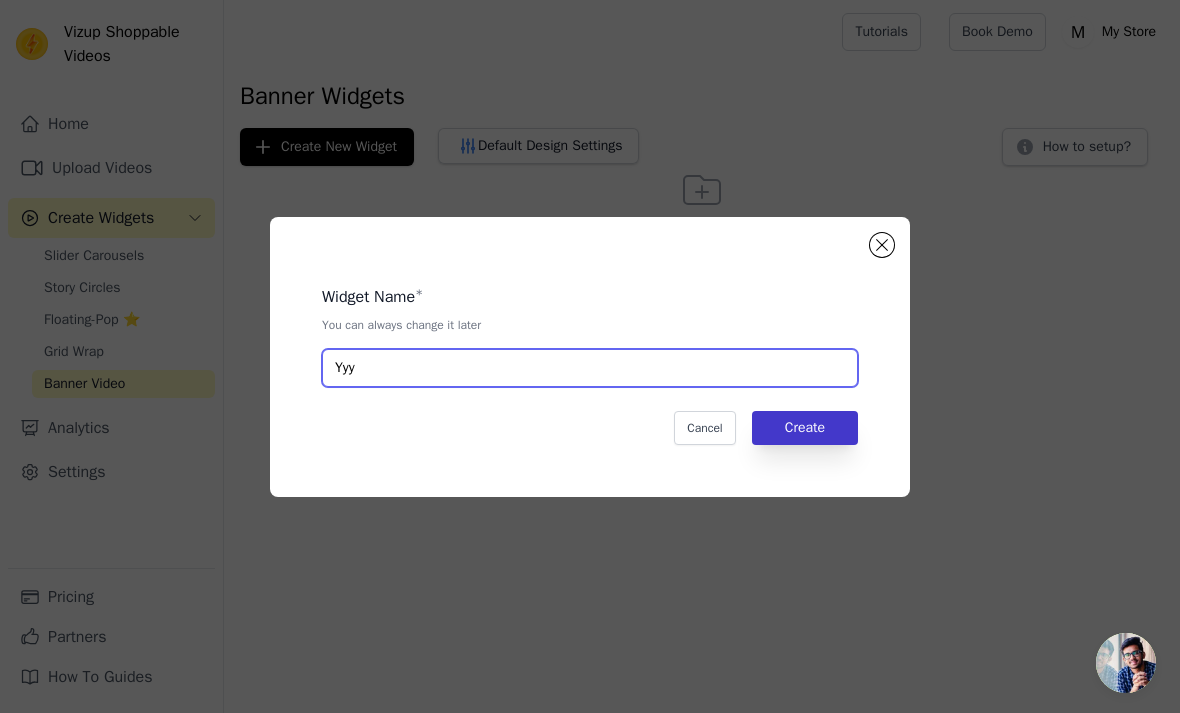 type on "Yyy" 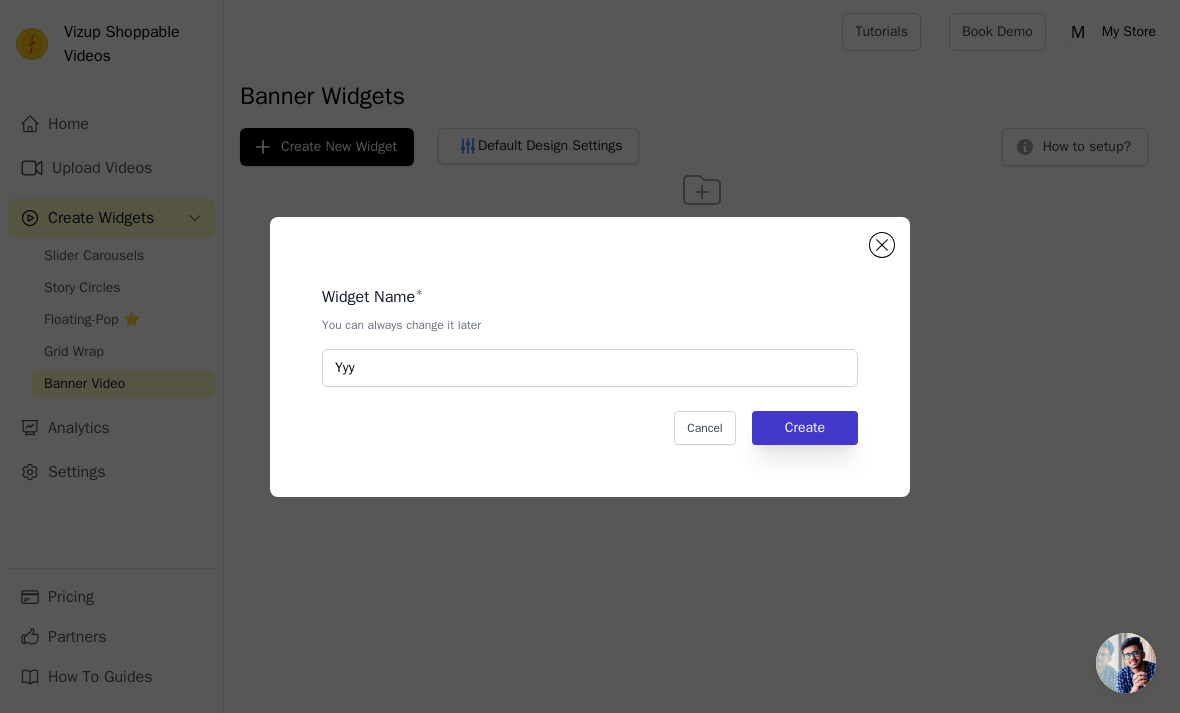 click on "Create" at bounding box center [805, 428] 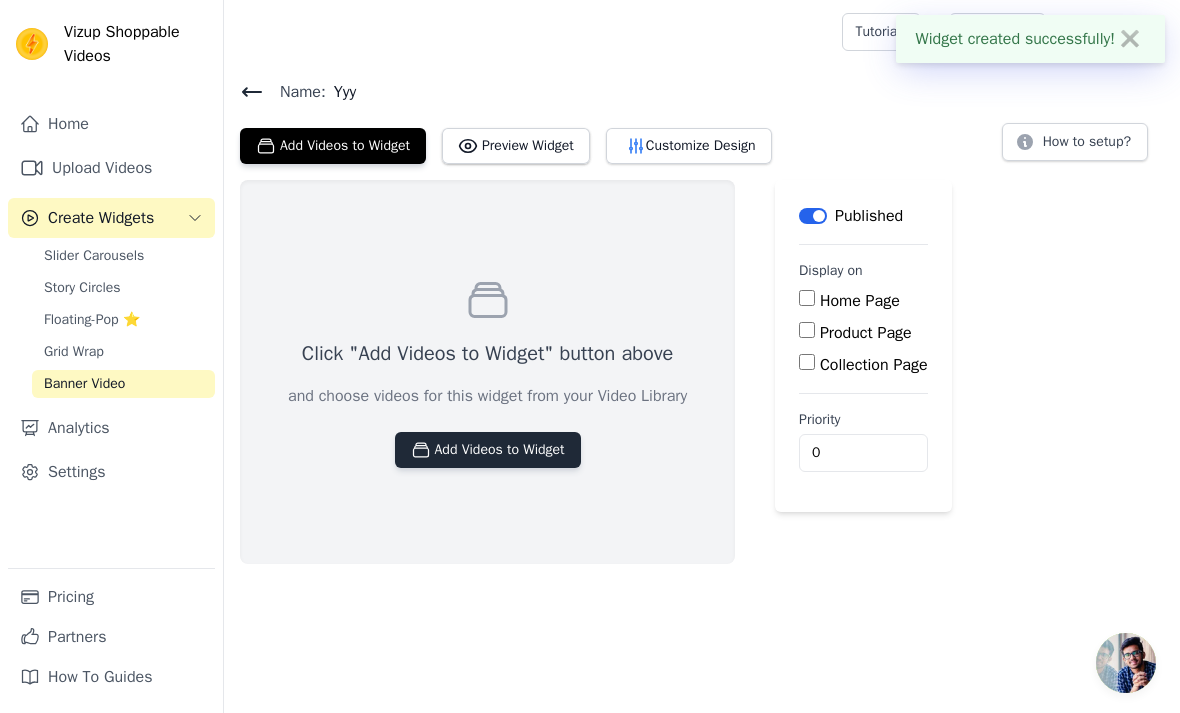 click on "Add Videos to Widget" at bounding box center (488, 450) 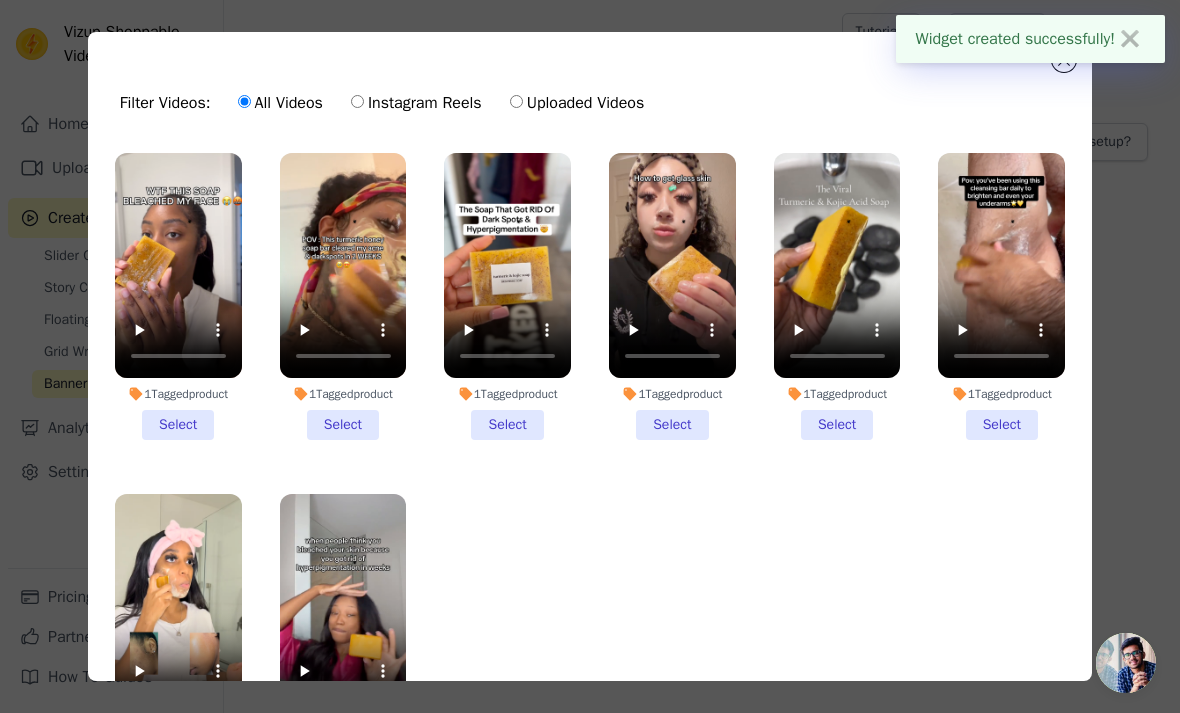 click on "1  Tagged  product     Select" at bounding box center [178, 296] 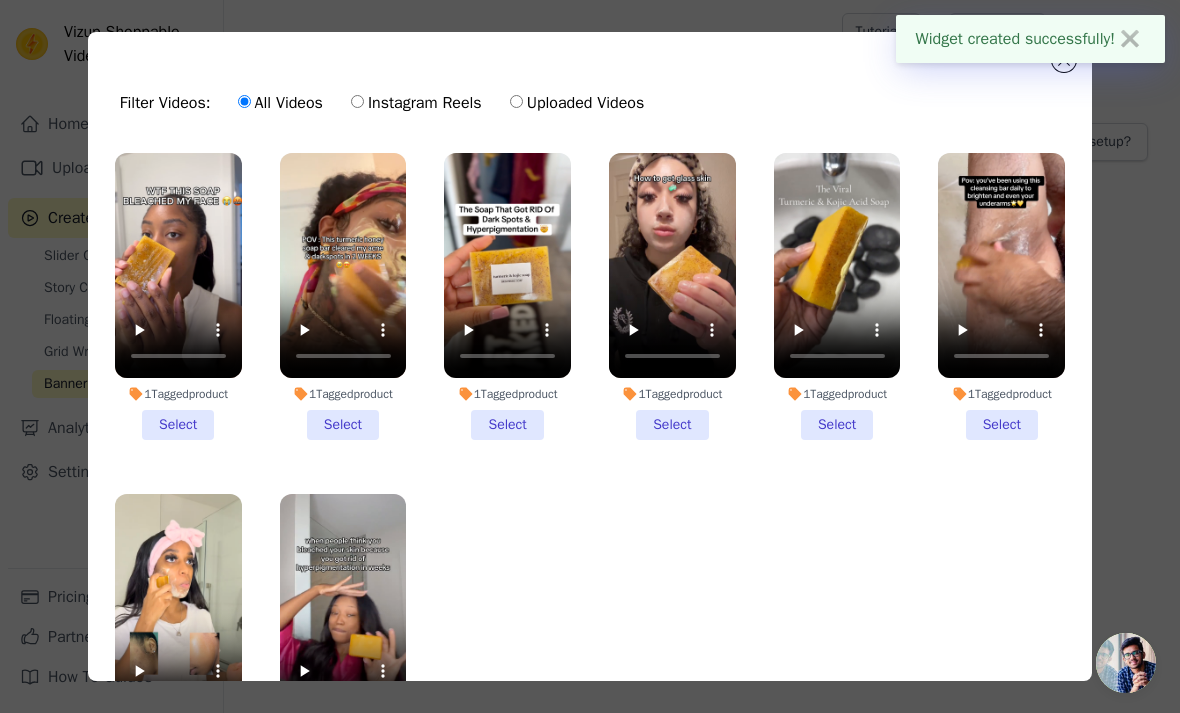 click on "1  Tagged  product     Select" at bounding box center [0, 0] 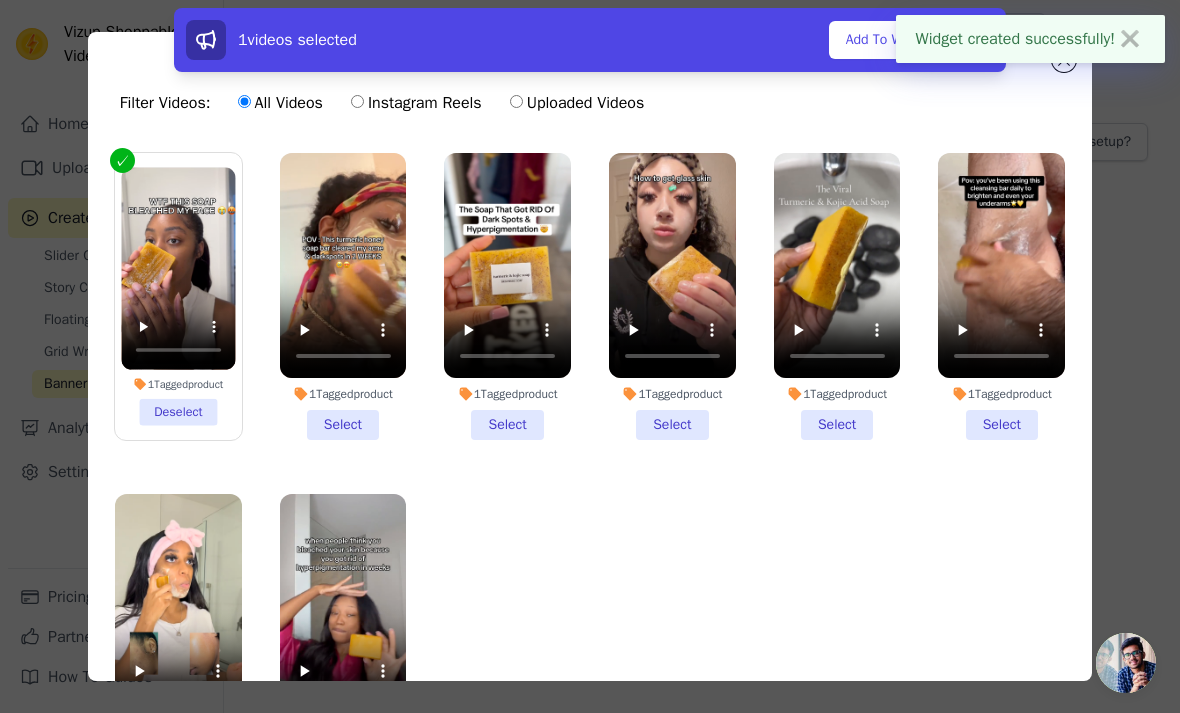 click on "1  Tagged  product     Select" at bounding box center (343, 296) 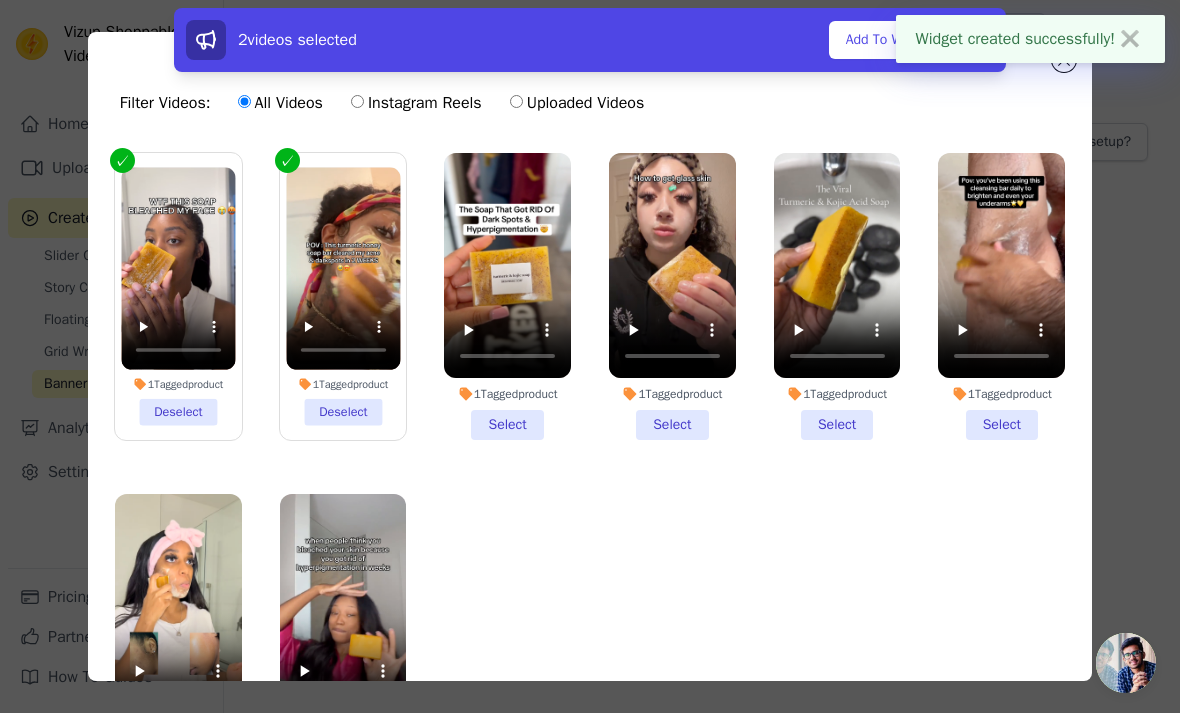 click on "1  Tagged  product     Select" at bounding box center [507, 296] 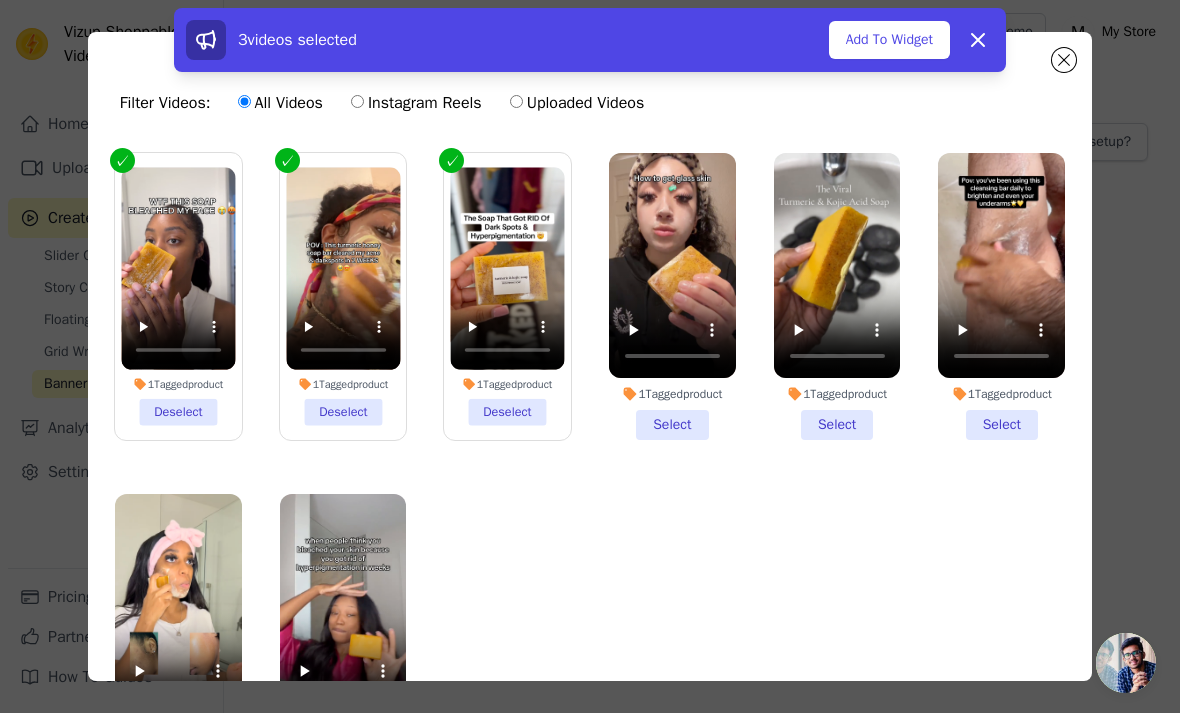 click on "1  Tagged  product     Select" at bounding box center [672, 296] 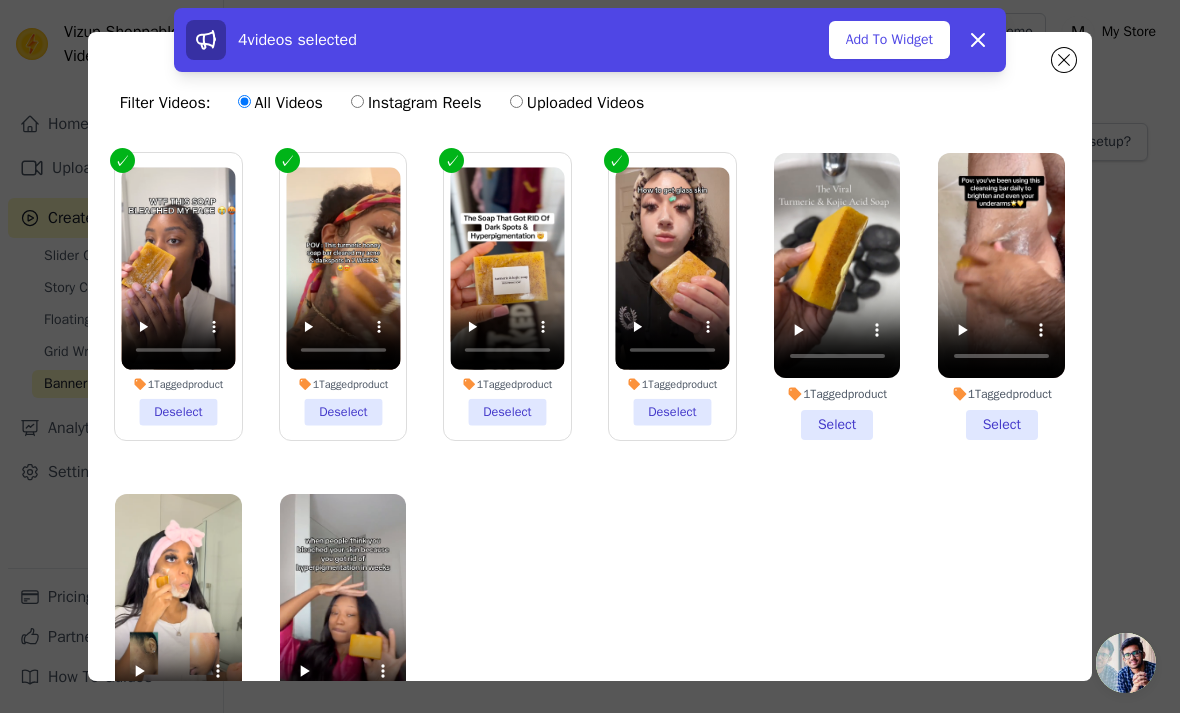 click on "1  Tagged  product     Select" at bounding box center [837, 296] 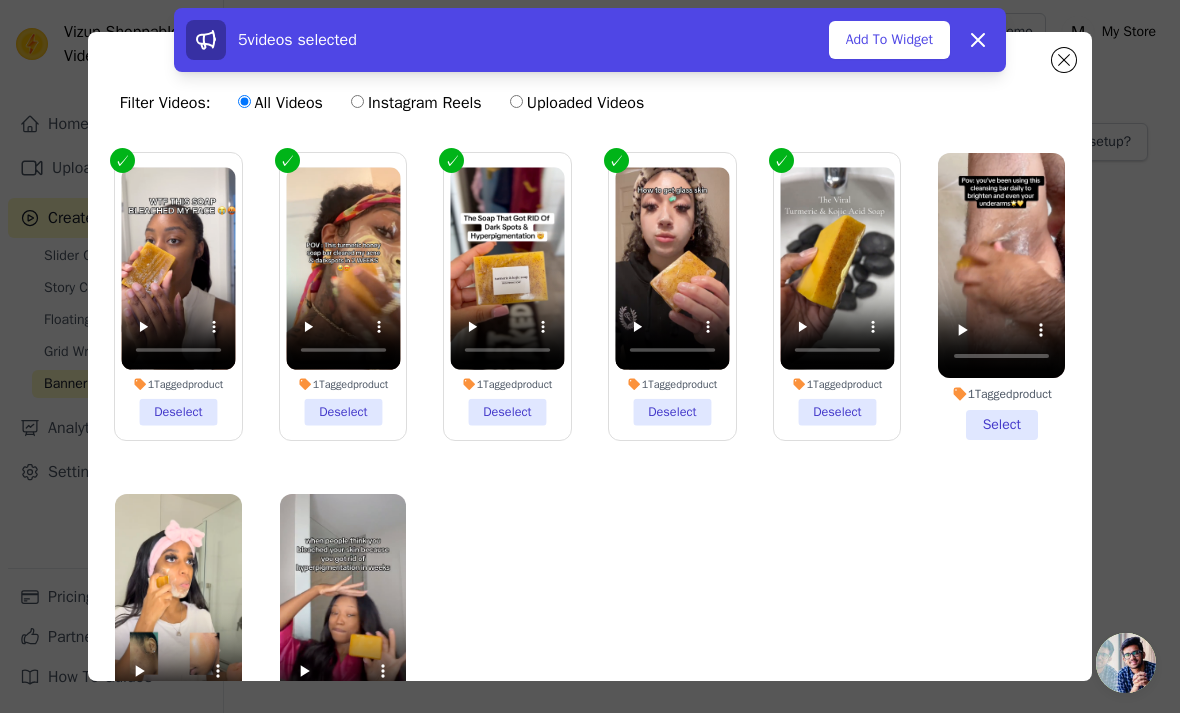 click on "1  Tagged  product     Select" at bounding box center [1001, 296] 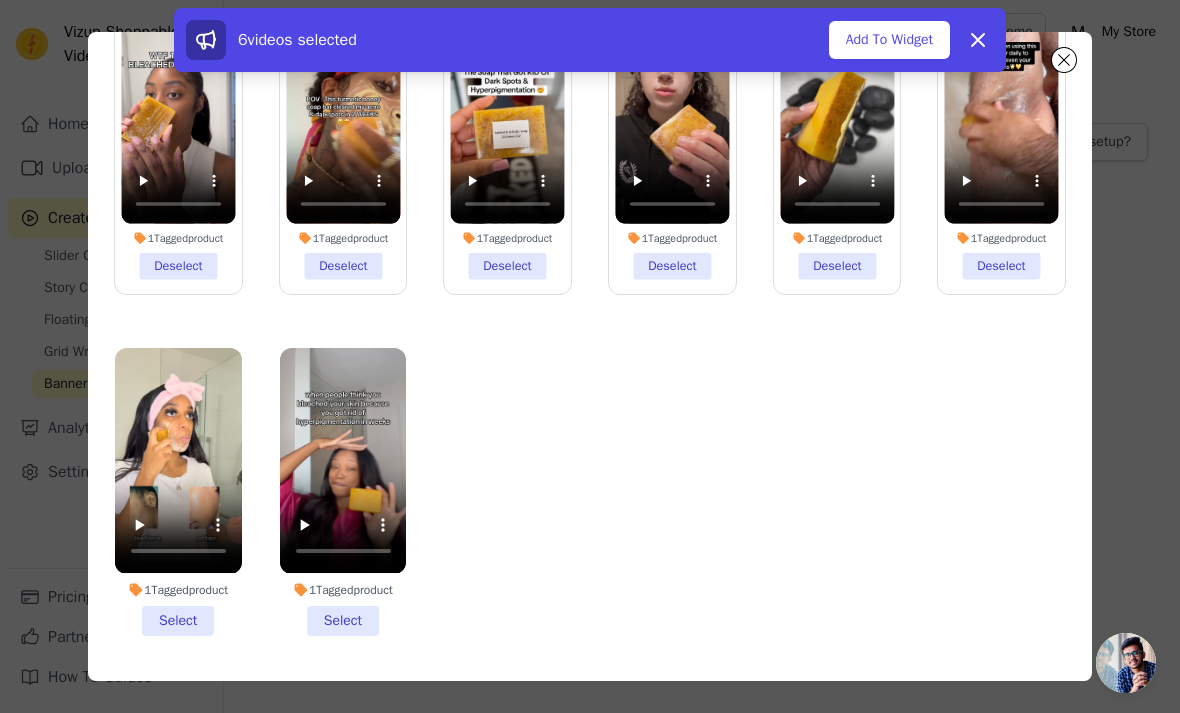 scroll, scrollTop: 144, scrollLeft: 0, axis: vertical 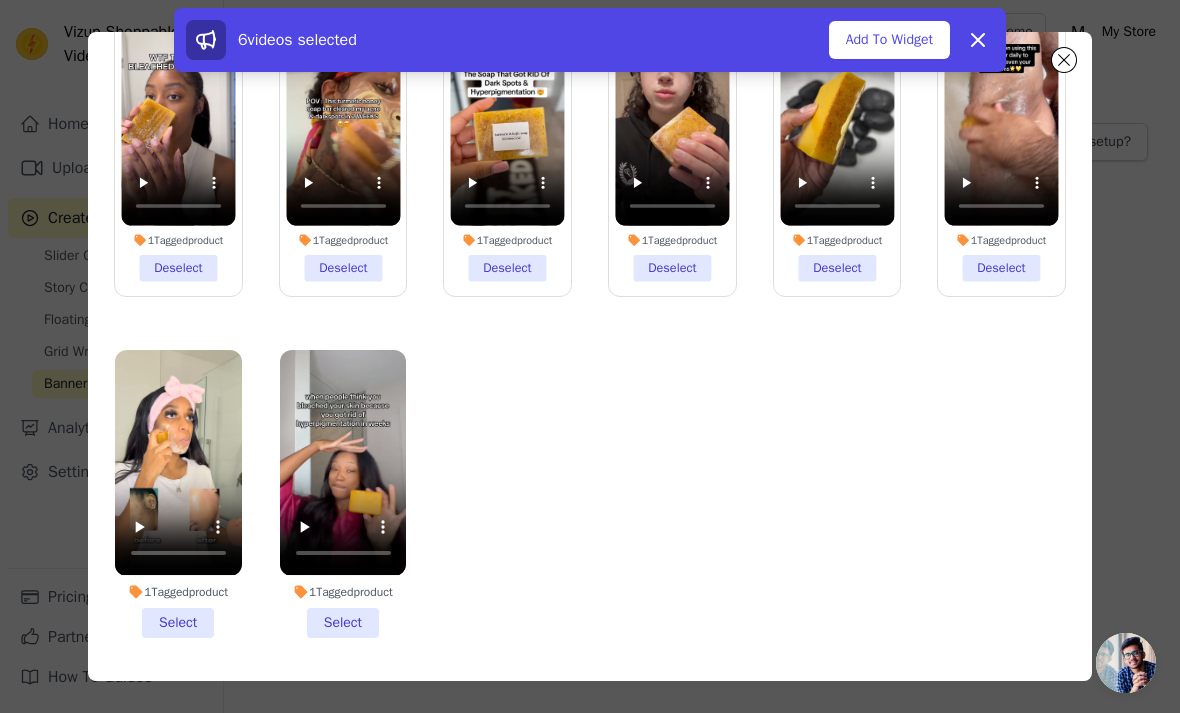 click on "1  Tagged  product     Select" at bounding box center [343, 493] 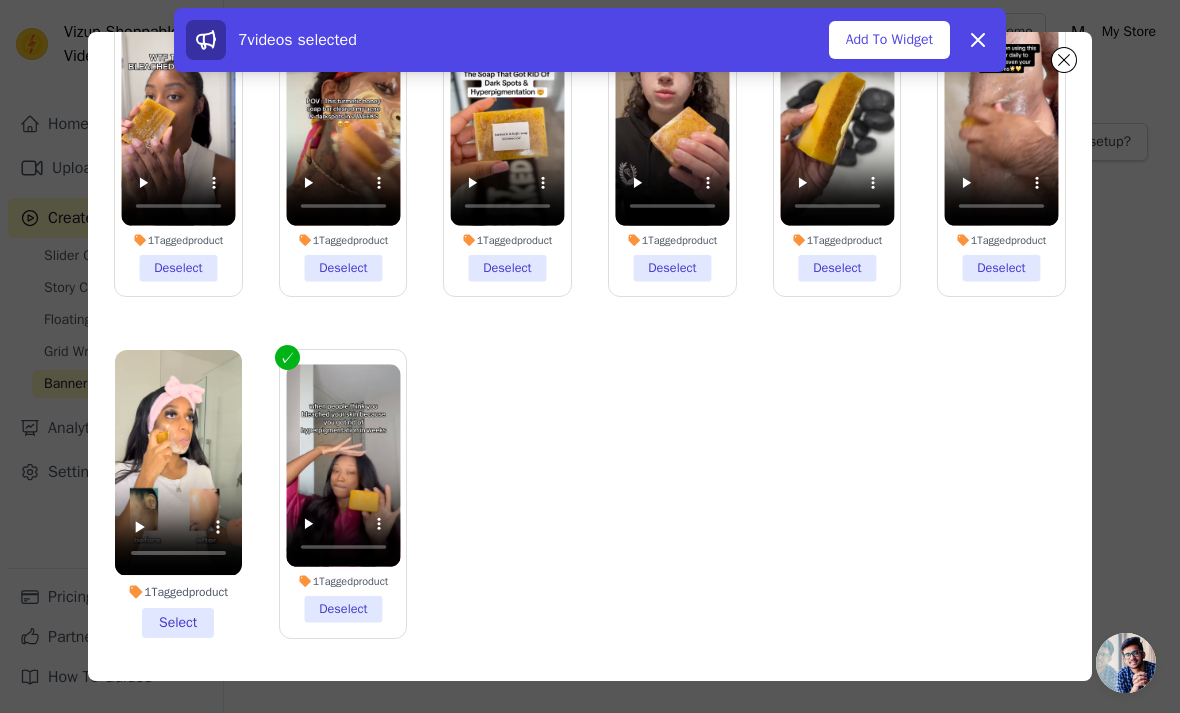 click on "1  Tagged  product     Select" at bounding box center [178, 493] 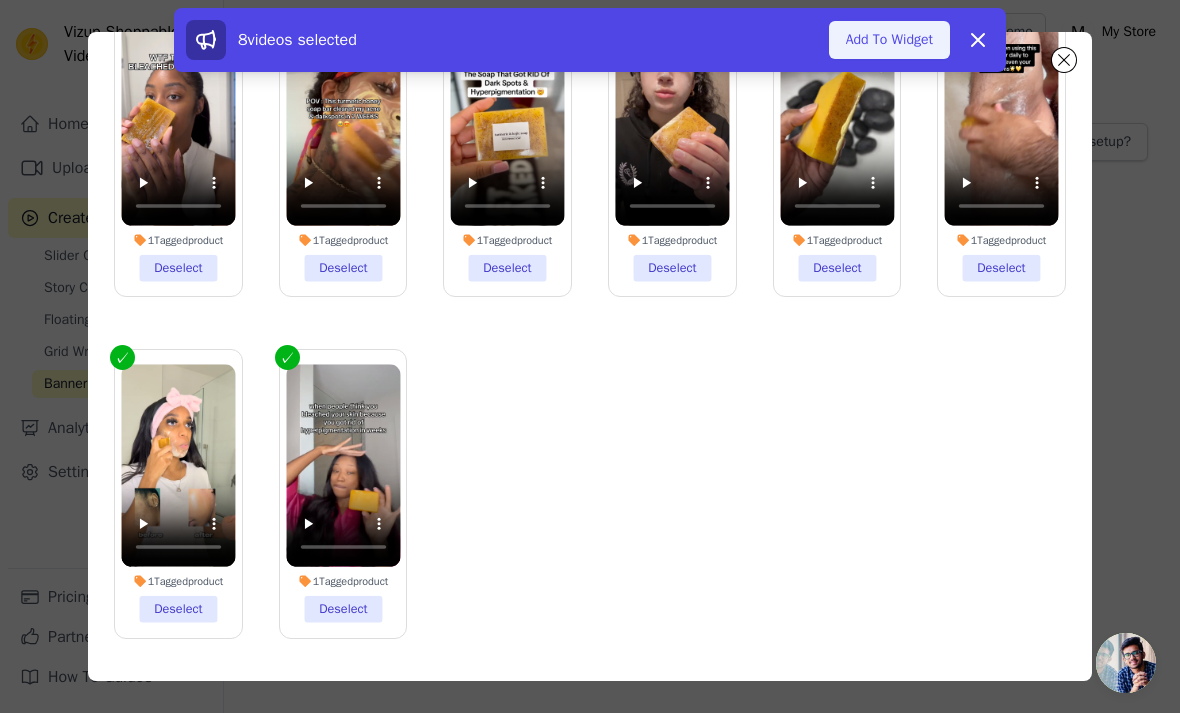 click on "Add To Widget" at bounding box center (889, 40) 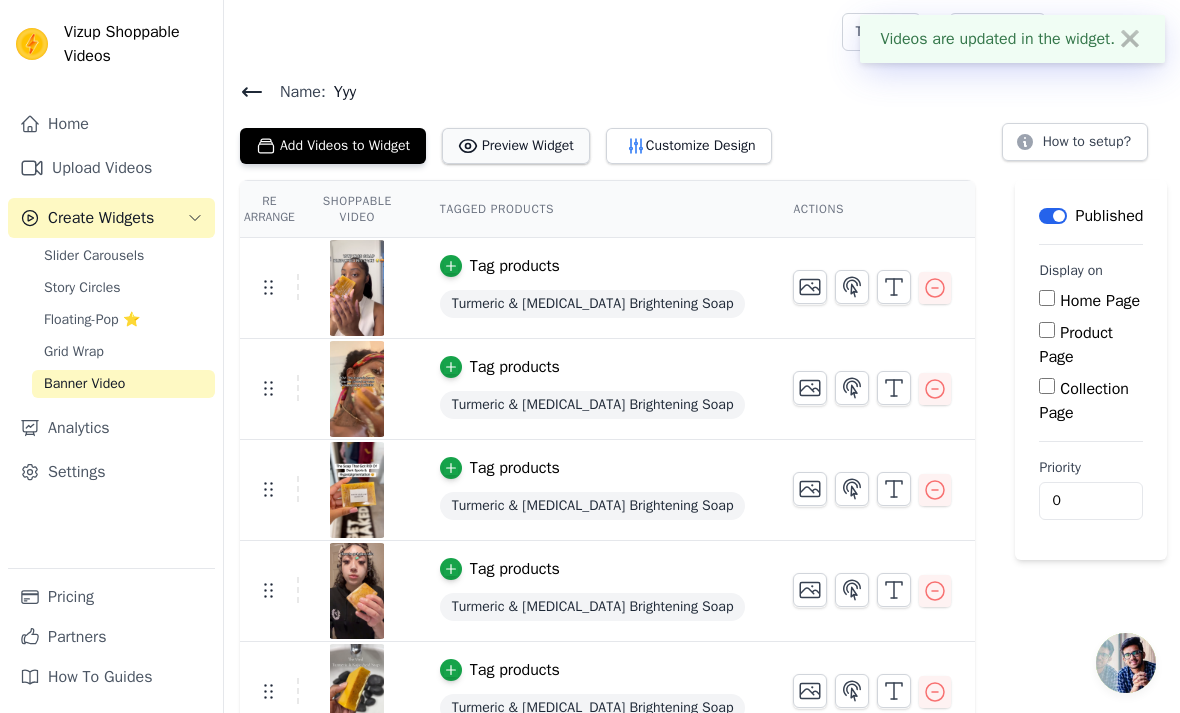 click on "Preview Widget" at bounding box center (516, 146) 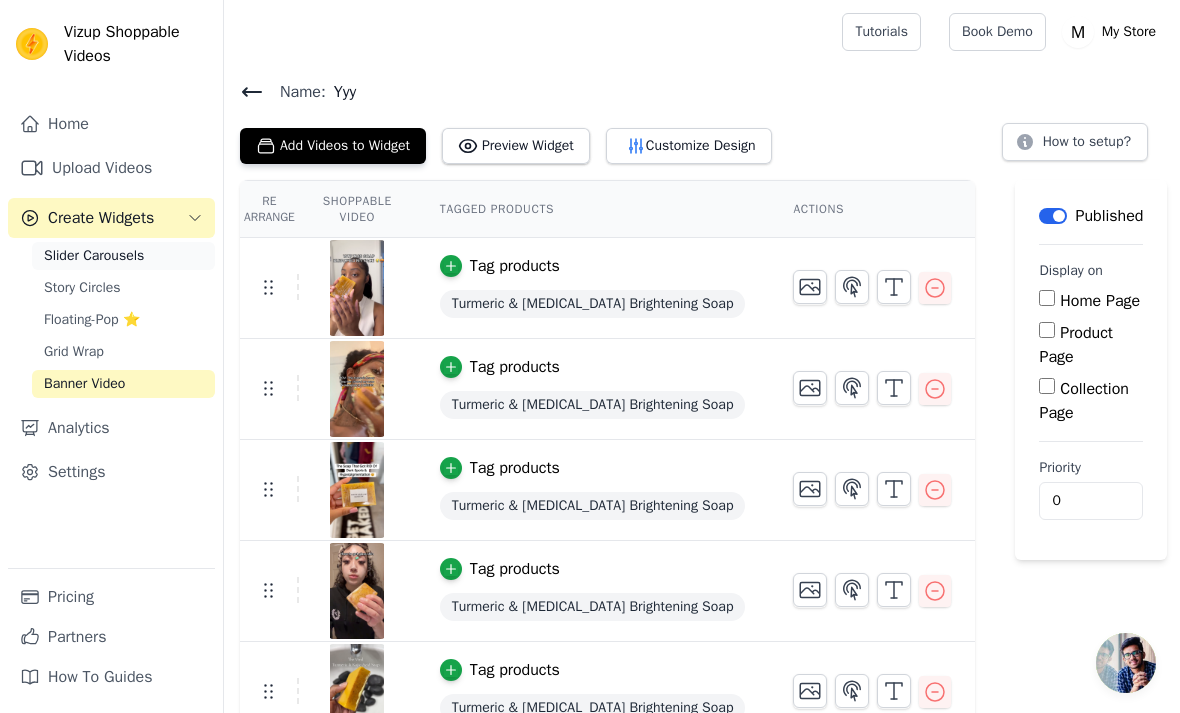 click on "Slider Carousels" at bounding box center [94, 256] 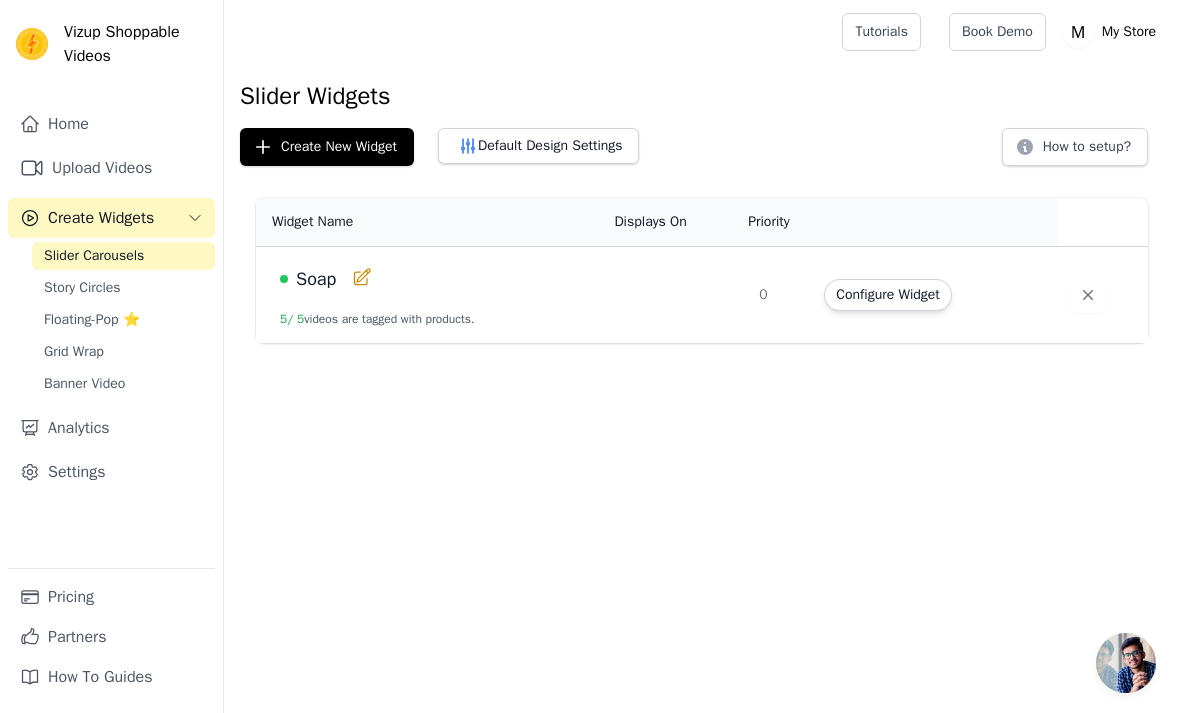 click at bounding box center [674, 295] 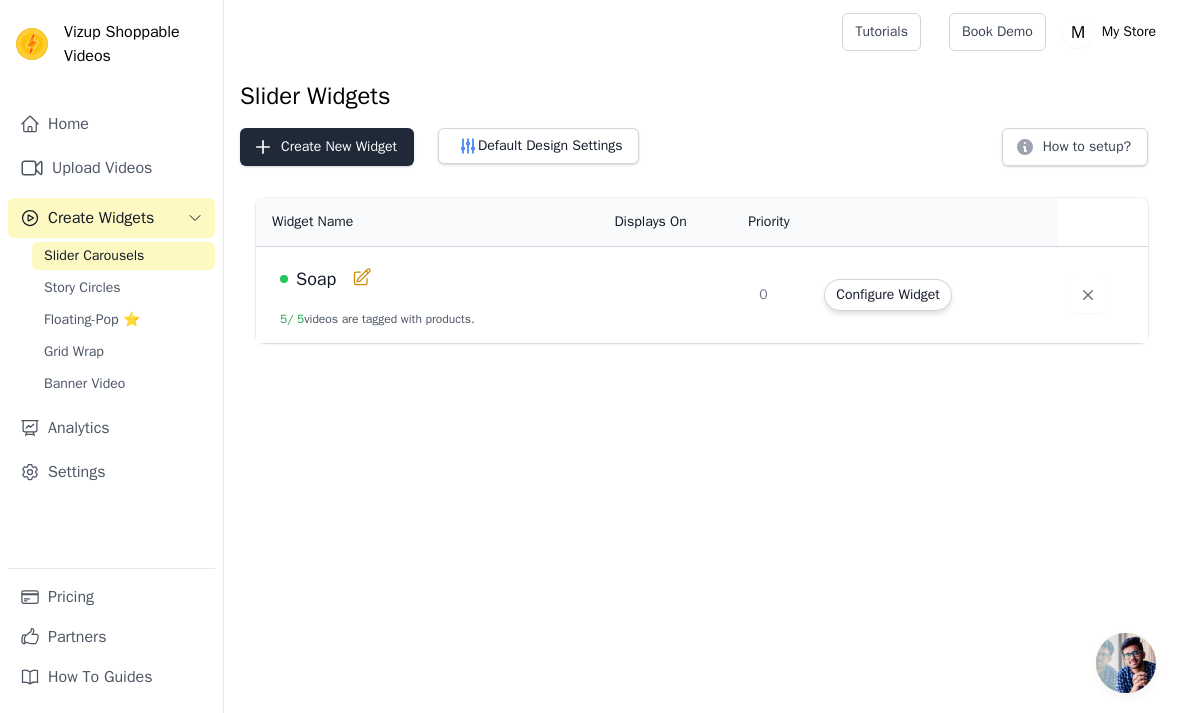 click on "Create New Widget" at bounding box center [327, 147] 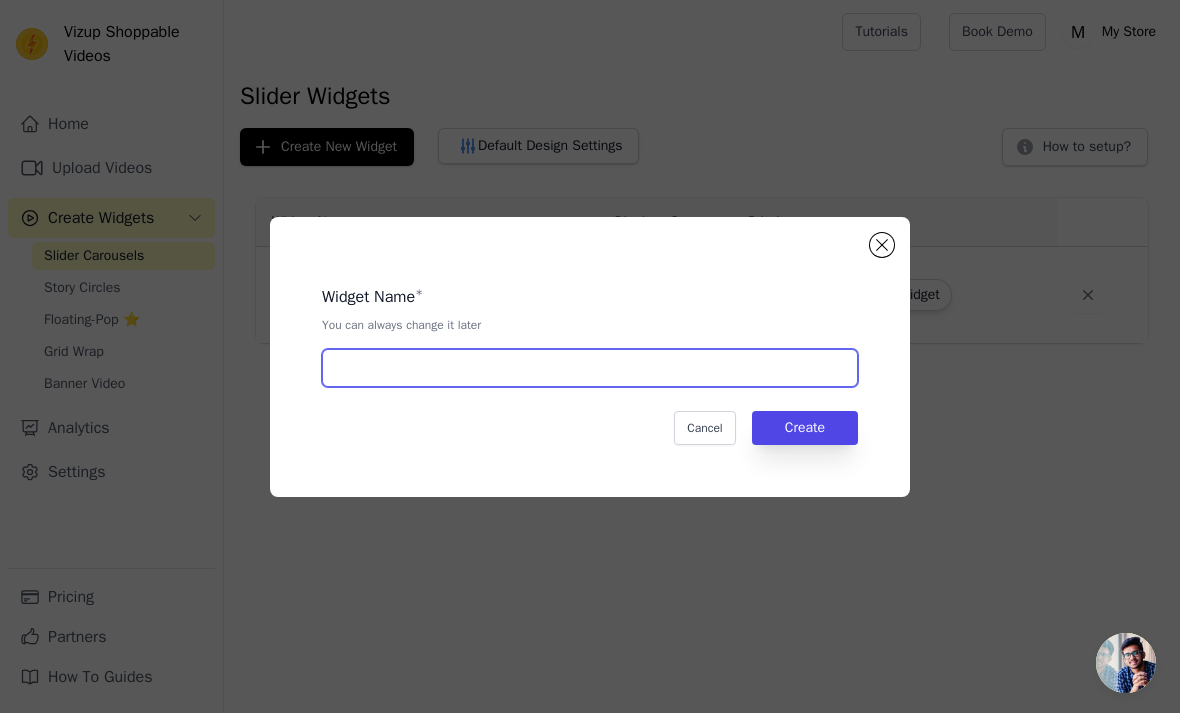 click at bounding box center [590, 368] 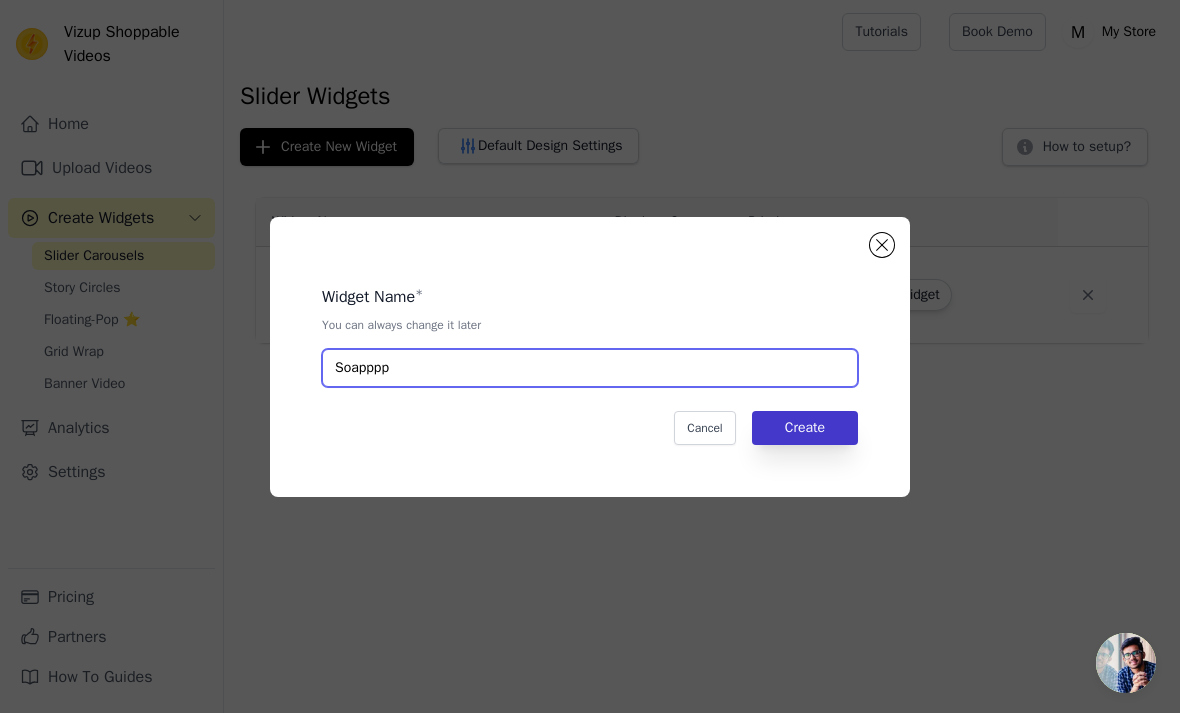 type on "Soapppp" 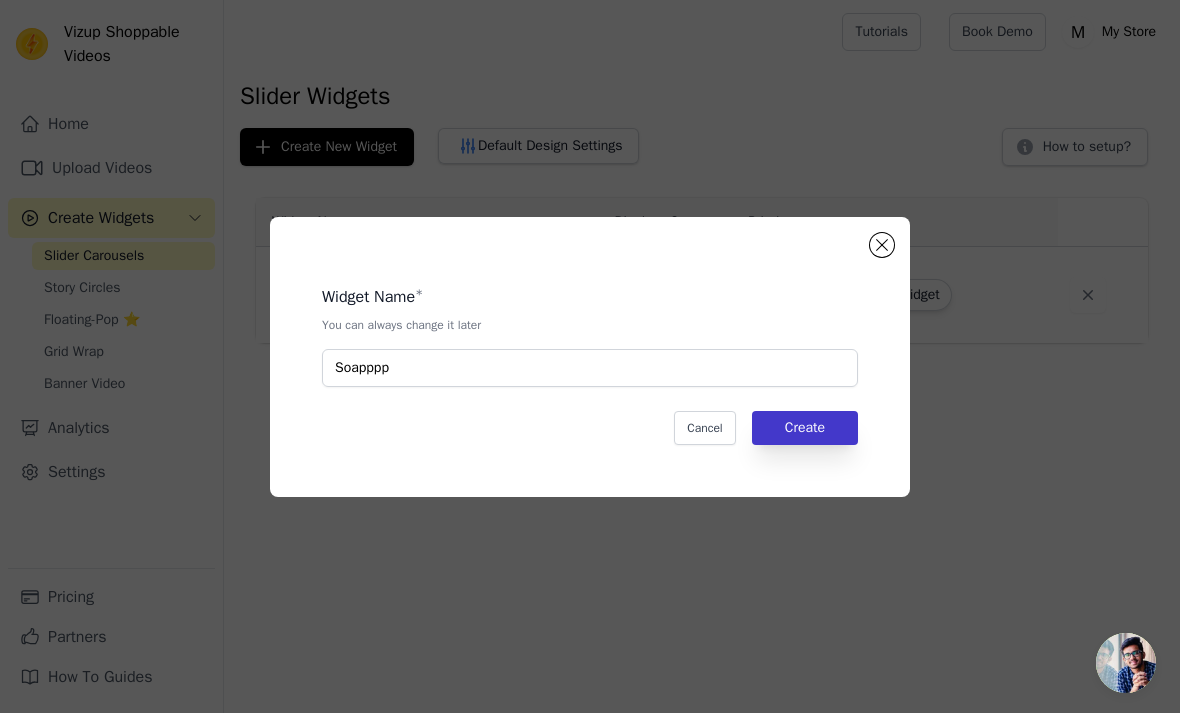 click on "Create" at bounding box center (805, 428) 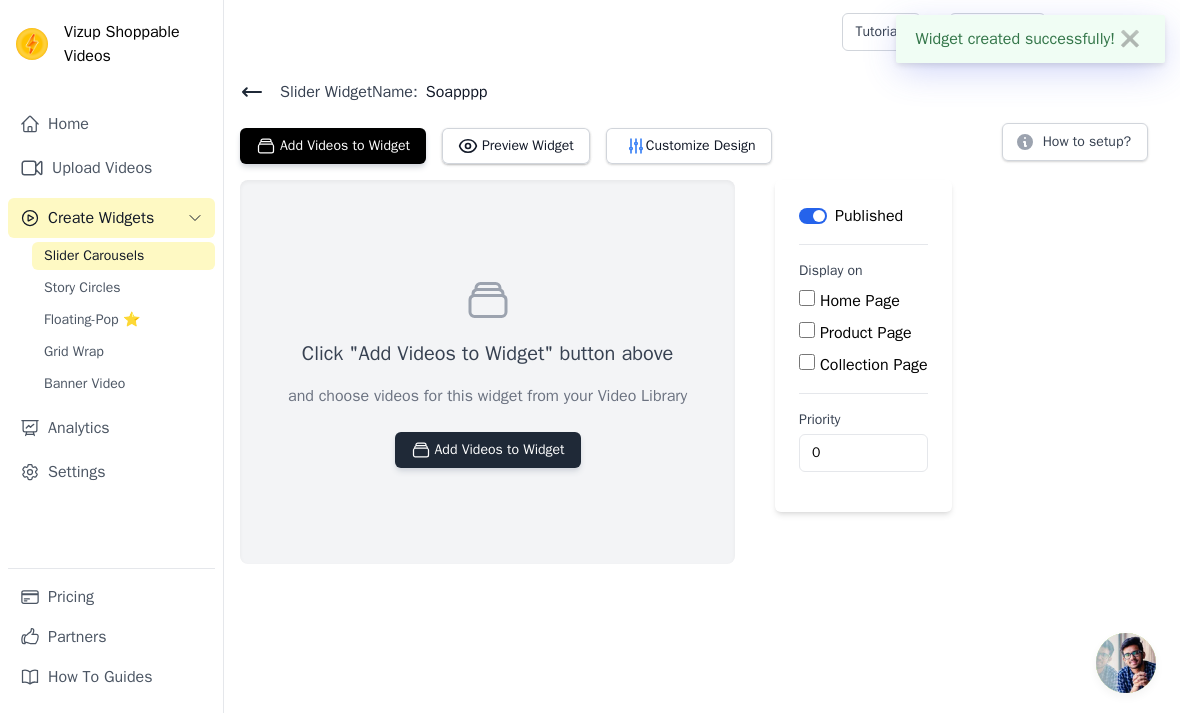 click 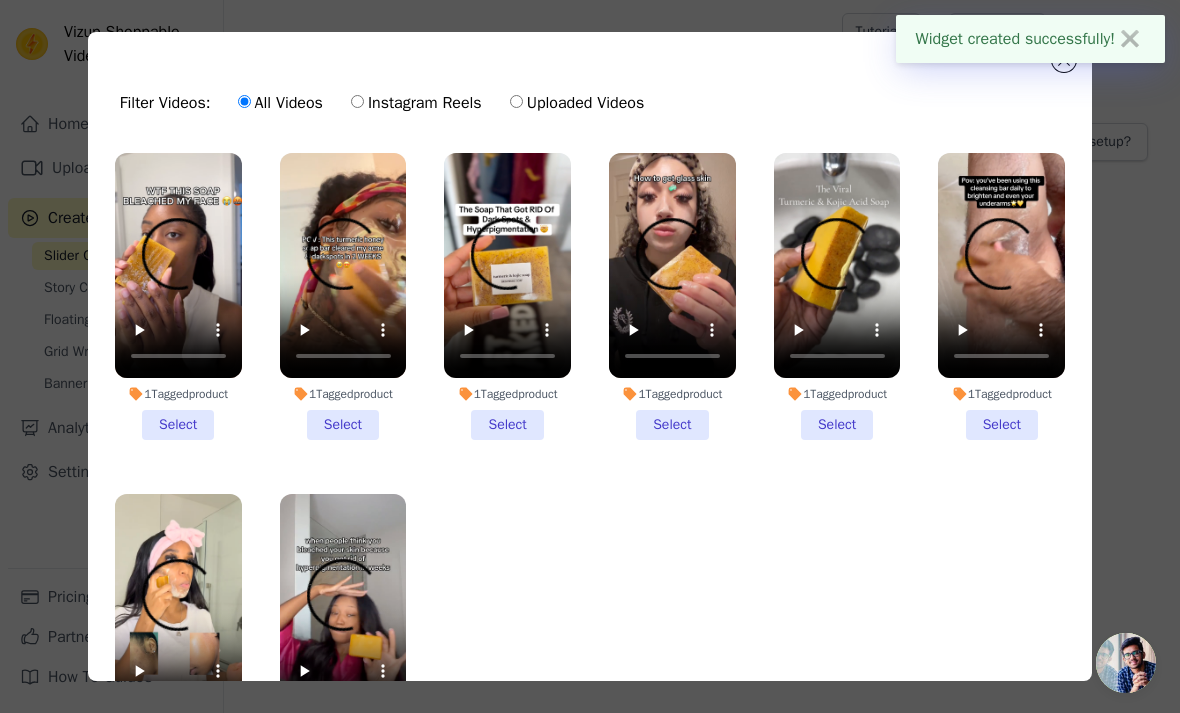 click on "1  Tagged  product     Select" at bounding box center [178, 296] 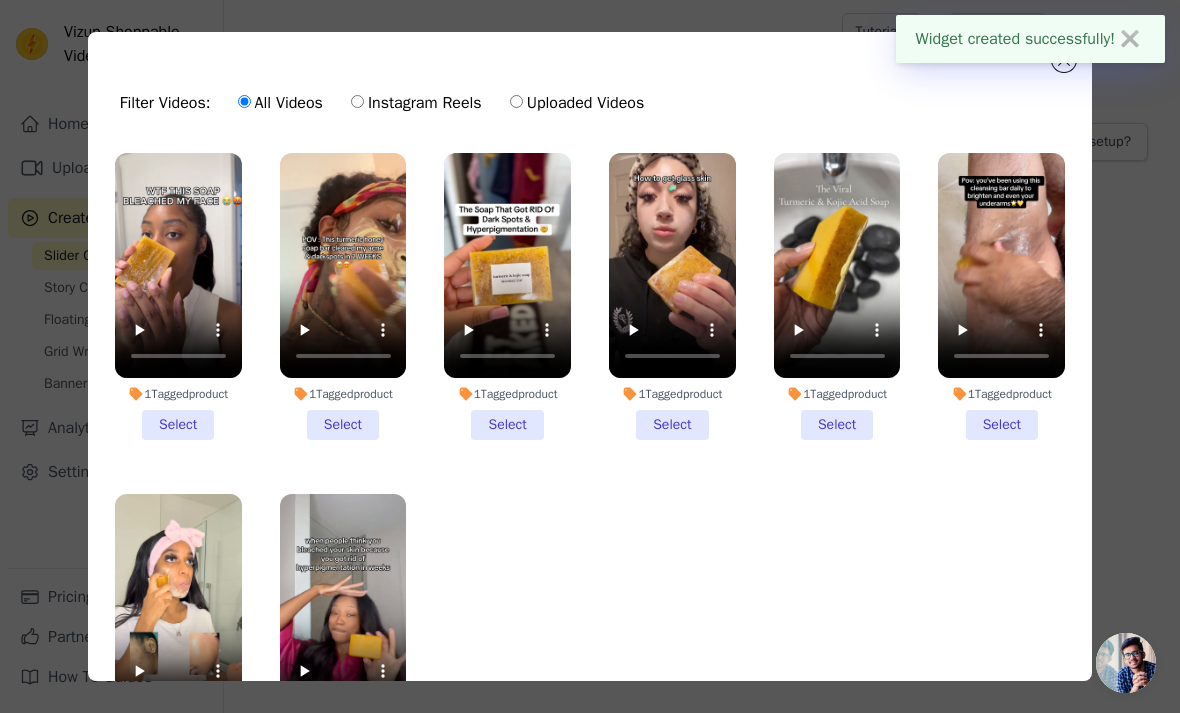 click on "1  Tagged  product     Select" at bounding box center [0, 0] 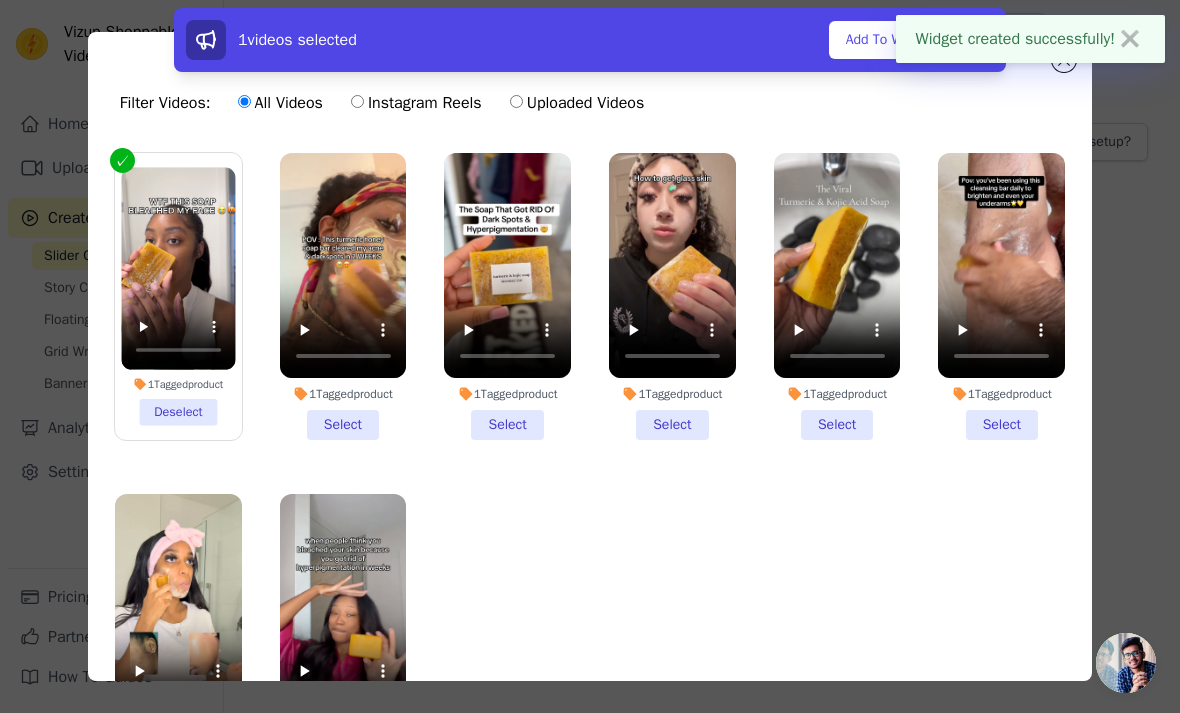 click on "1  Tagged  product     Select" at bounding box center [343, 296] 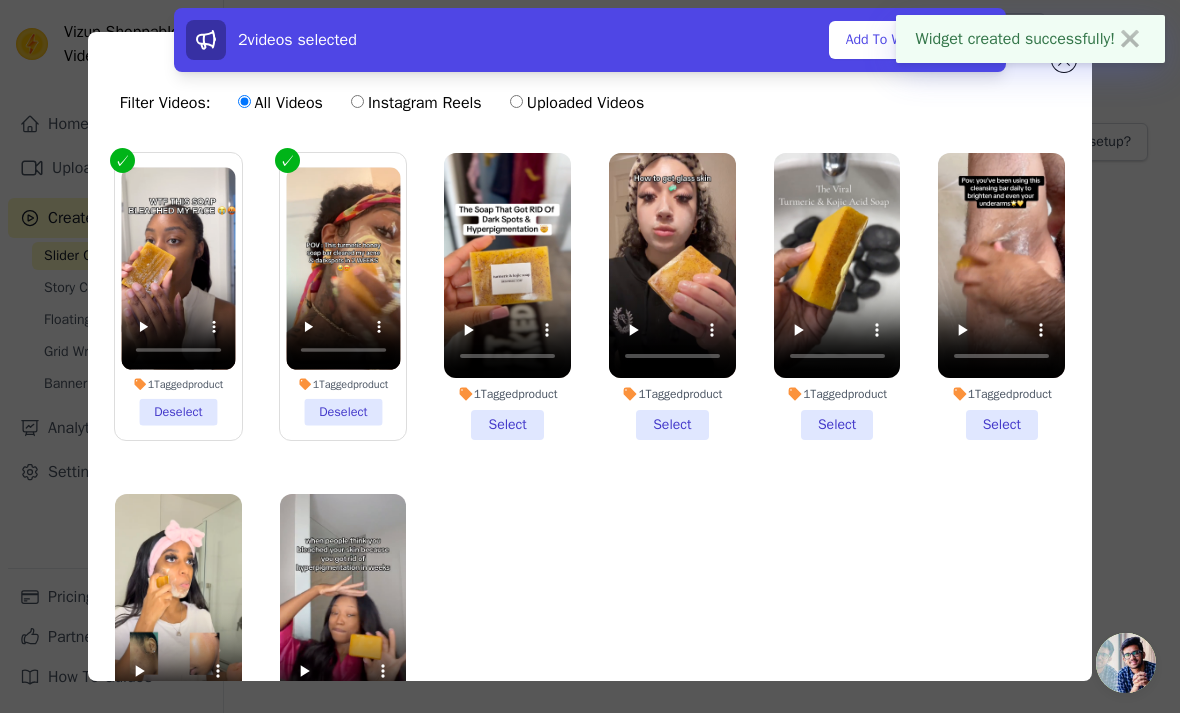 click on "1  Tagged  product     Select" at bounding box center (507, 296) 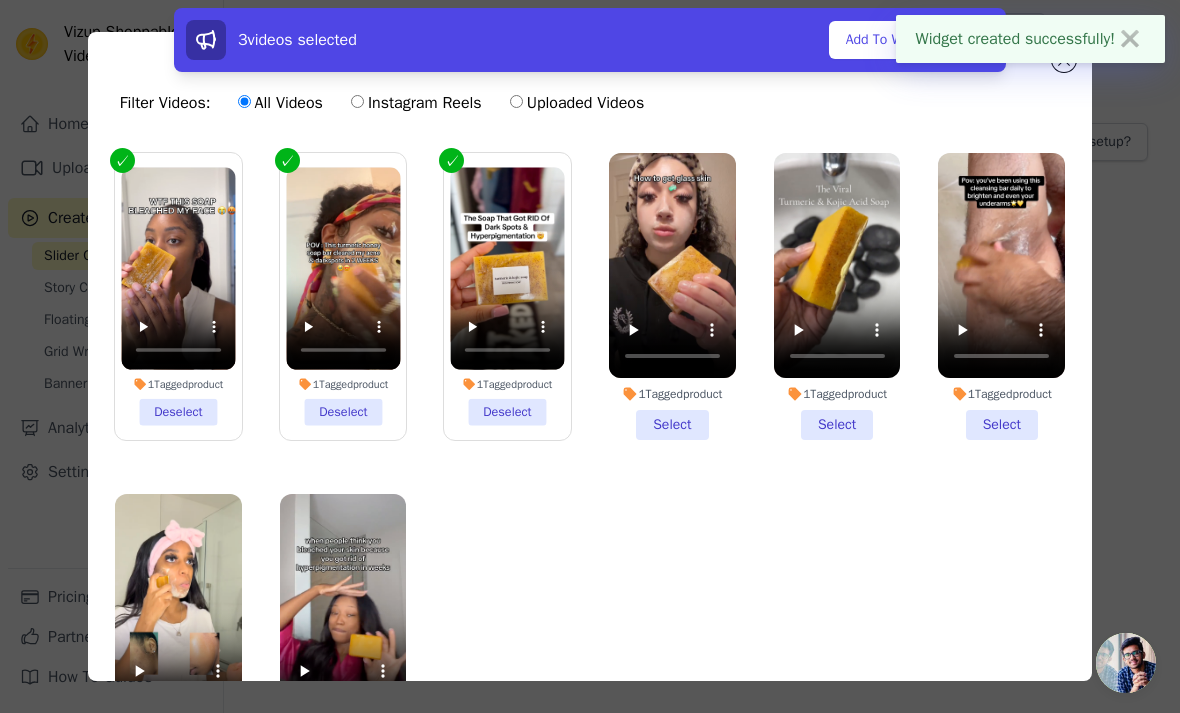 click on "1  Tagged  product     Select" at bounding box center [672, 296] 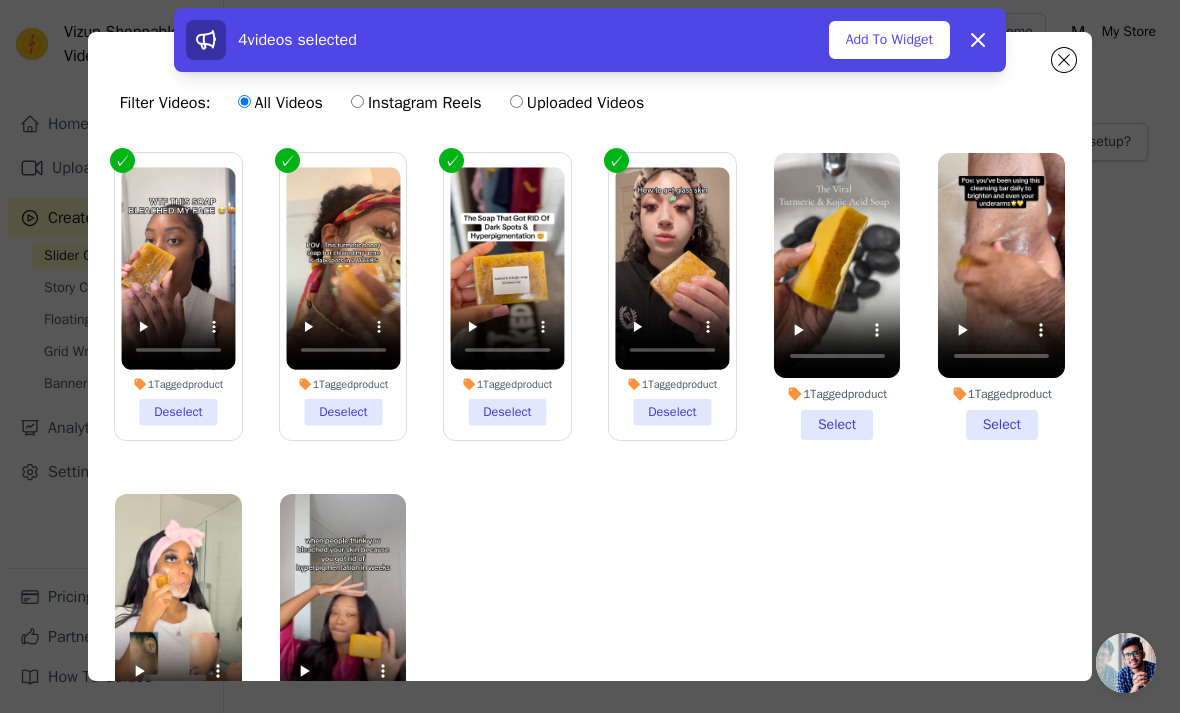 click on "1  Tagged  product     Select" at bounding box center (837, 296) 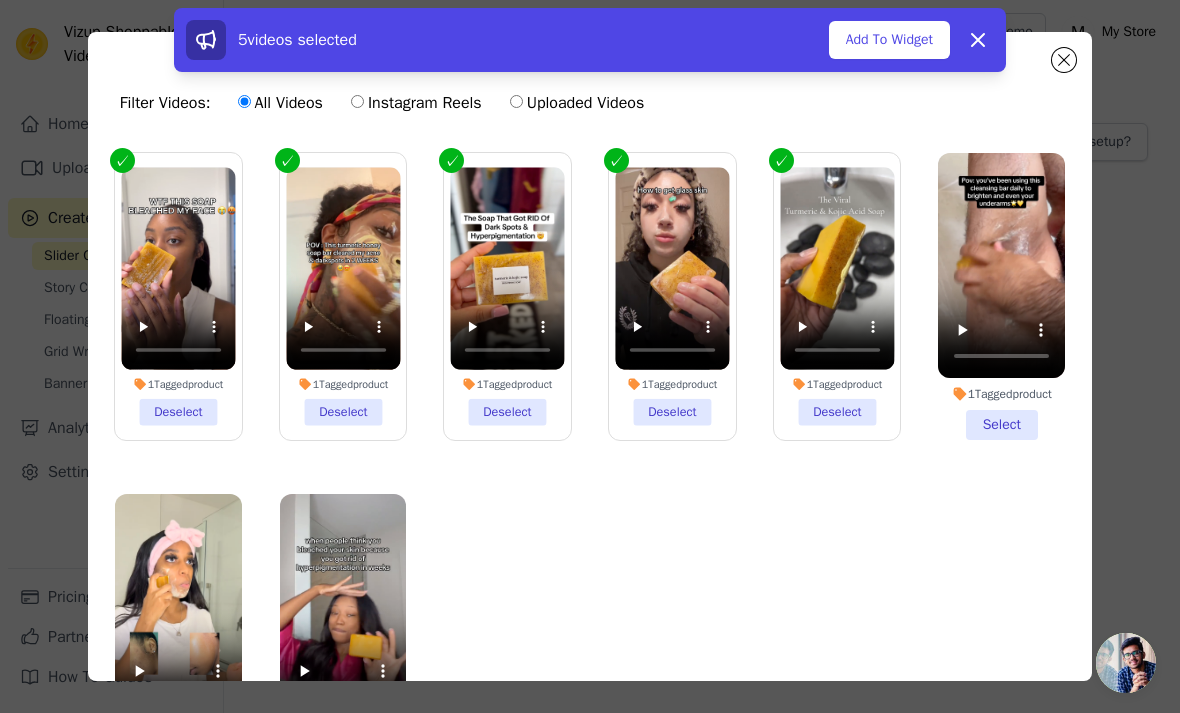 click on "1  Tagged  product     Select" at bounding box center [1001, 296] 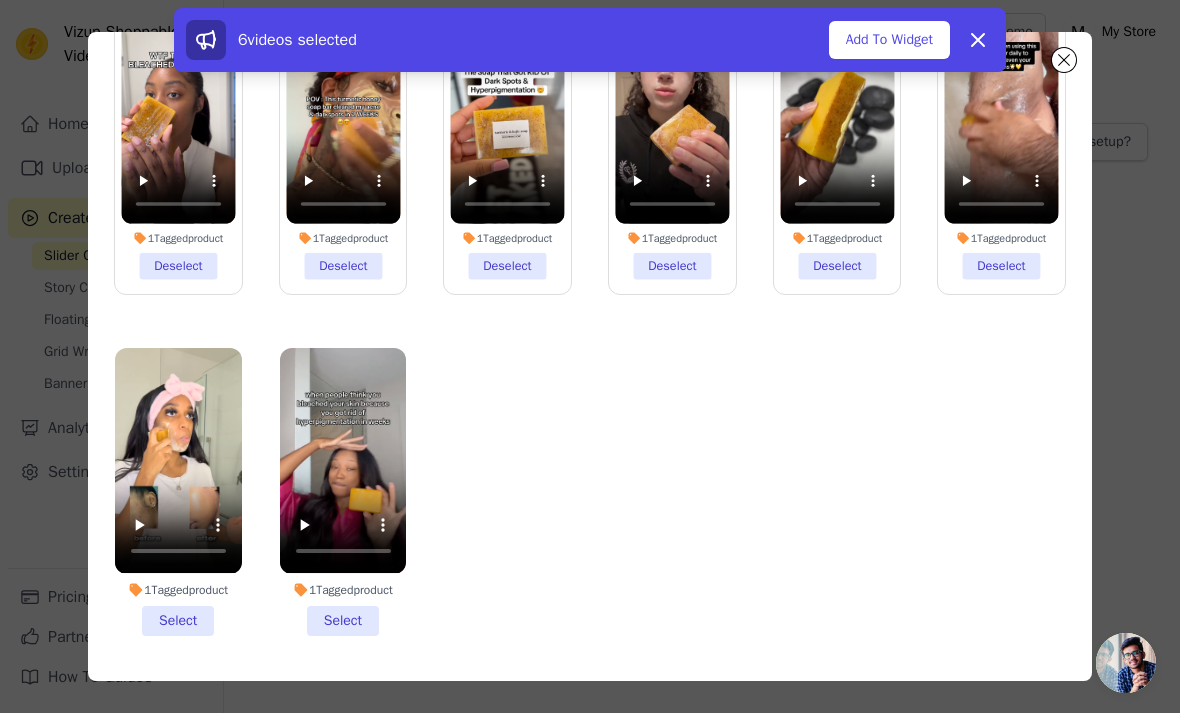 scroll, scrollTop: 144, scrollLeft: 0, axis: vertical 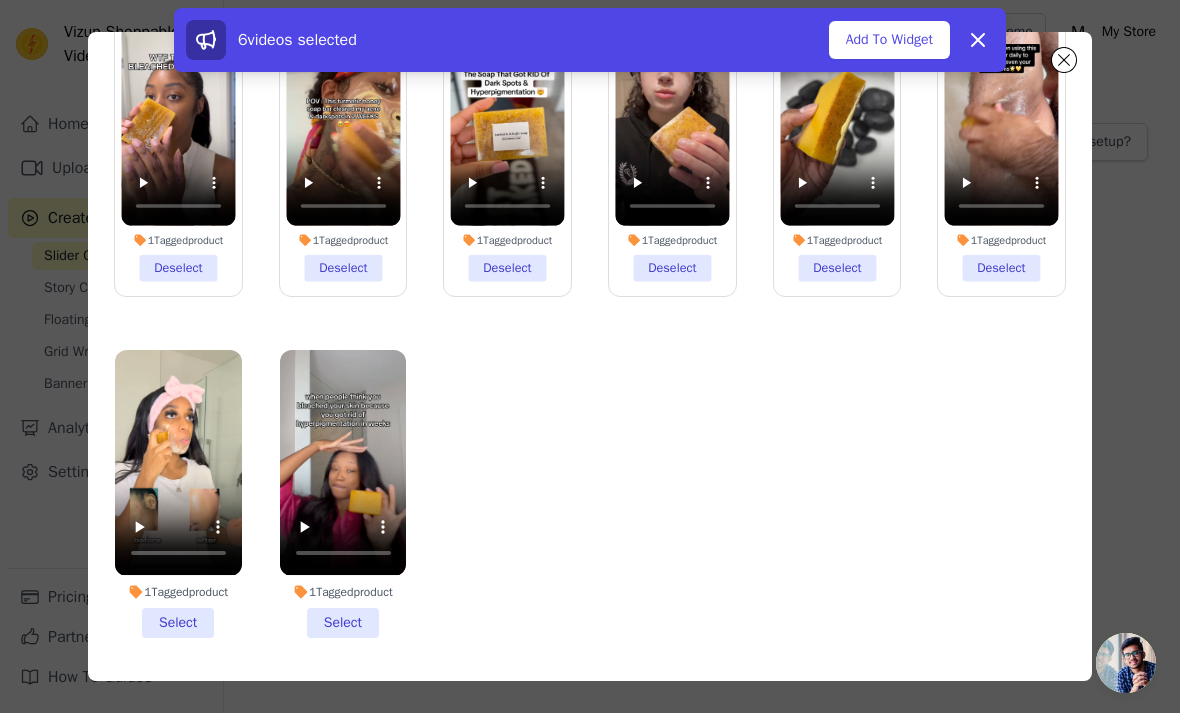 click on "1  Tagged  product     Select" at bounding box center (343, 493) 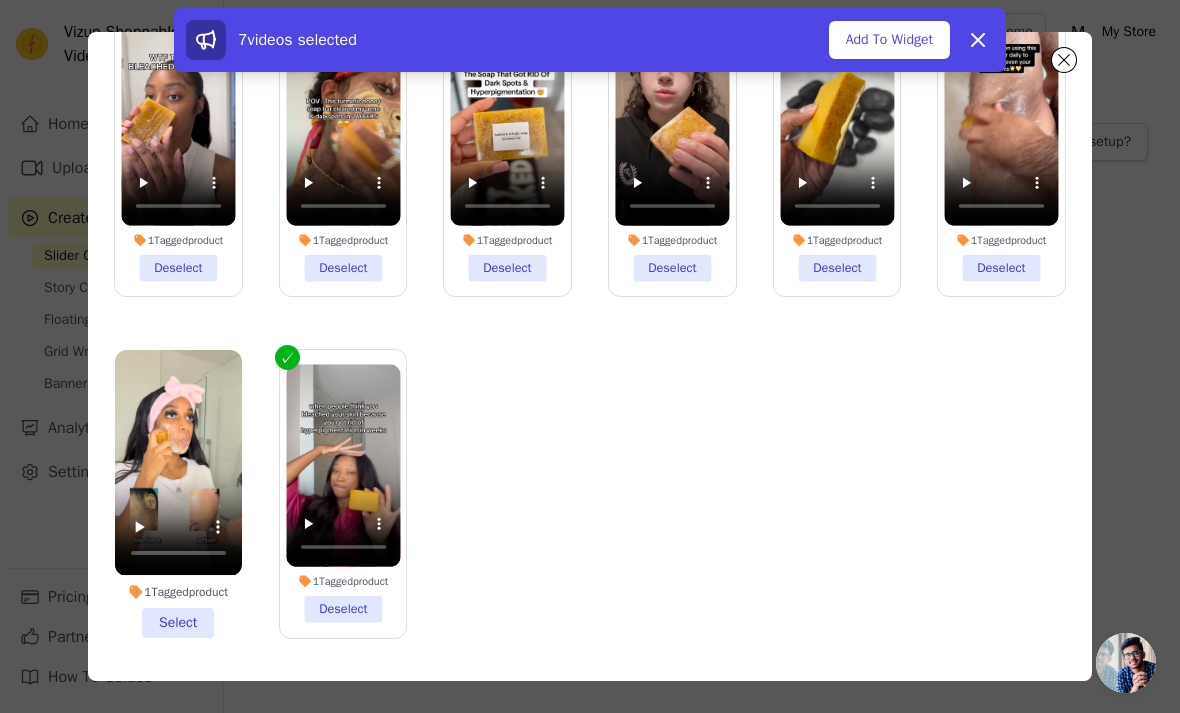 click on "1  Tagged  product     Select" at bounding box center [178, 493] 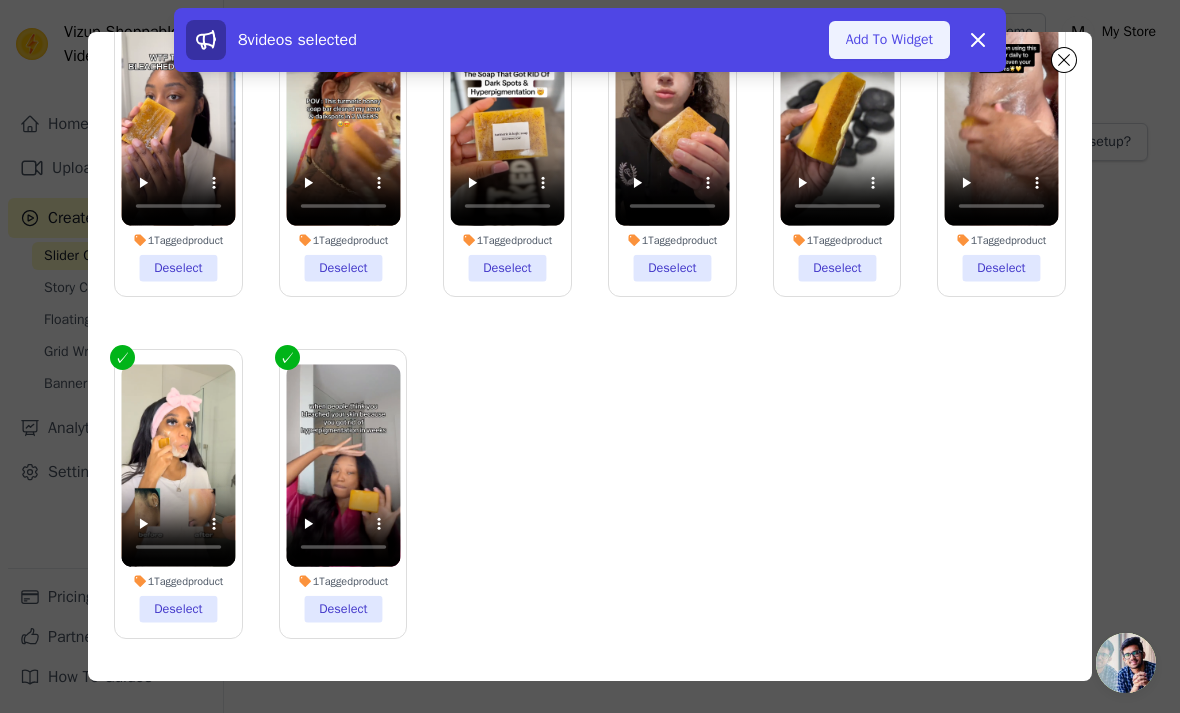click on "Add To Widget" at bounding box center (889, 40) 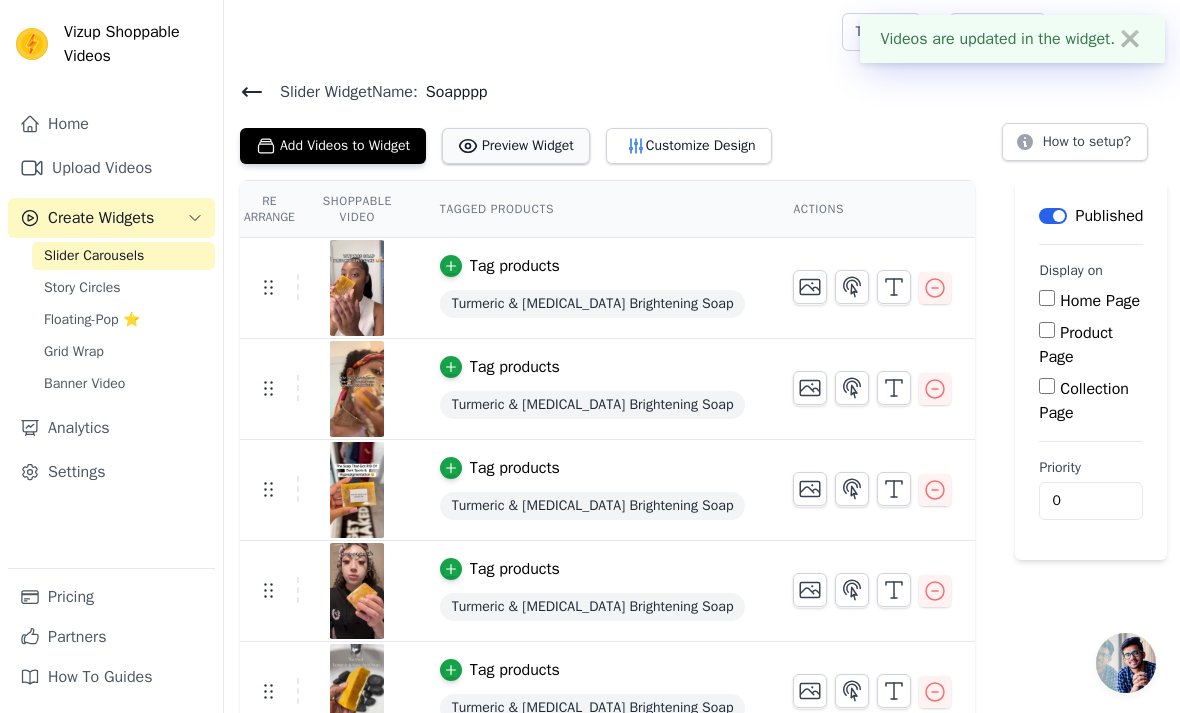 click on "Preview Widget" at bounding box center (516, 146) 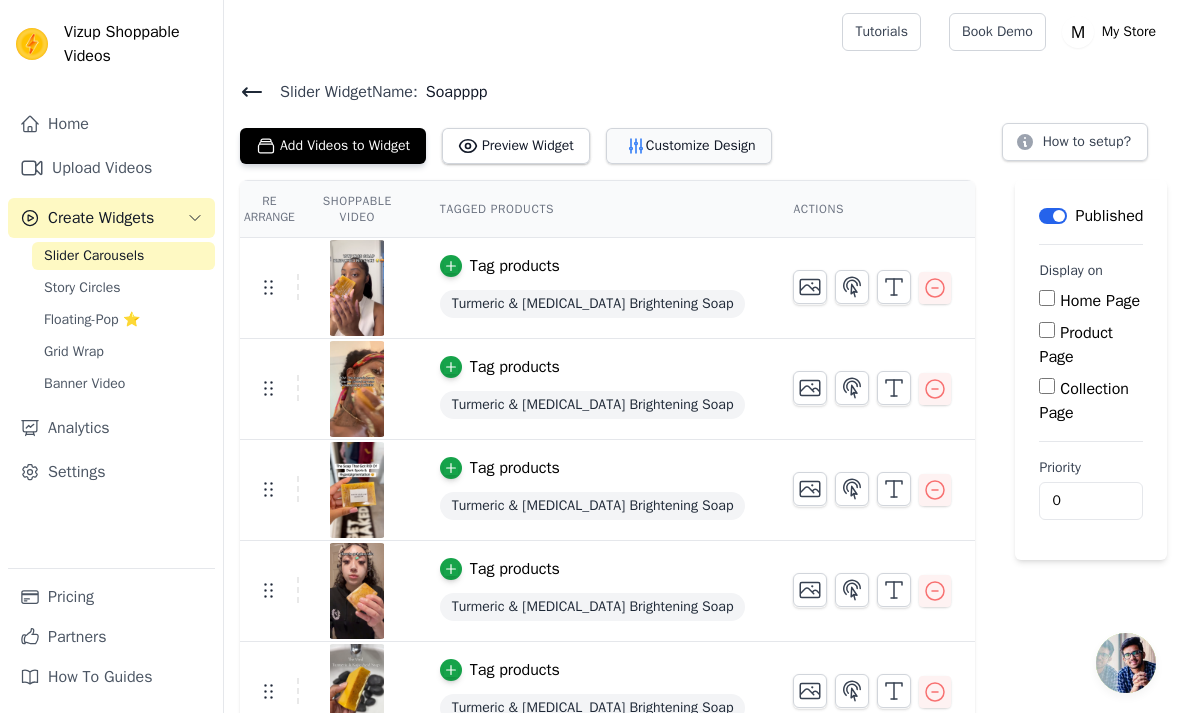 click on "Customize Design" at bounding box center [689, 146] 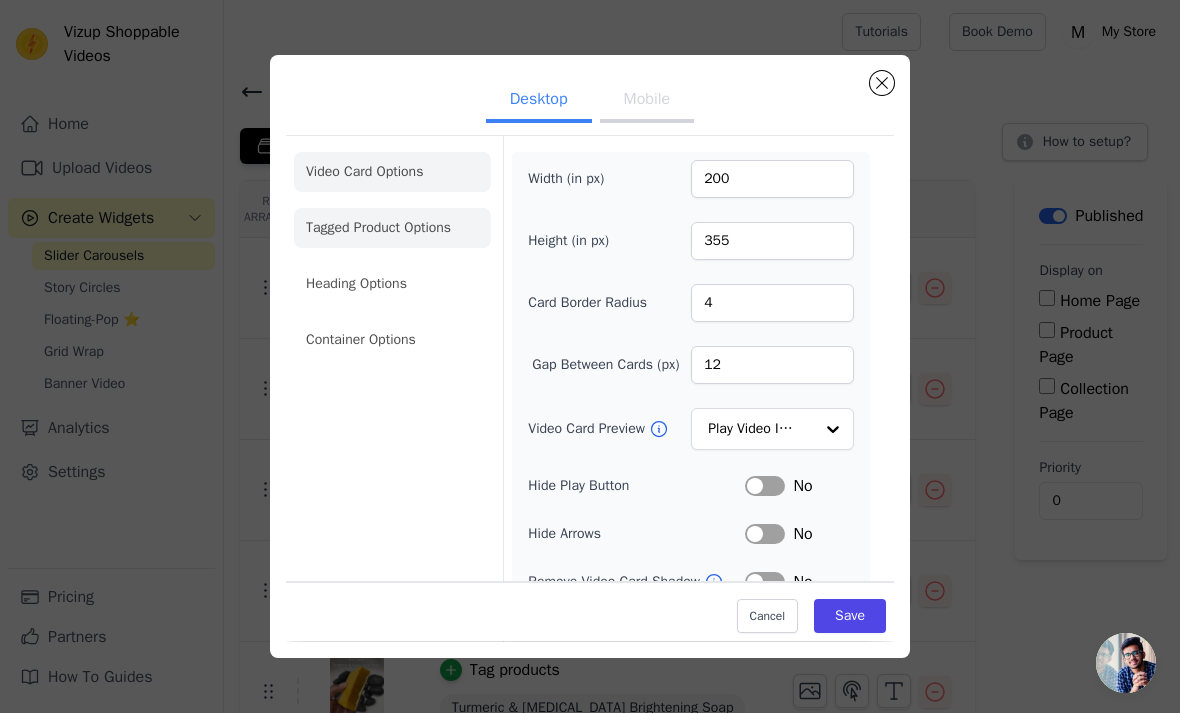 click on "Tagged Product Options" 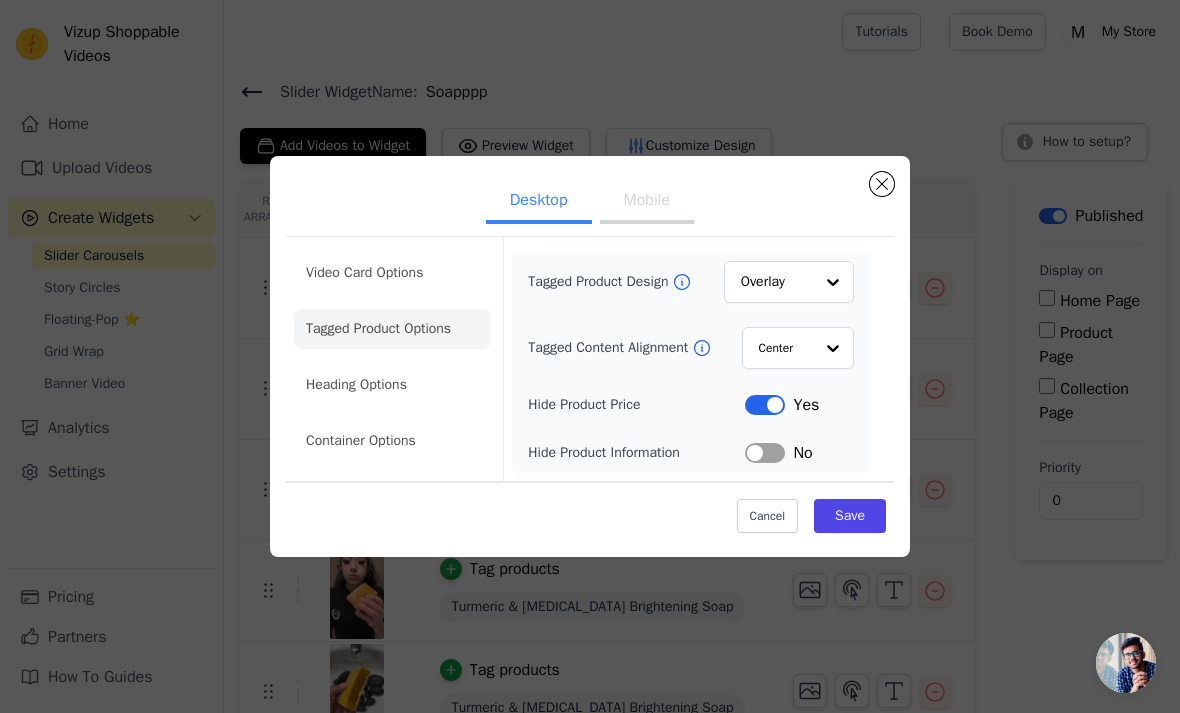 click on "Label" at bounding box center (765, 453) 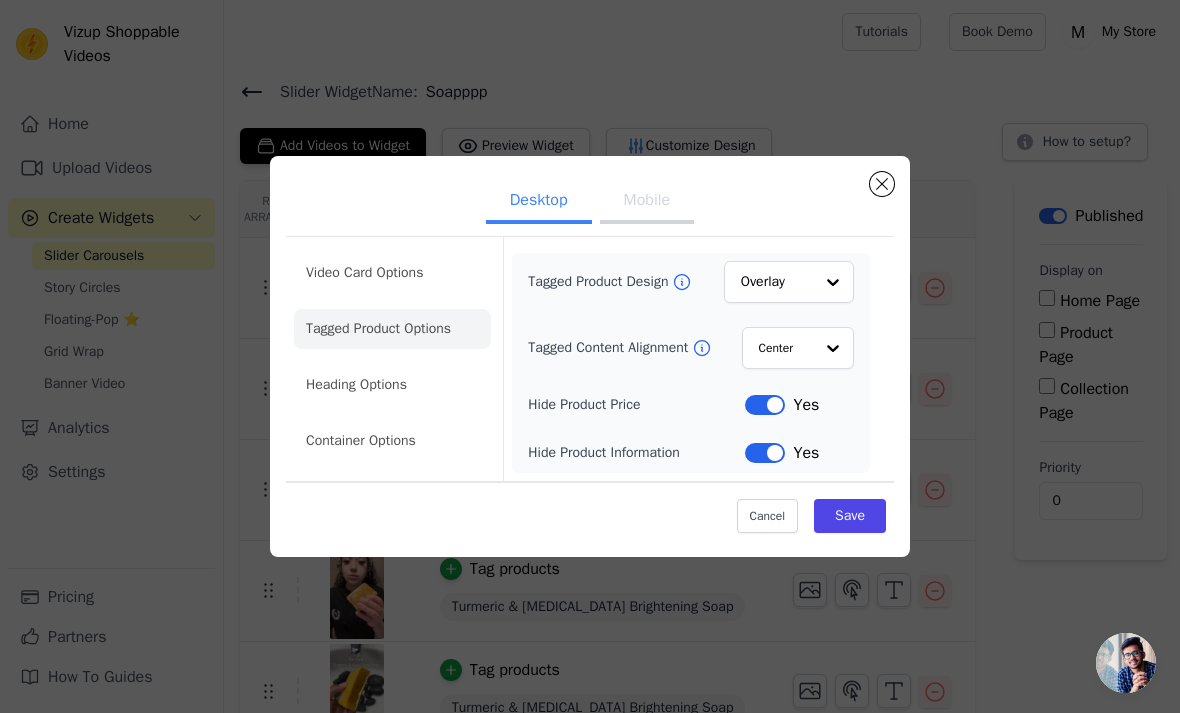 click on "Mobile" at bounding box center [647, 202] 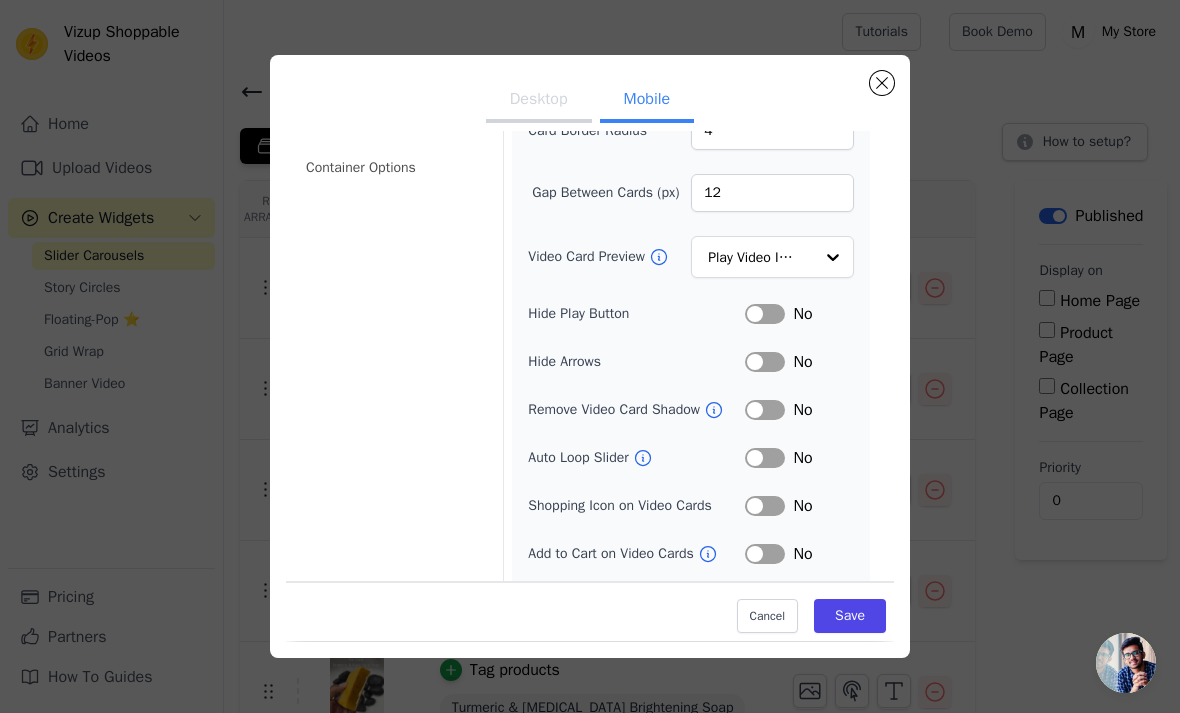 scroll, scrollTop: 171, scrollLeft: 0, axis: vertical 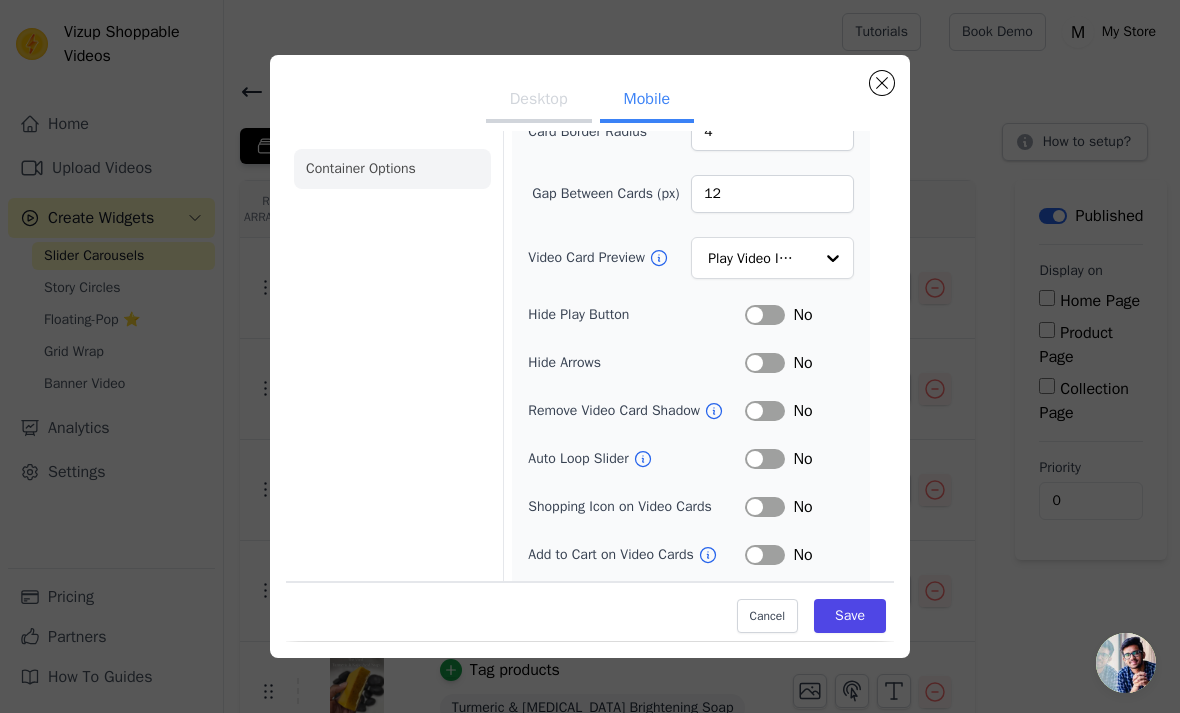 click on "Container Options" 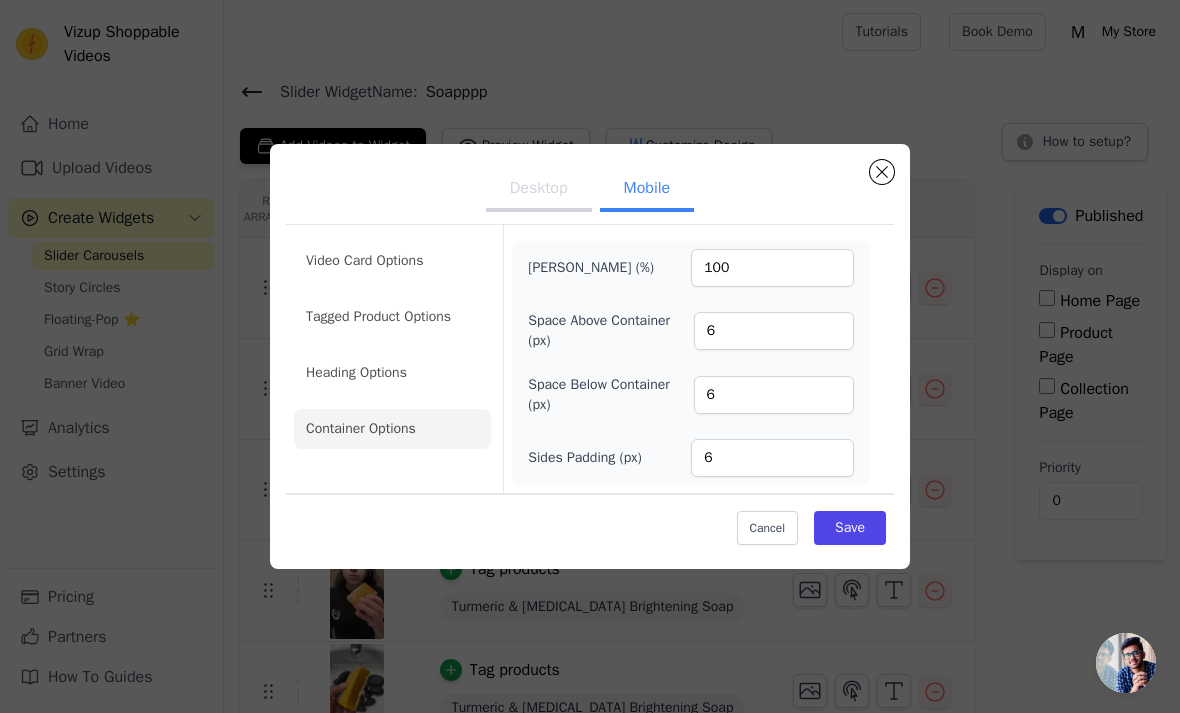 scroll, scrollTop: 0, scrollLeft: 0, axis: both 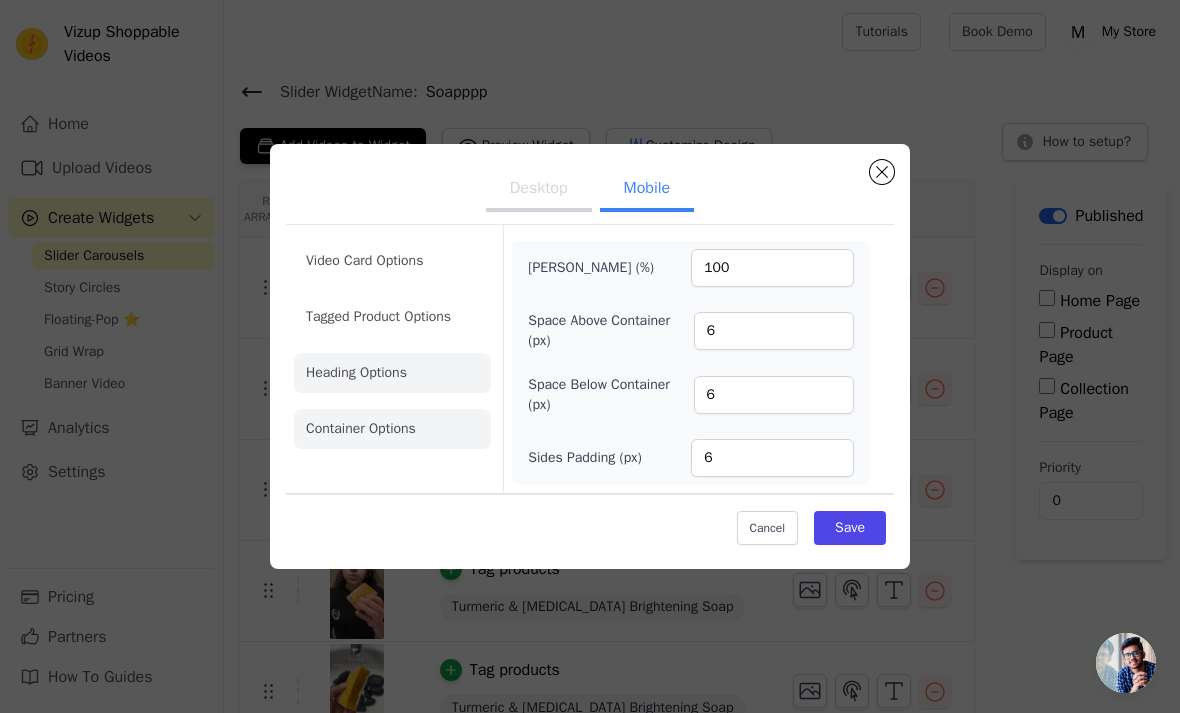 click on "Heading Options" 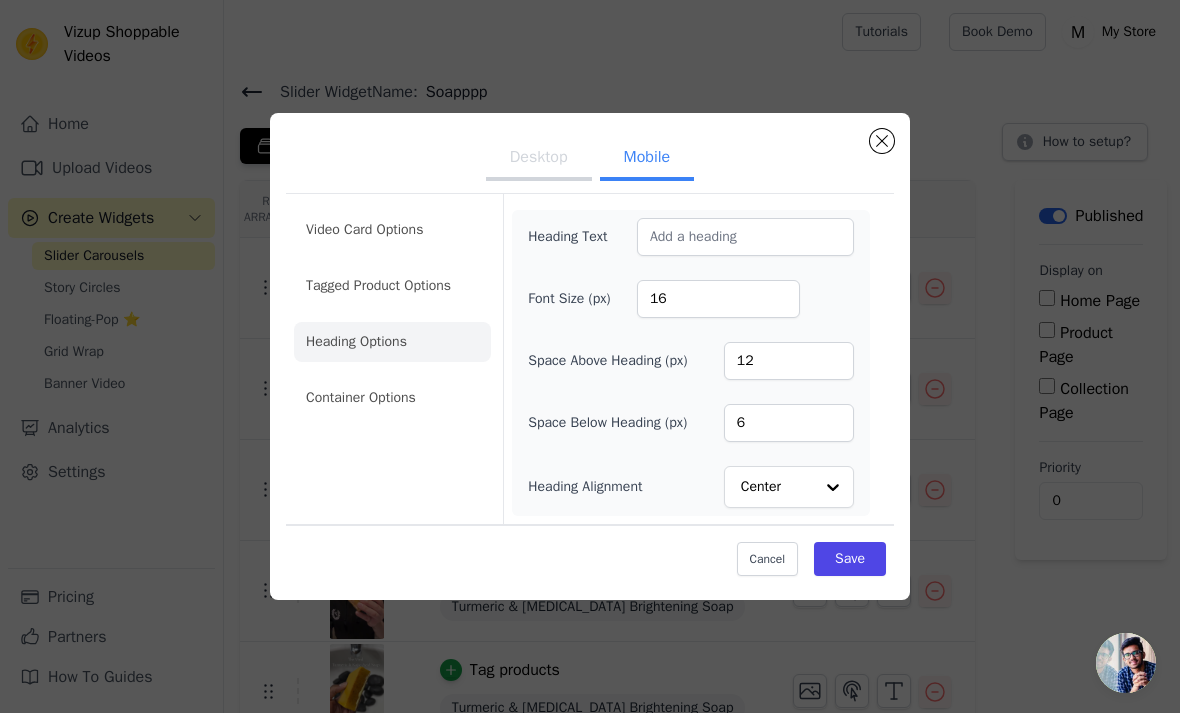 click on "Heading Options" 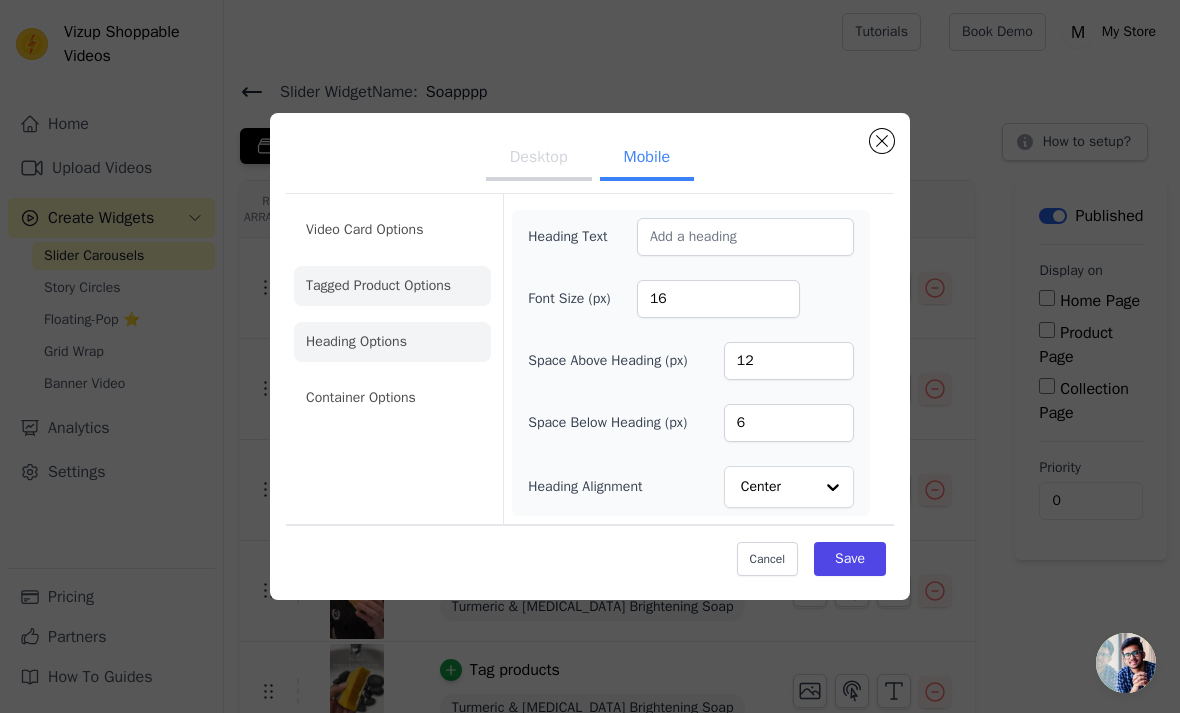 click on "Tagged Product Options" 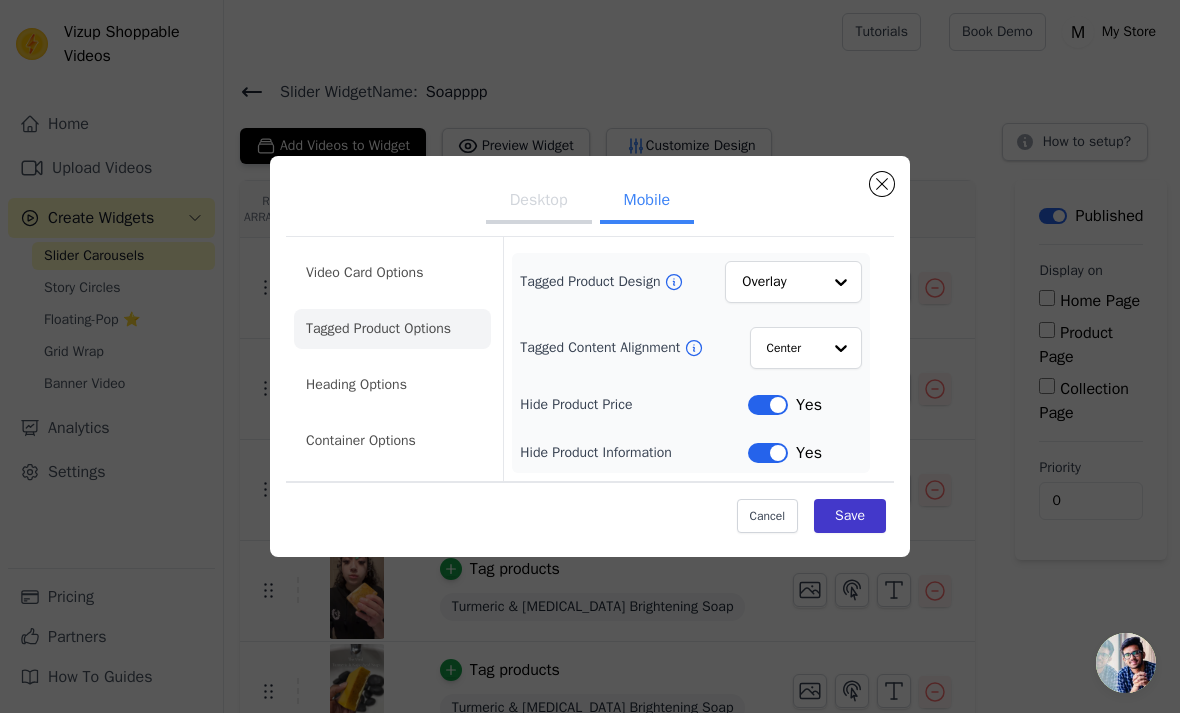 click on "Save" at bounding box center (850, 516) 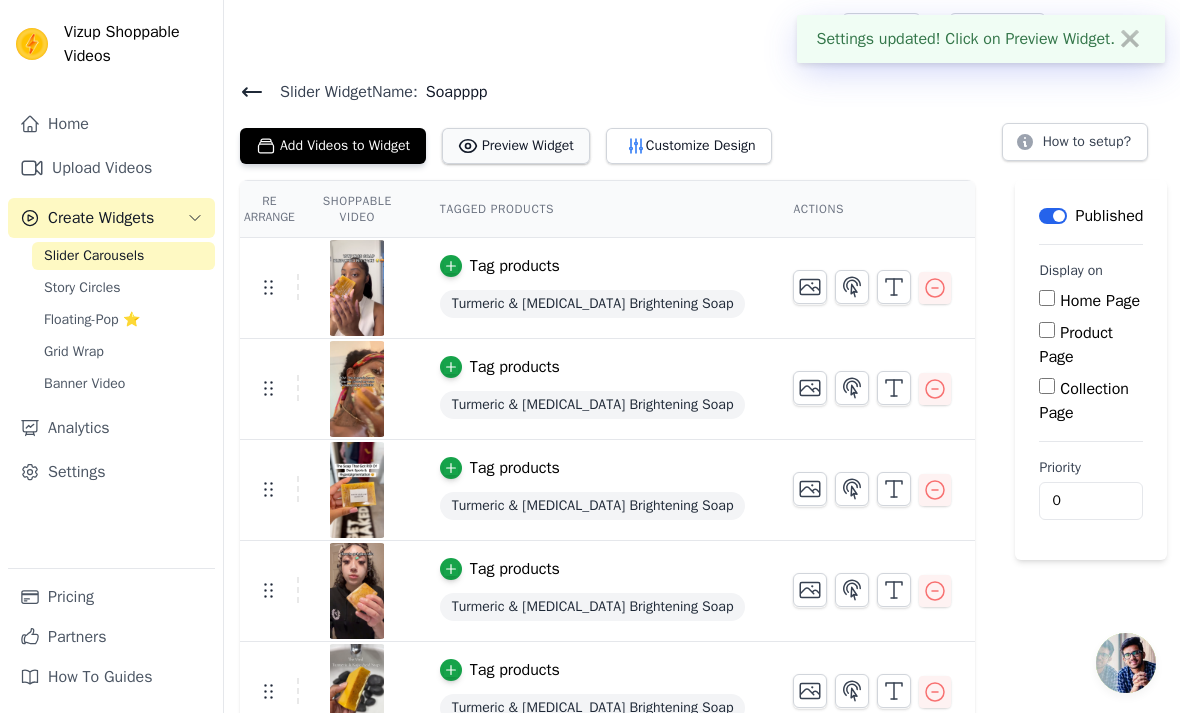 click on "Preview Widget" at bounding box center [516, 146] 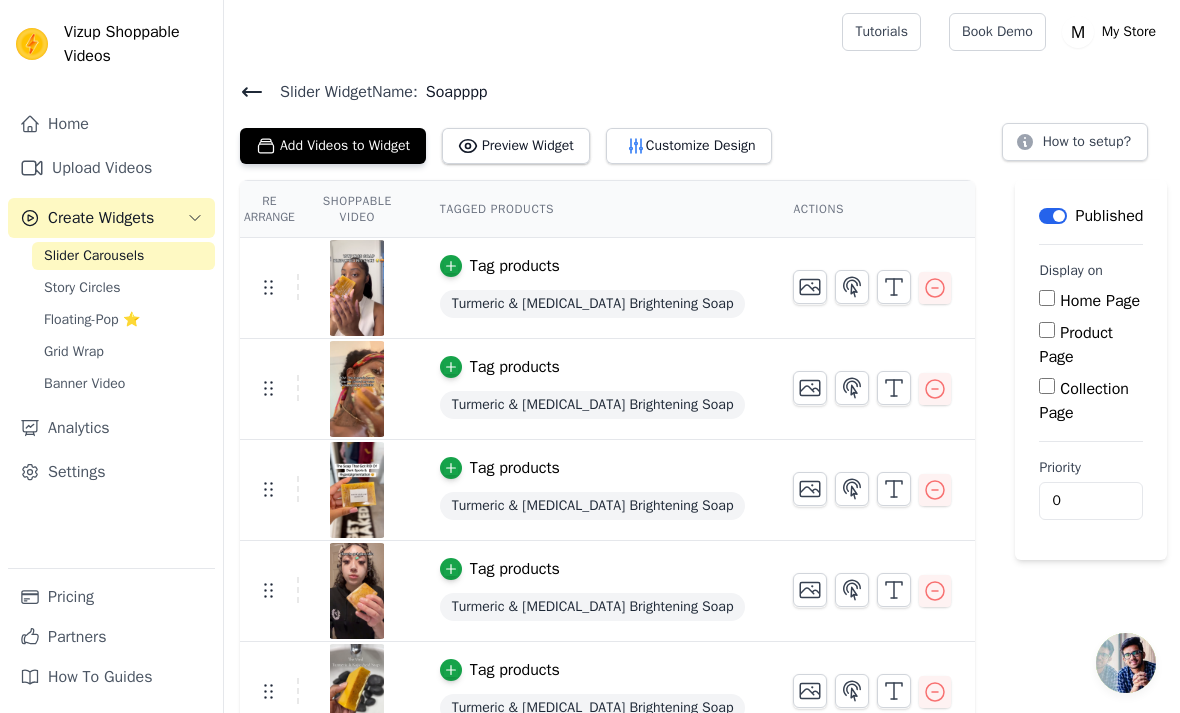 click on "Slider Widget  Name:   Soapppp
Add Videos to Widget
Preview Widget       Customize Design
How to setup?         Re Arrange   Shoppable Video   Tagged Products   Actions             Tag products   Turmeric & Kojic Acid Brightening Soap                             Tag products   Turmeric & Kojic Acid Brightening Soap                             Tag products   Turmeric & Kojic Acid Brightening Soap                             Tag products   Turmeric & Kojic Acid Brightening Soap                             Tag products   Turmeric & Kojic Acid Brightening Soap                             Tag products   Turmeric & Kojic Acid Brightening Soap                             Tag products   Turmeric & Kojic Acid Brightening Soap                             Tag products   Turmeric & Kojic Acid Brightening Soap                       Save Videos In This New Order   Save   Dismiss     Label     Published     Display on     Home Page     Product Page       Collection Page       Priority   0" at bounding box center [702, 555] 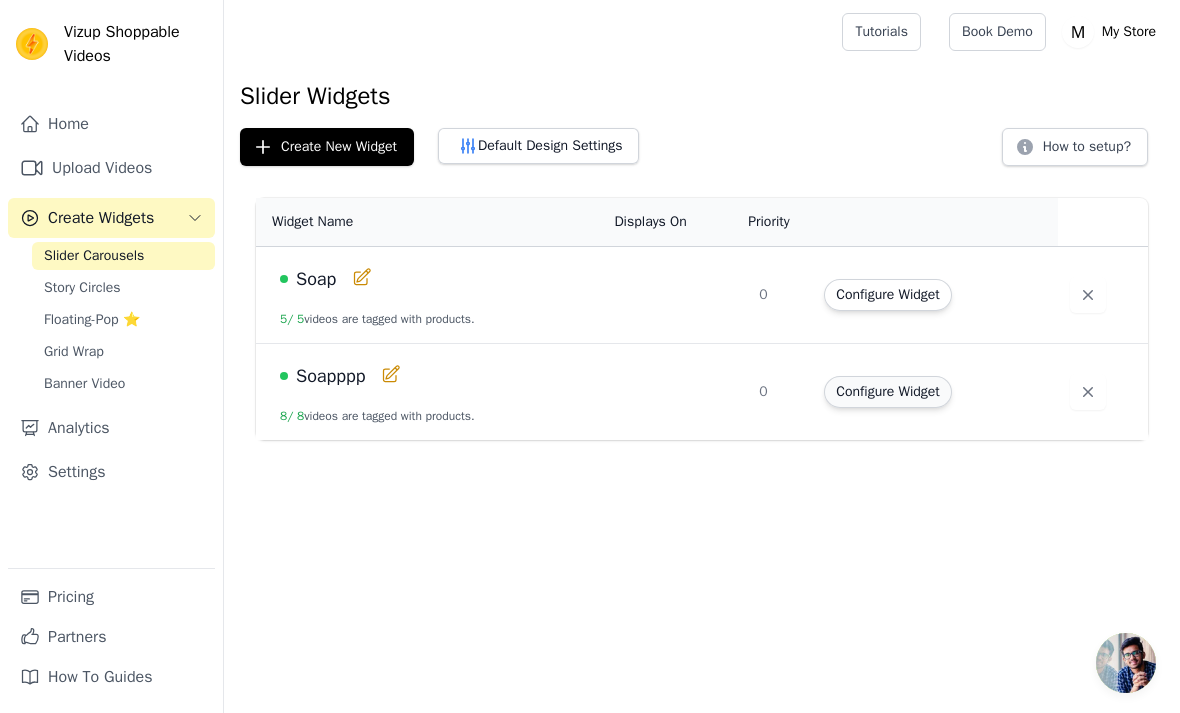 click on "Configure Widget" at bounding box center [887, 392] 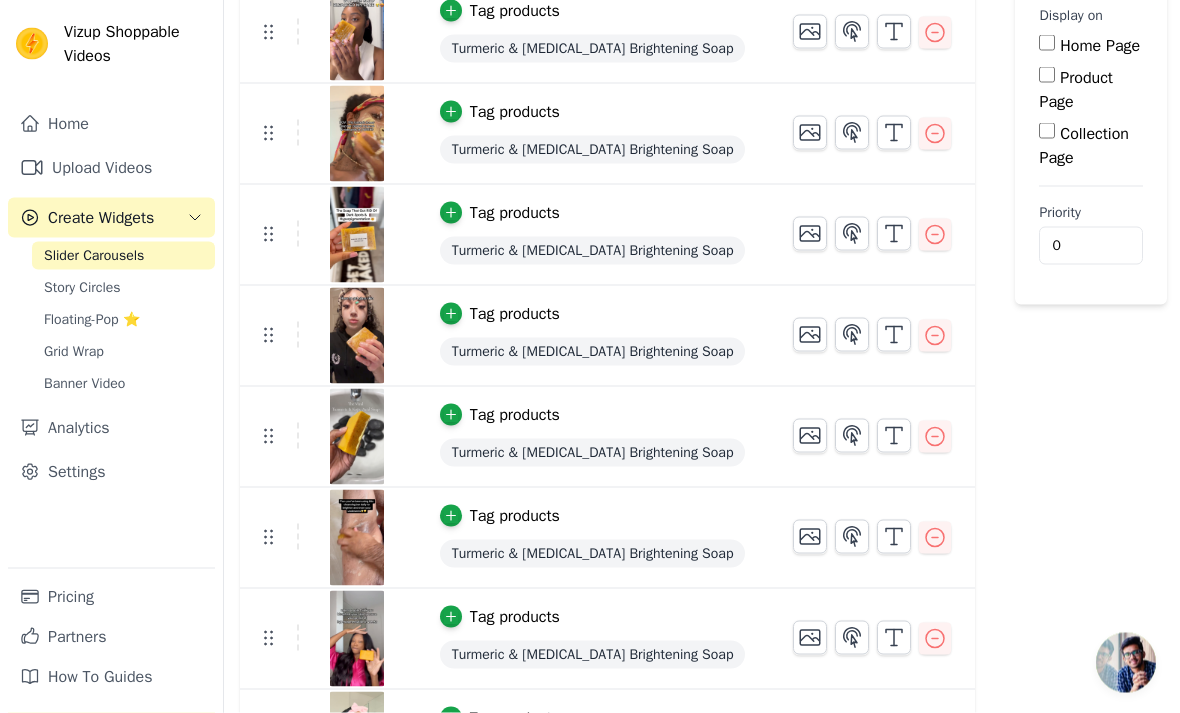 scroll, scrollTop: 0, scrollLeft: 0, axis: both 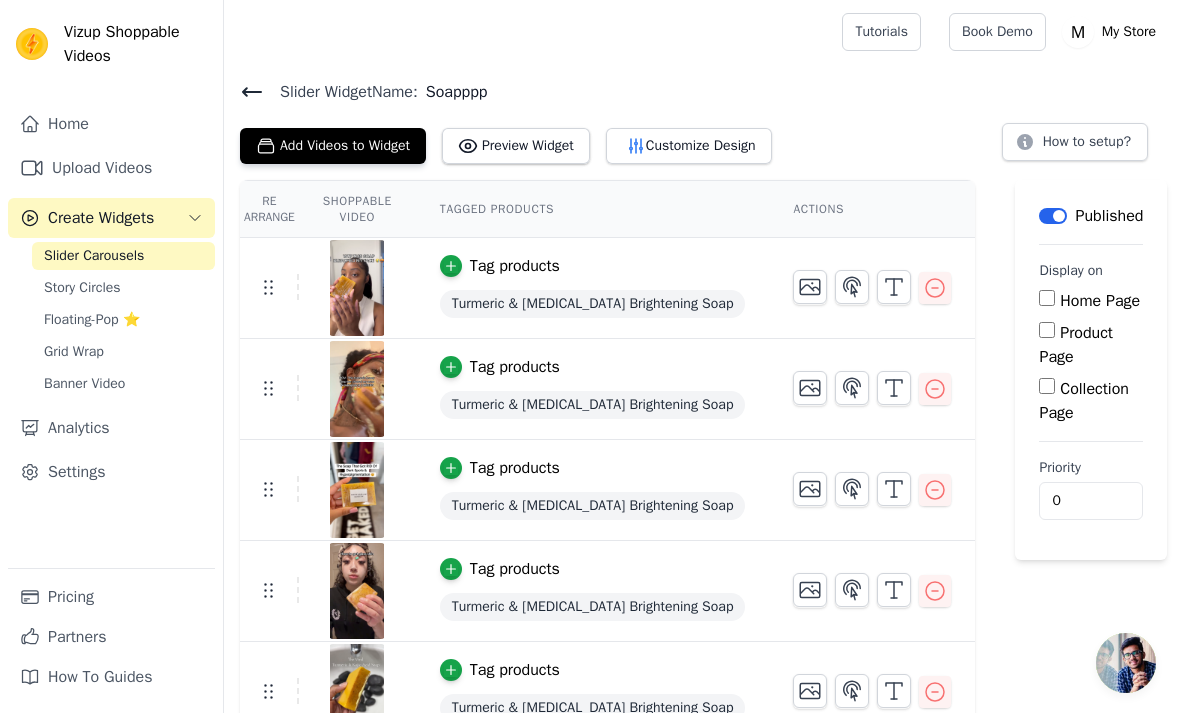 click on "Product Page" at bounding box center (1047, 330) 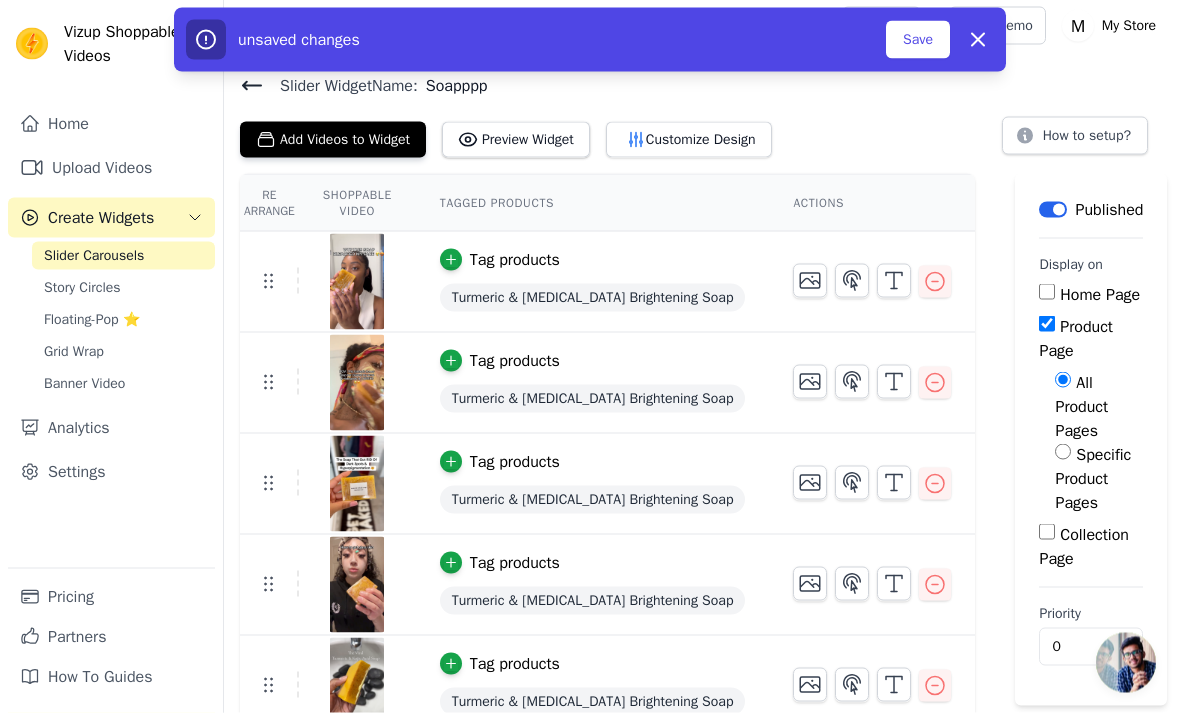 scroll, scrollTop: 7, scrollLeft: 0, axis: vertical 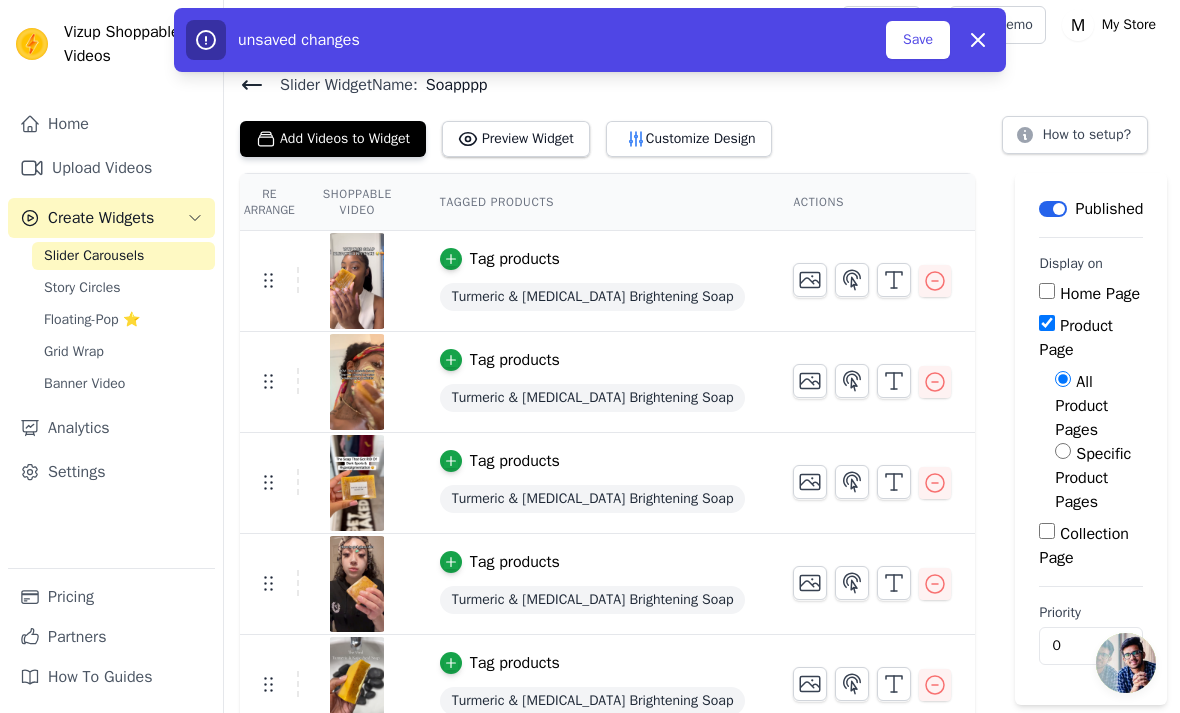 click on "Home Page" at bounding box center [1047, 291] 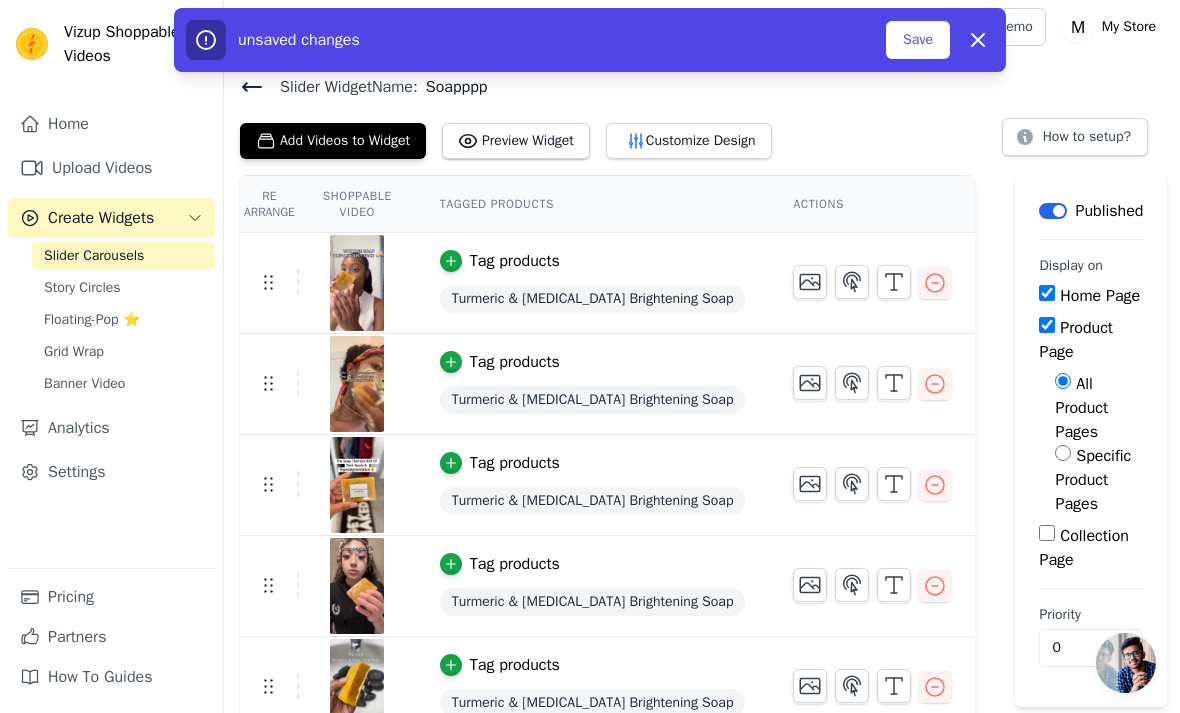 scroll, scrollTop: 0, scrollLeft: 0, axis: both 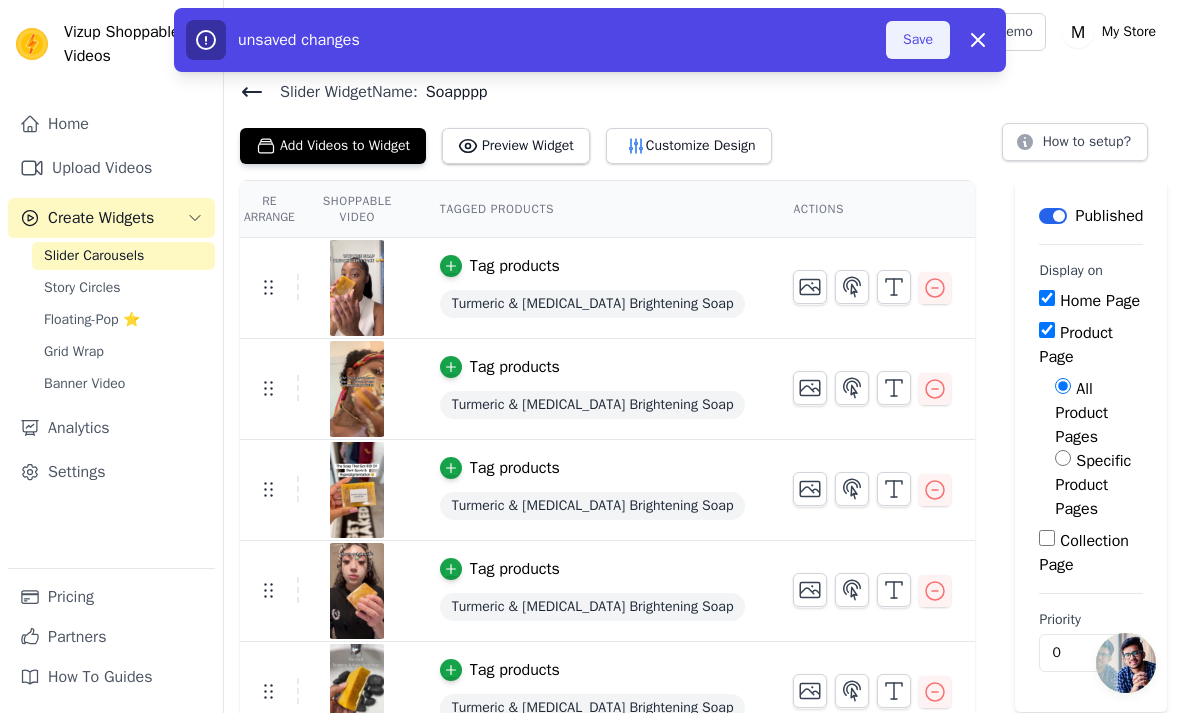 click on "Save" at bounding box center [918, 40] 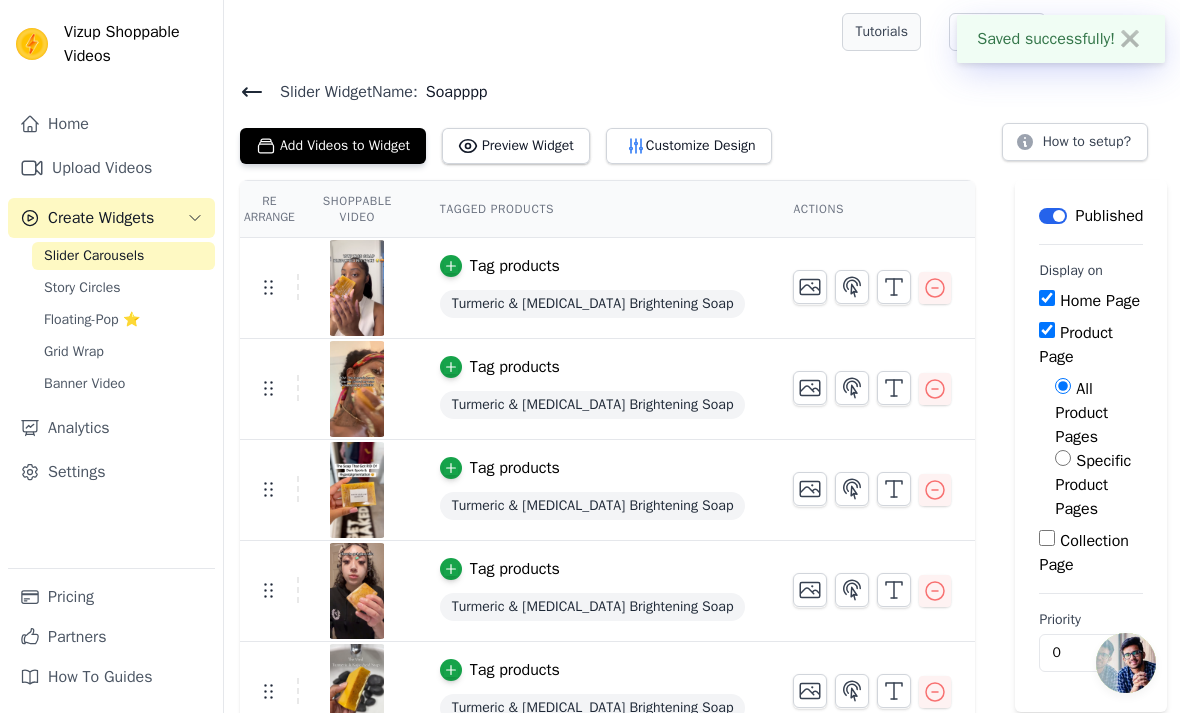 click on "Tutorials" at bounding box center [881, 32] 